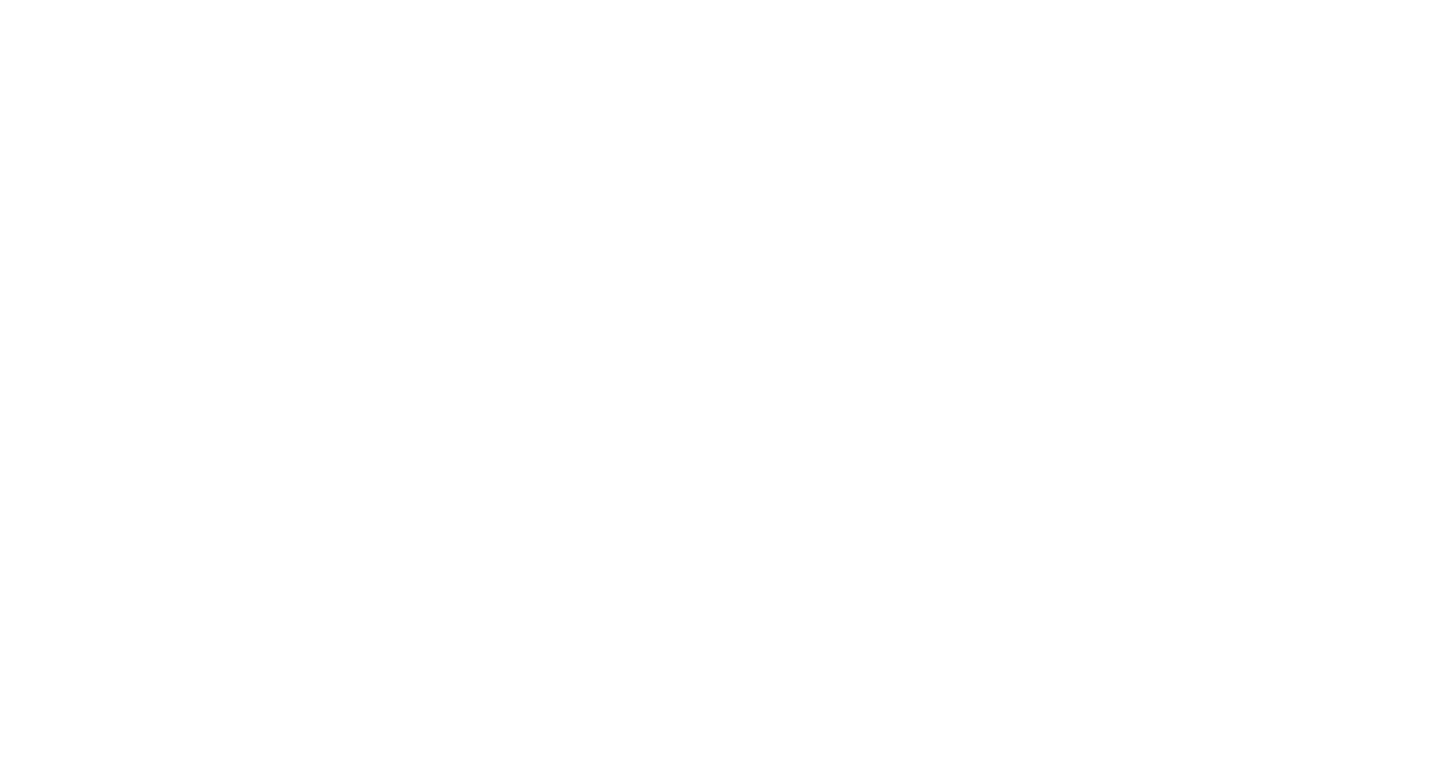 scroll, scrollTop: 0, scrollLeft: 0, axis: both 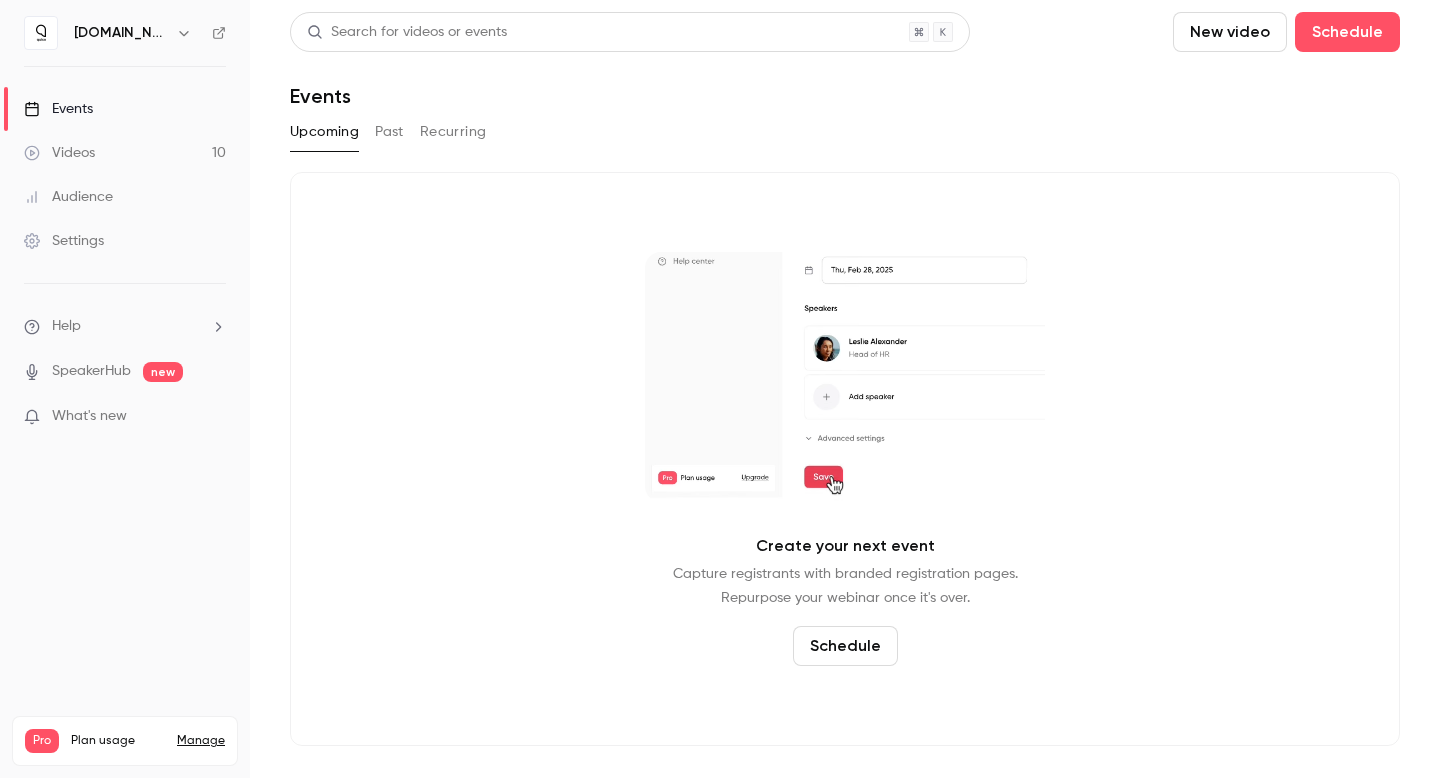 click 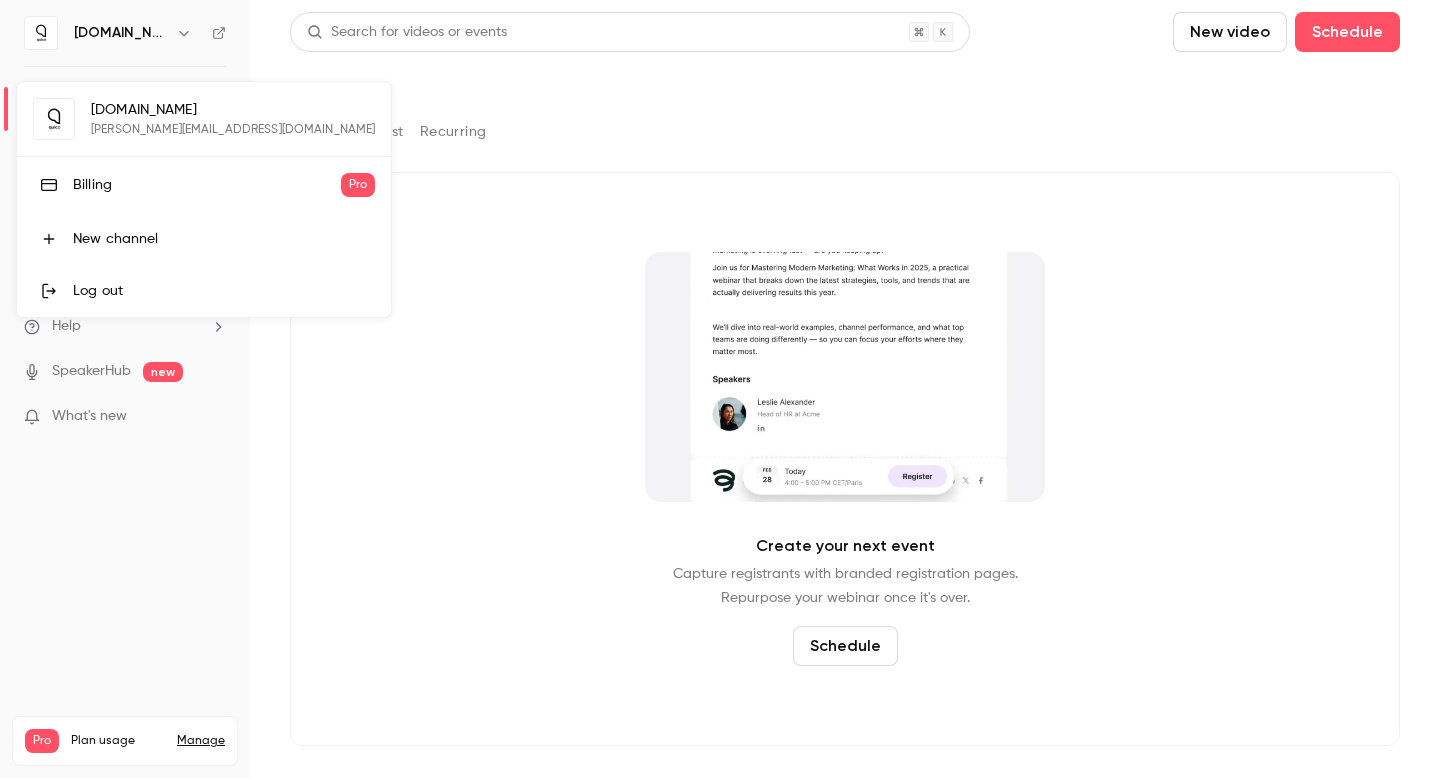 click on "Log out" at bounding box center (224, 291) 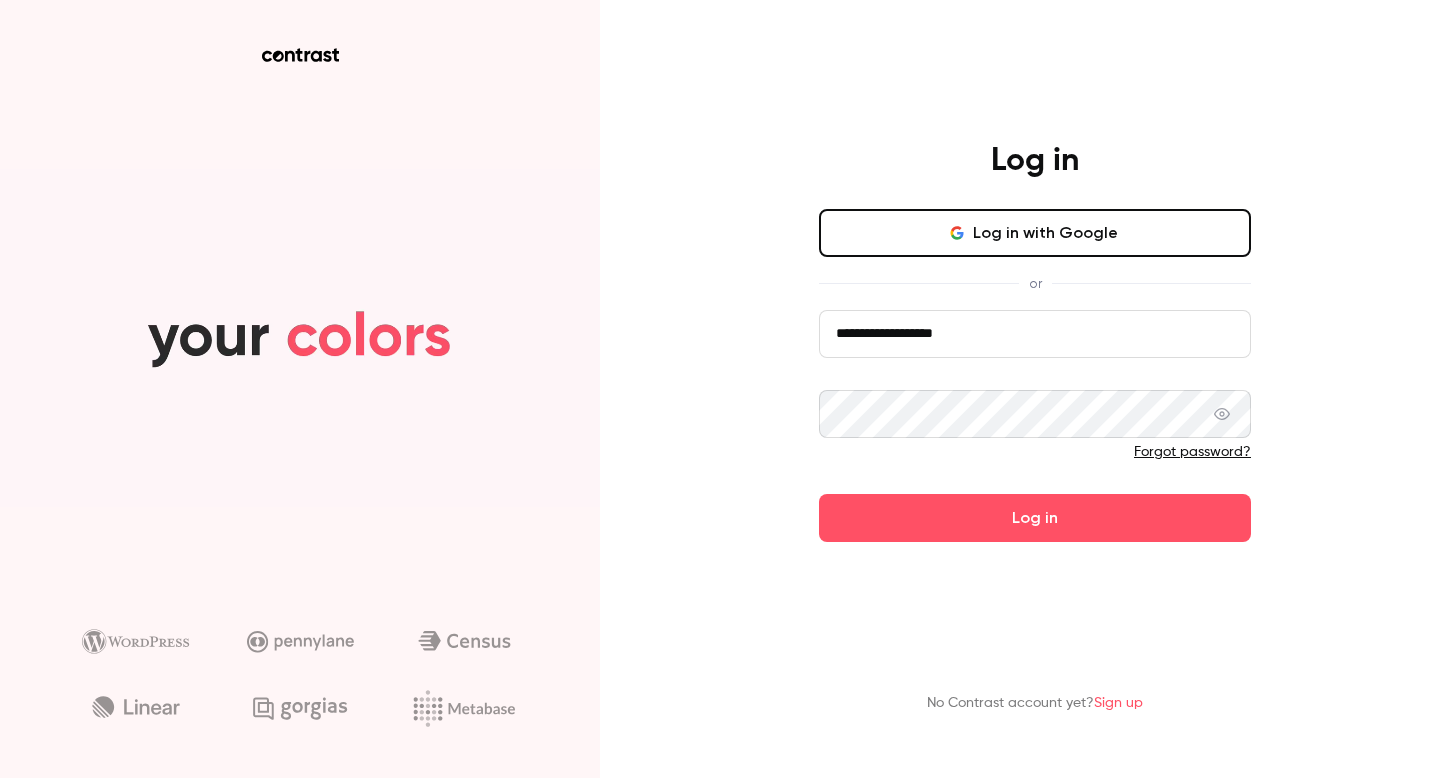 click on "**********" at bounding box center [1035, 334] 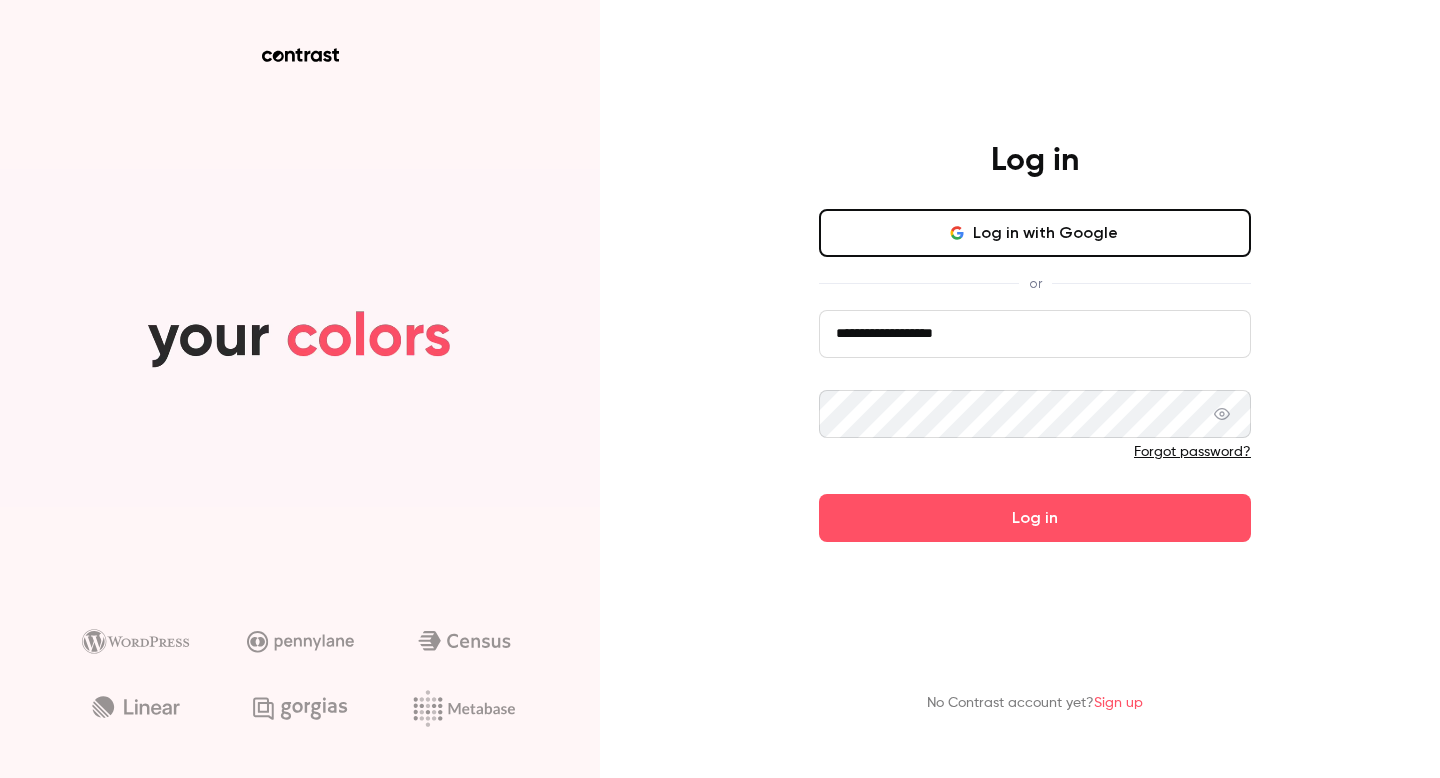 type on "**********" 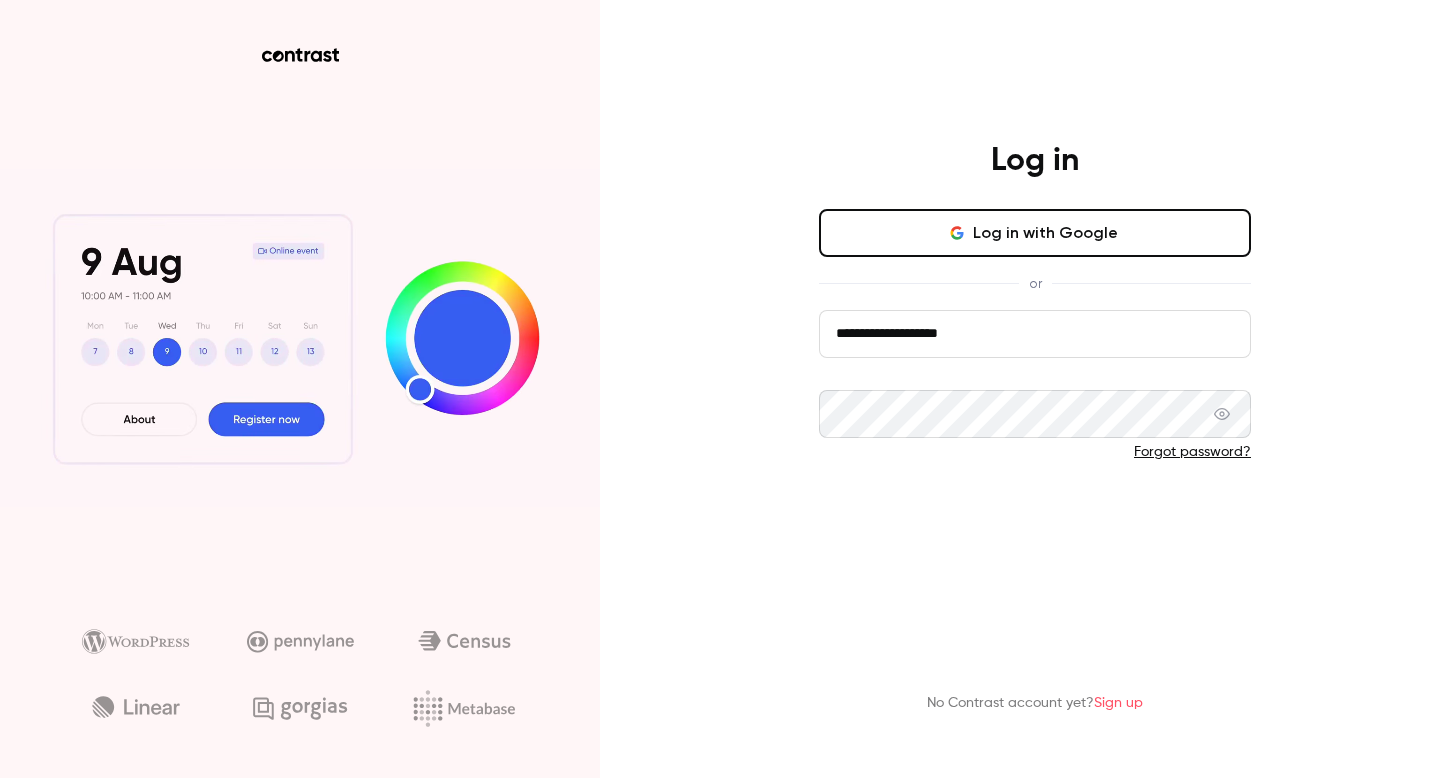 click on "Log in" at bounding box center [1035, 518] 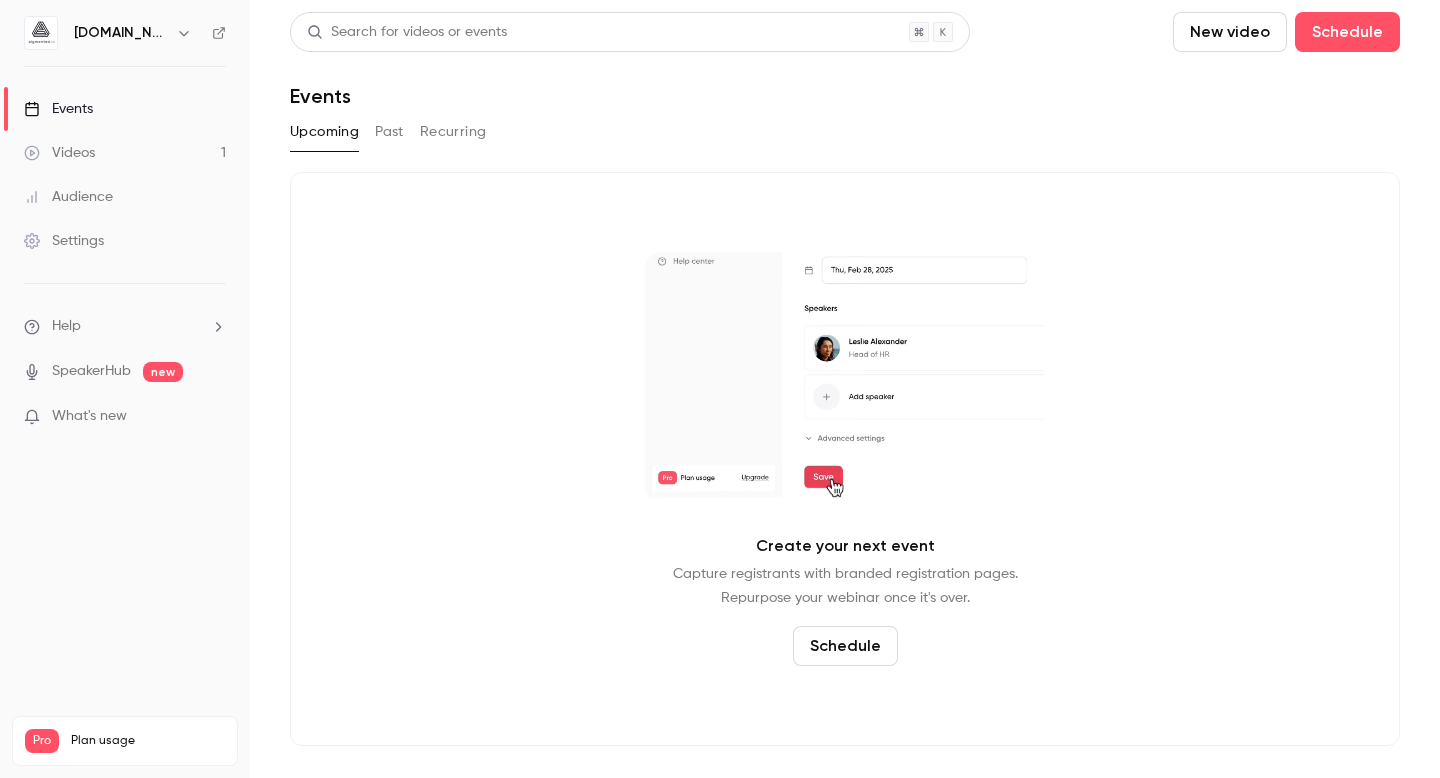 click on "Videos" at bounding box center (59, 153) 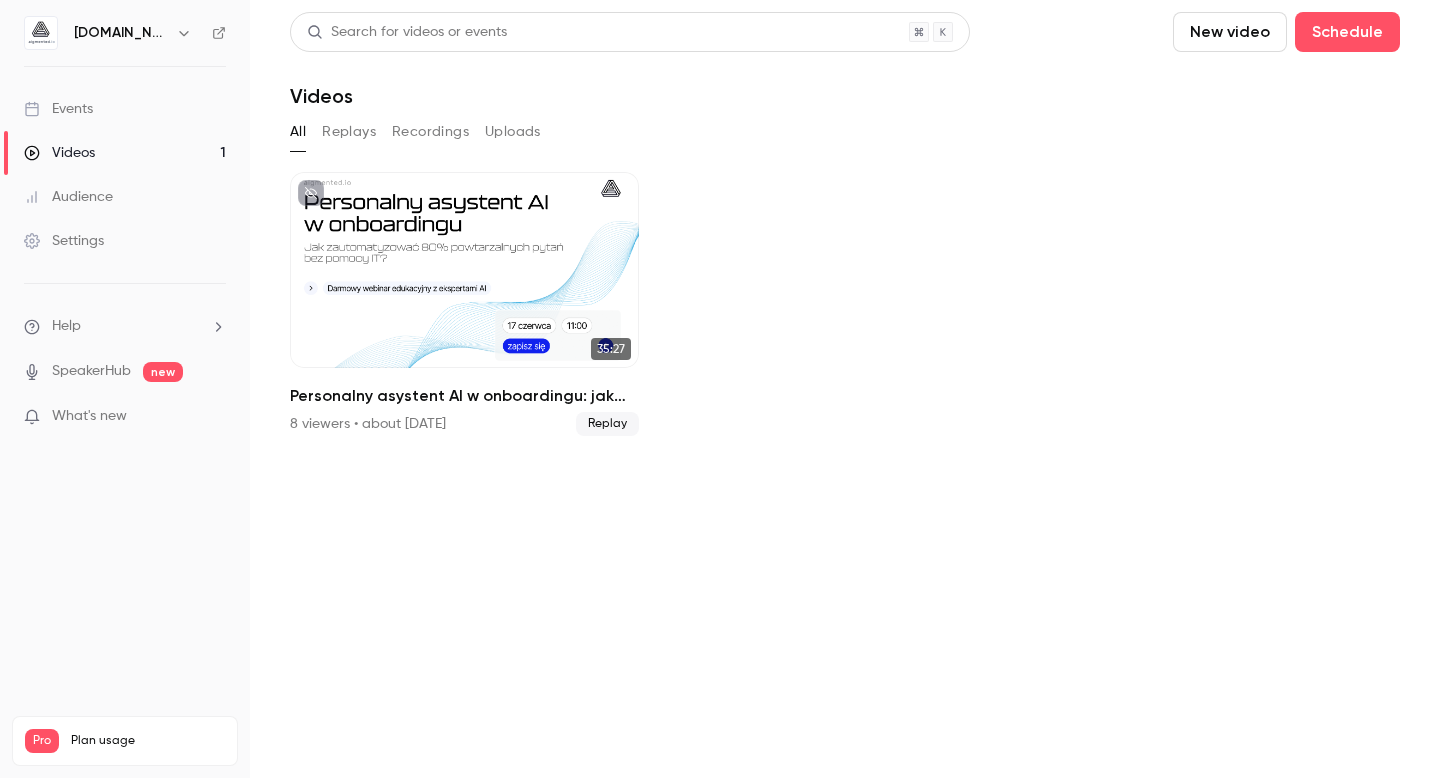 click on "Events" at bounding box center [58, 109] 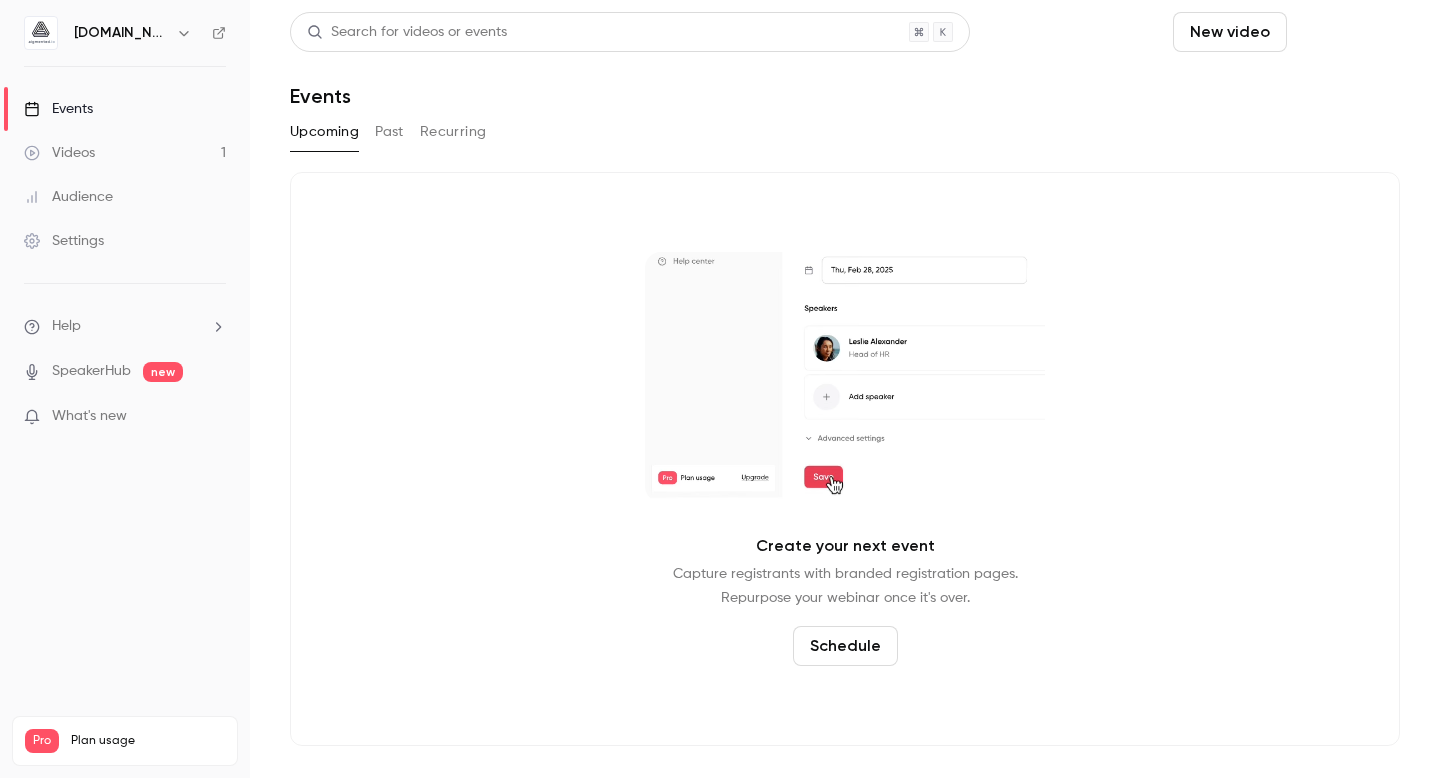 click on "Schedule" at bounding box center [1347, 32] 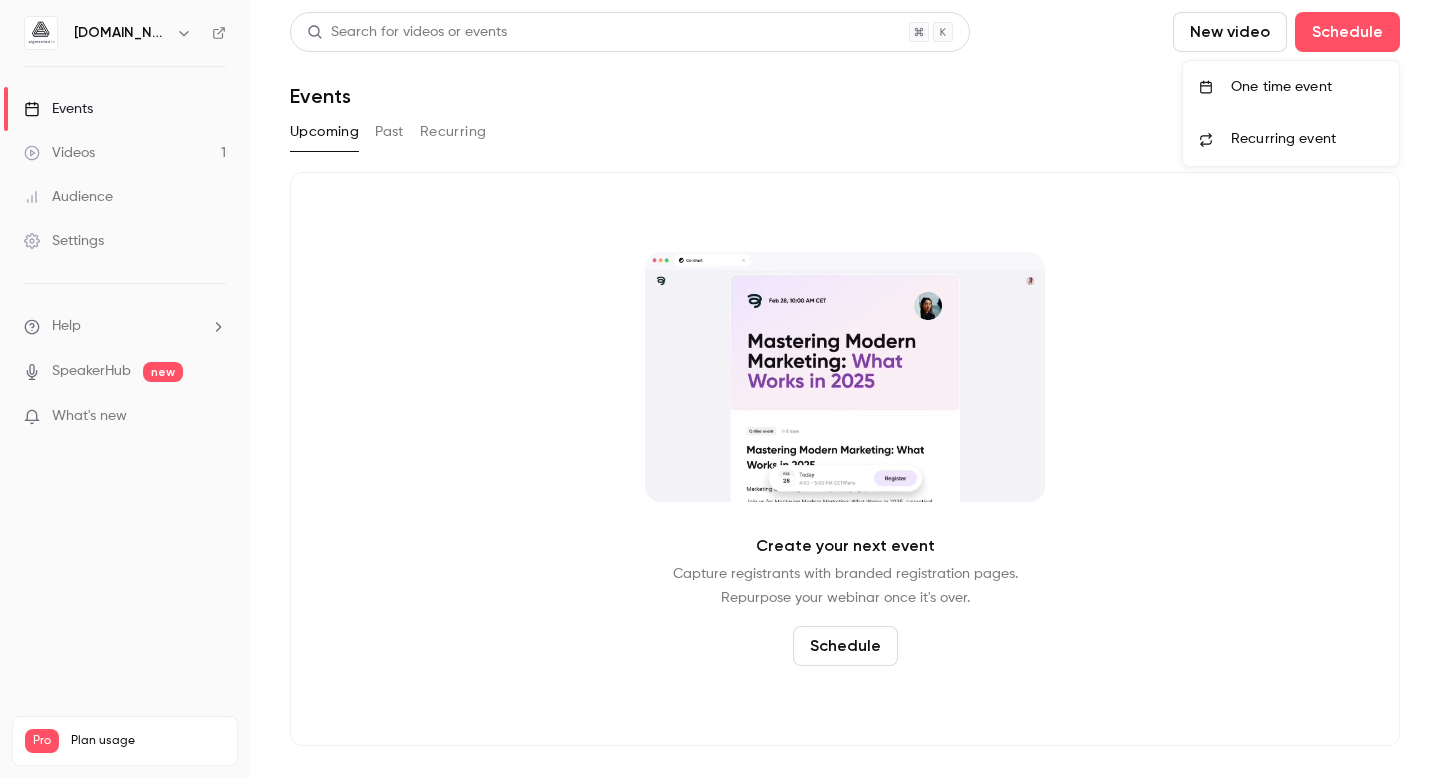 click on "One time event" at bounding box center (1307, 87) 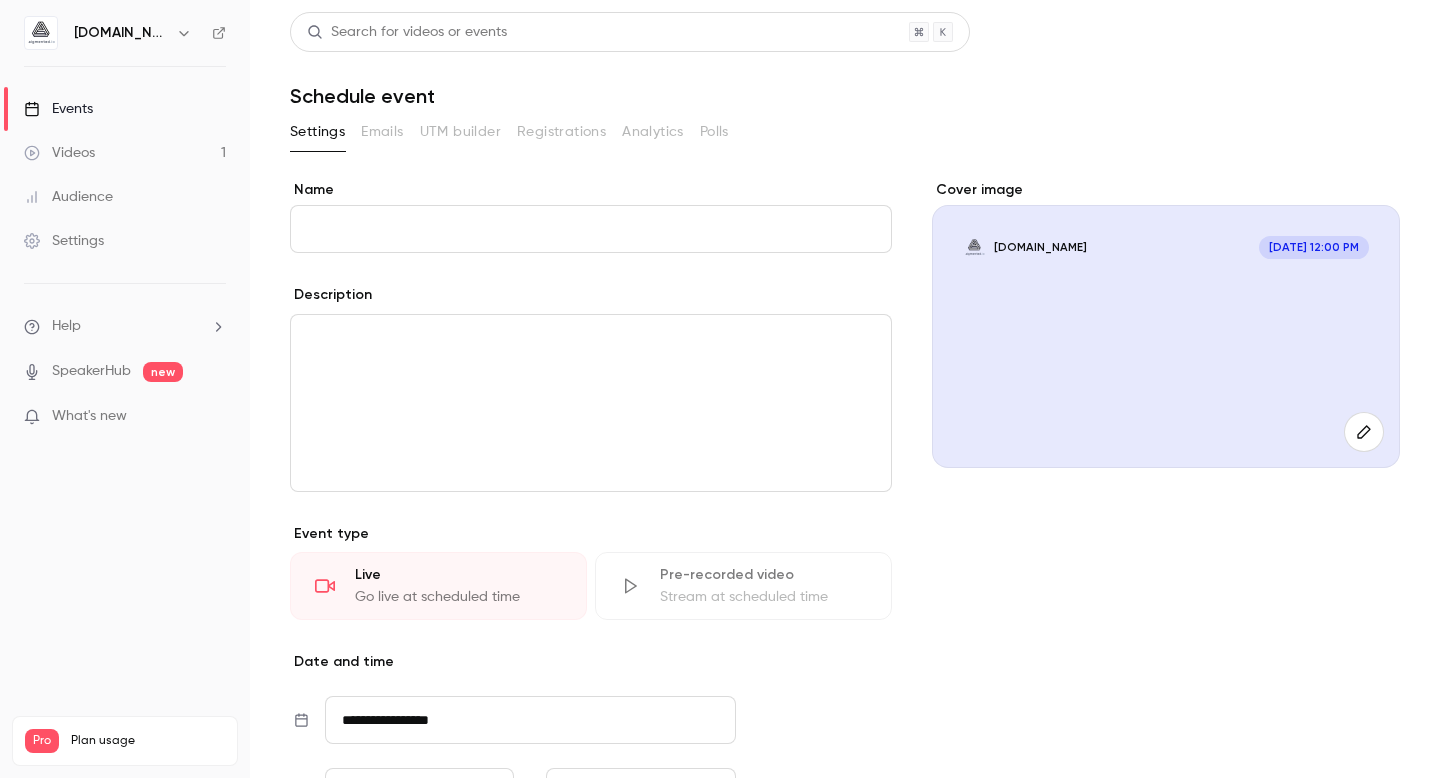 click on "Name" at bounding box center (591, 229) 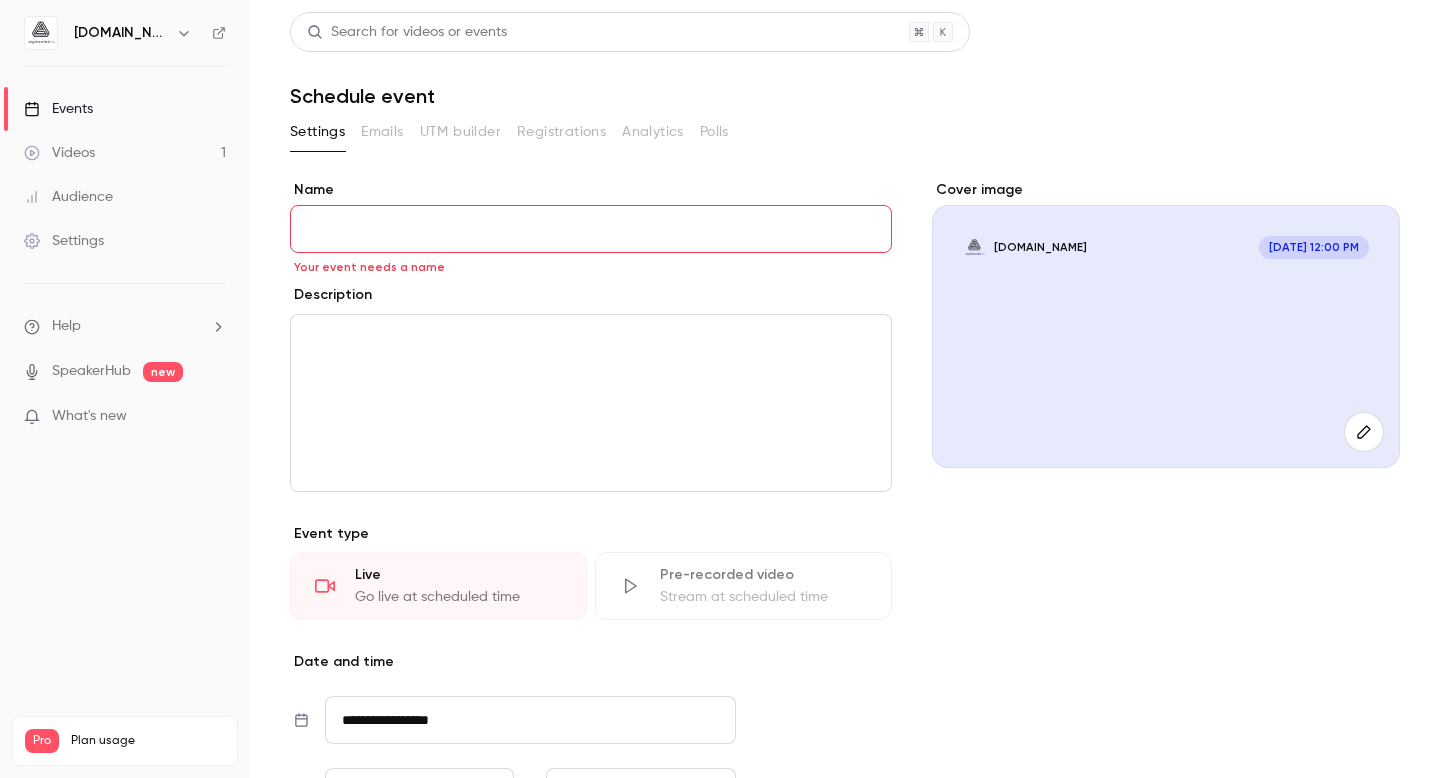 click on "Name" at bounding box center [591, 229] 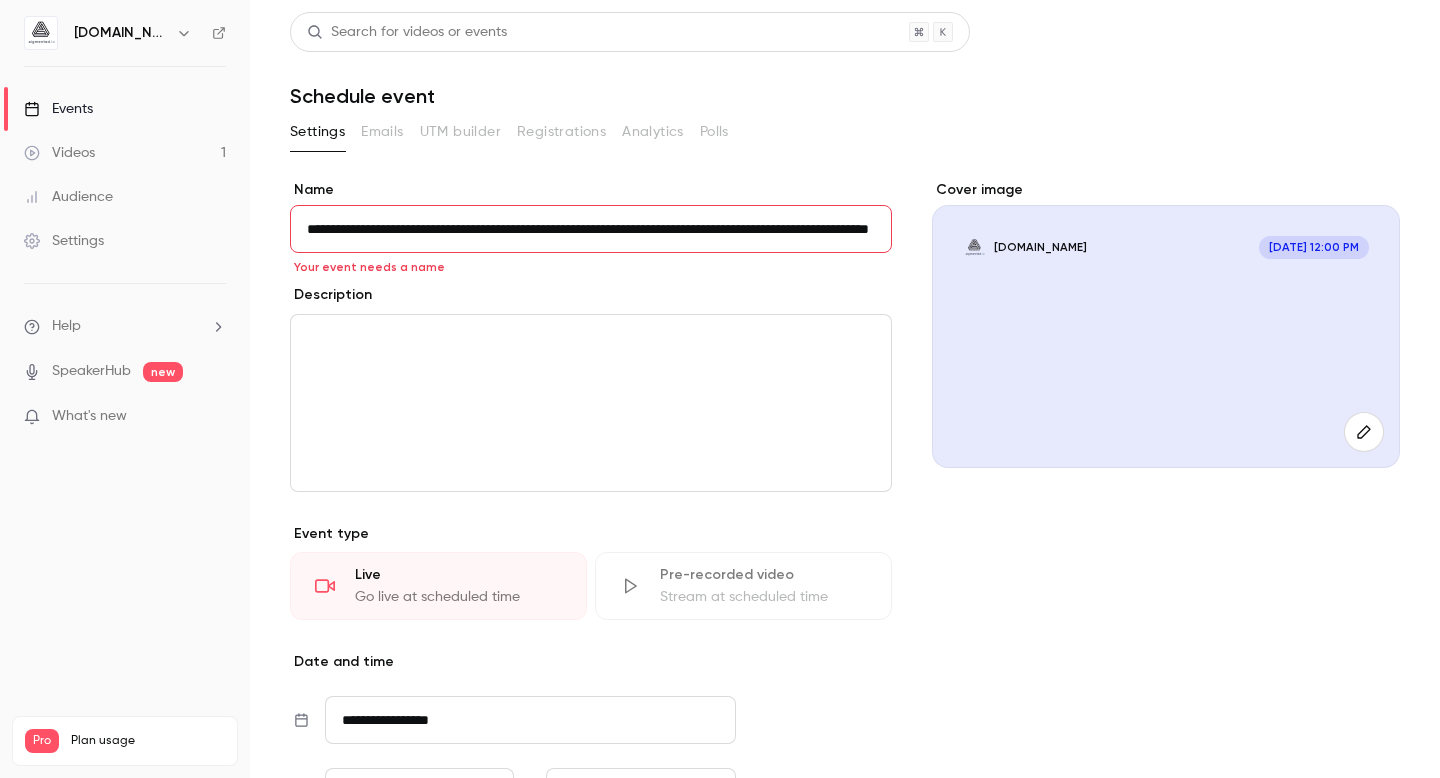 scroll, scrollTop: 0, scrollLeft: 190, axis: horizontal 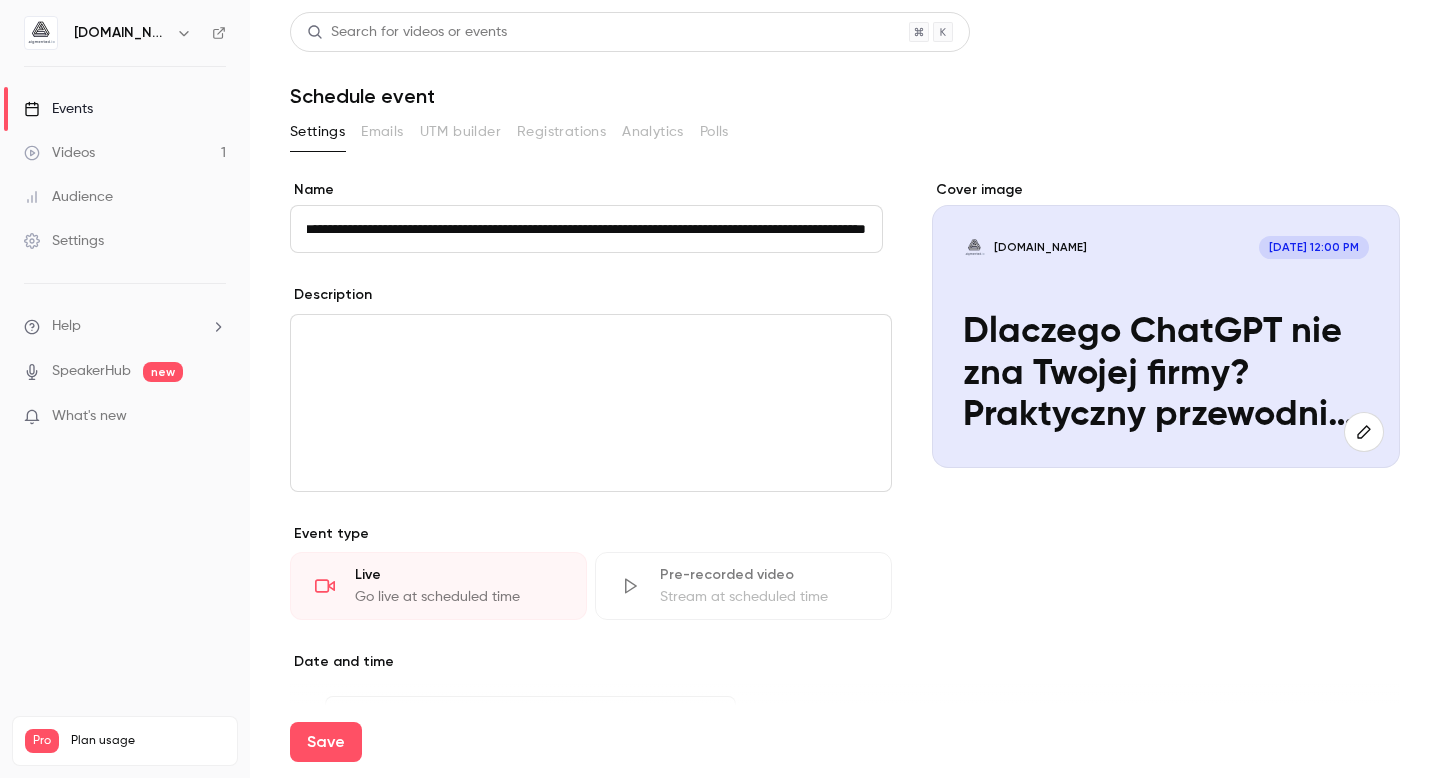 type on "**********" 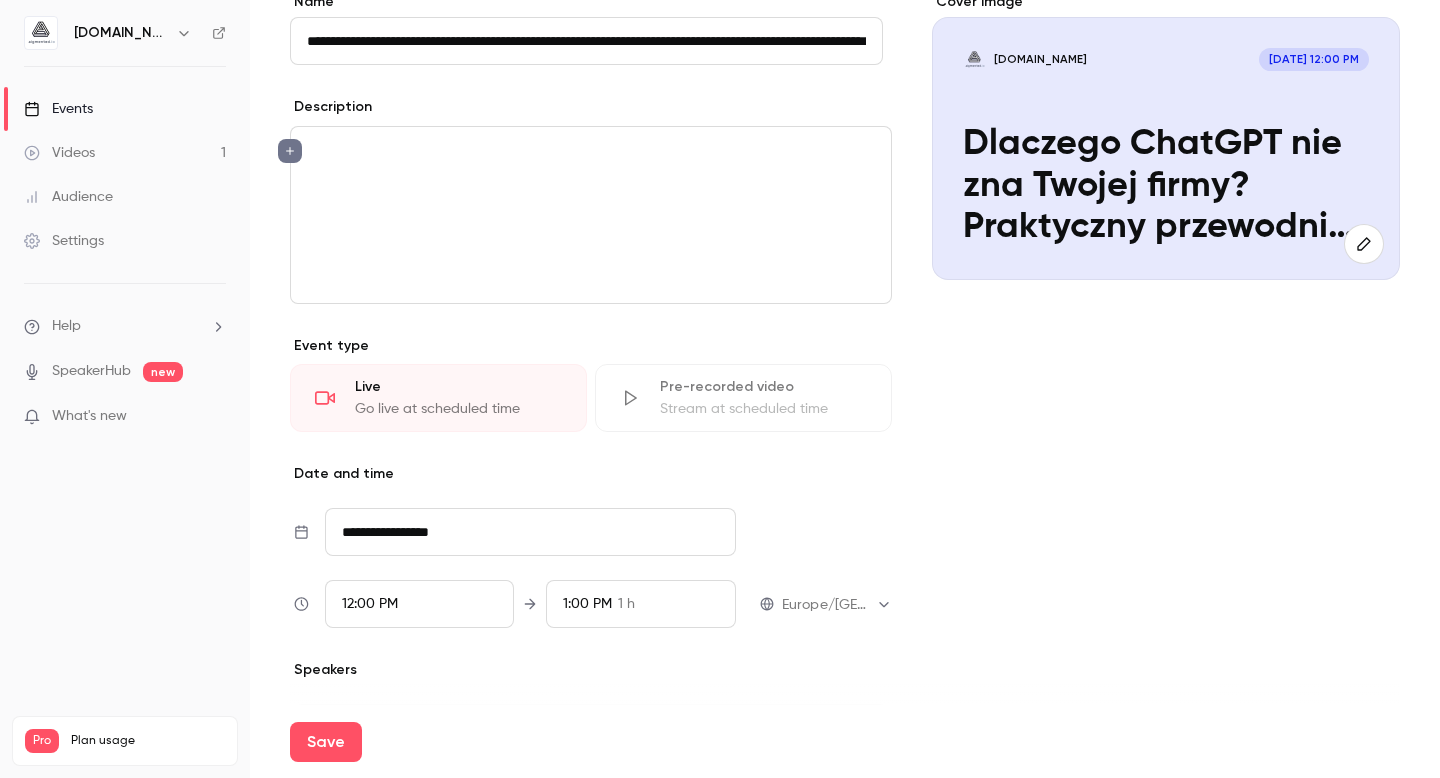 scroll, scrollTop: 283, scrollLeft: 0, axis: vertical 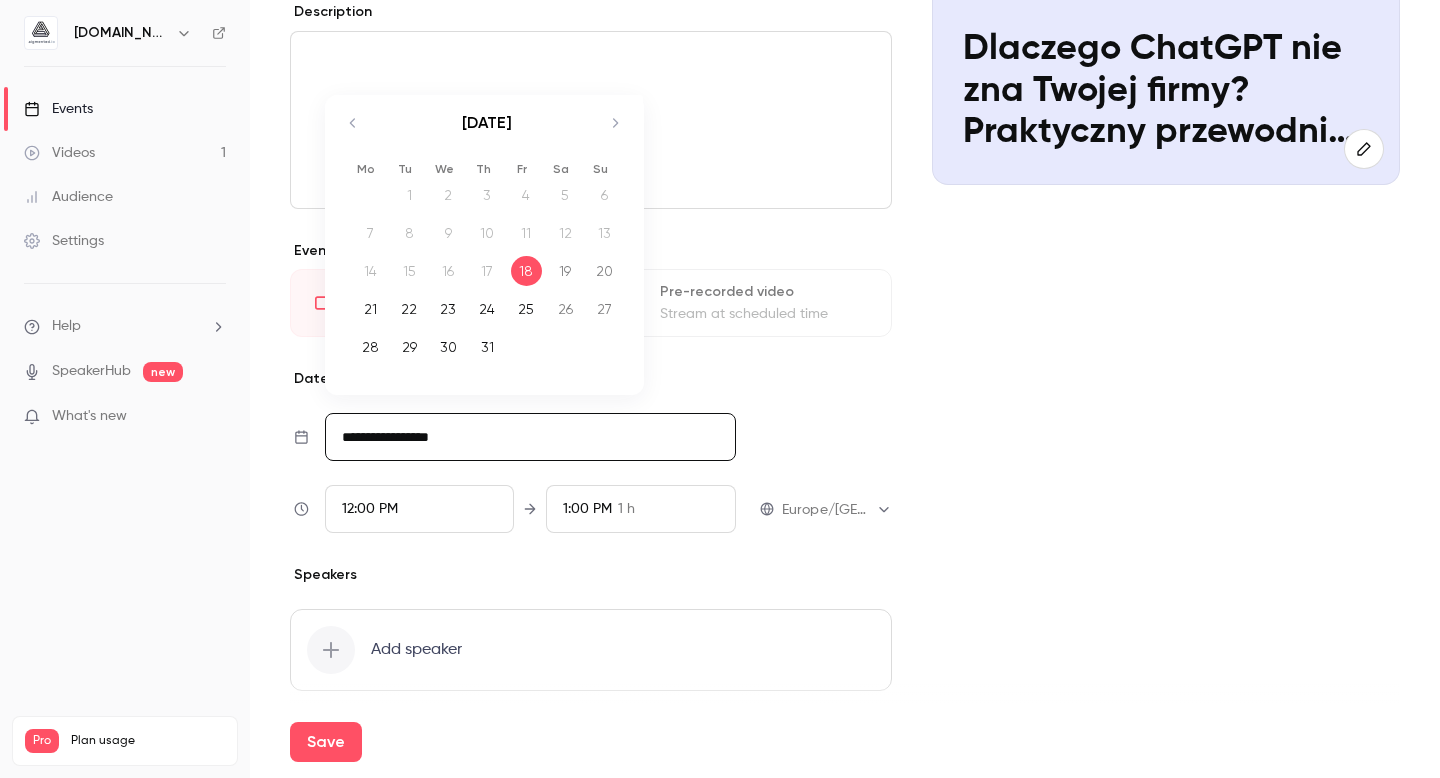 click on "**********" at bounding box center (530, 437) 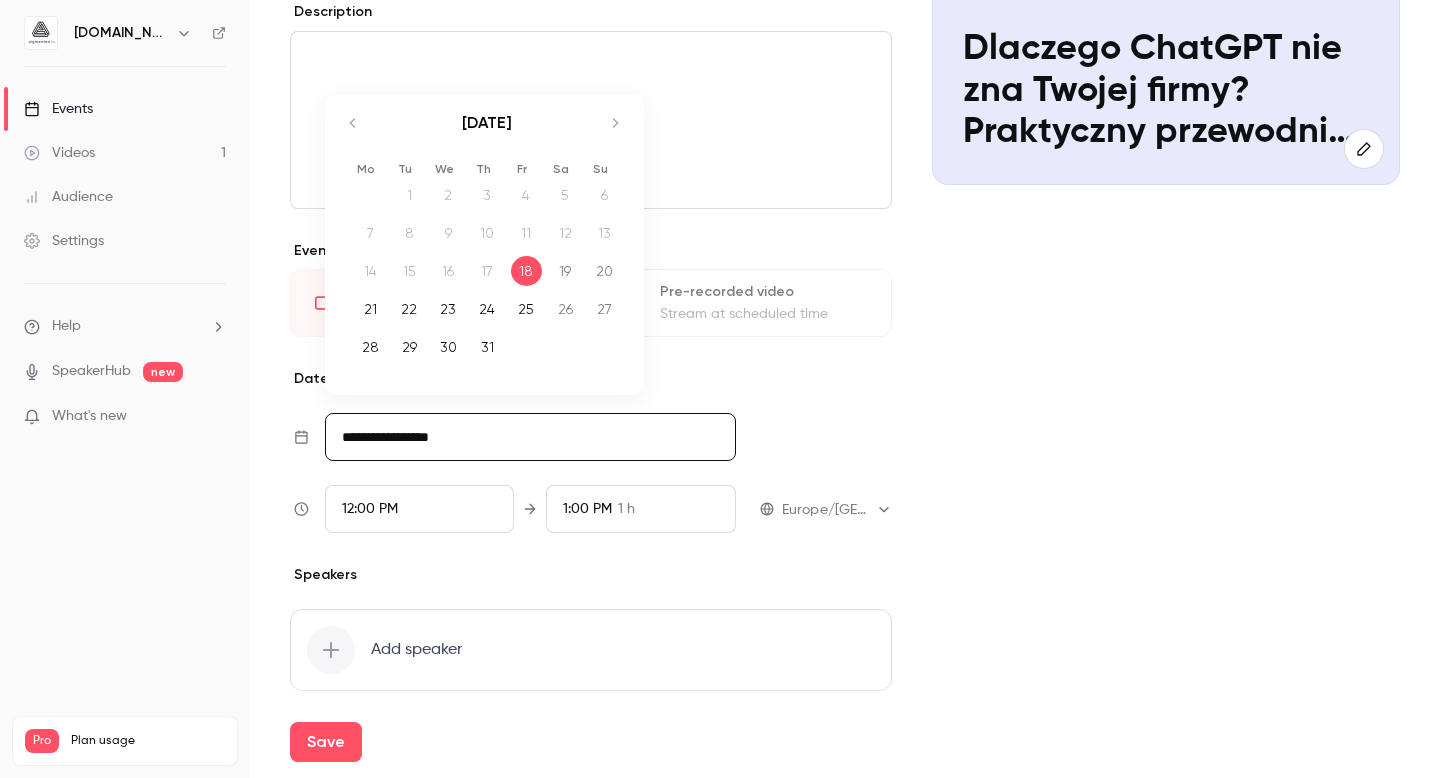 click on "31" at bounding box center [487, 347] 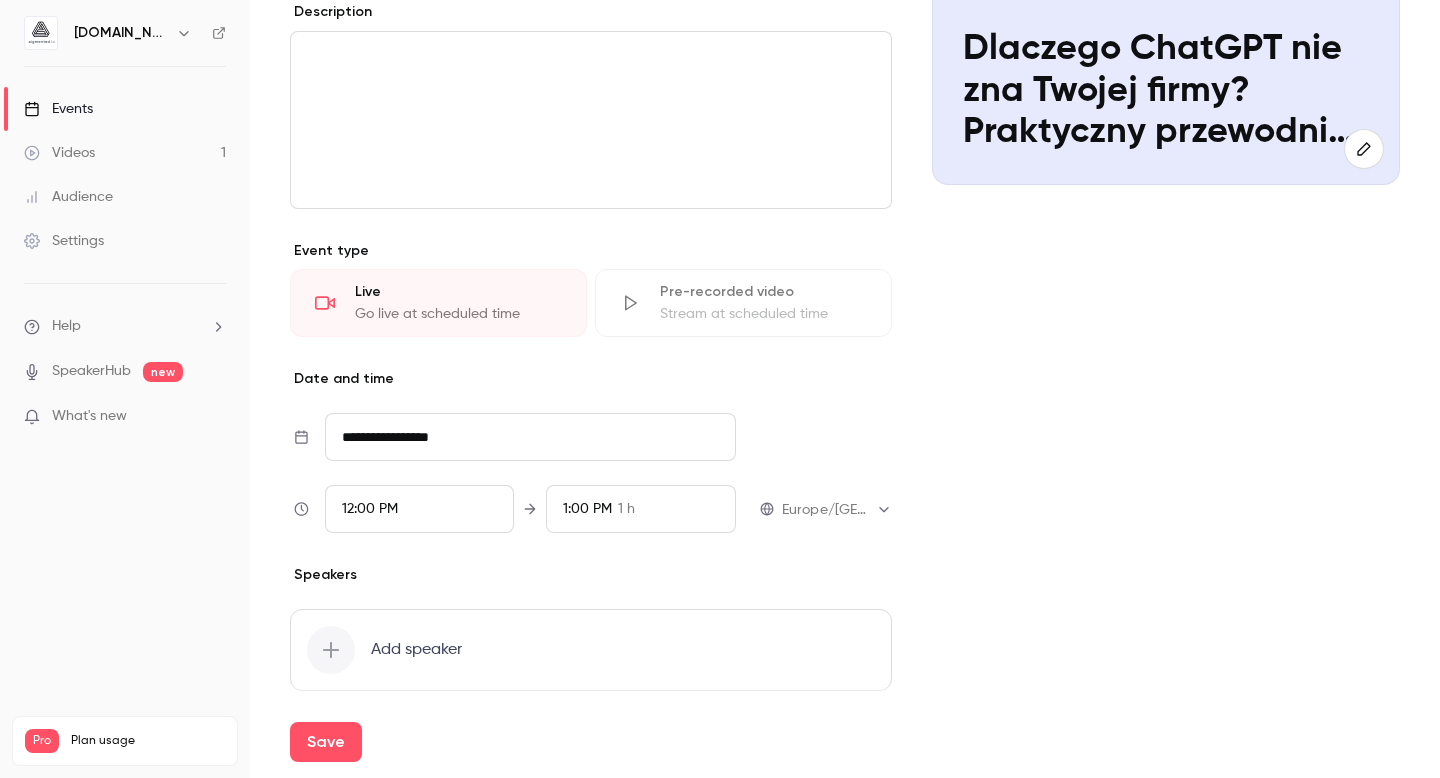 click on "12:00 PM" at bounding box center [370, 509] 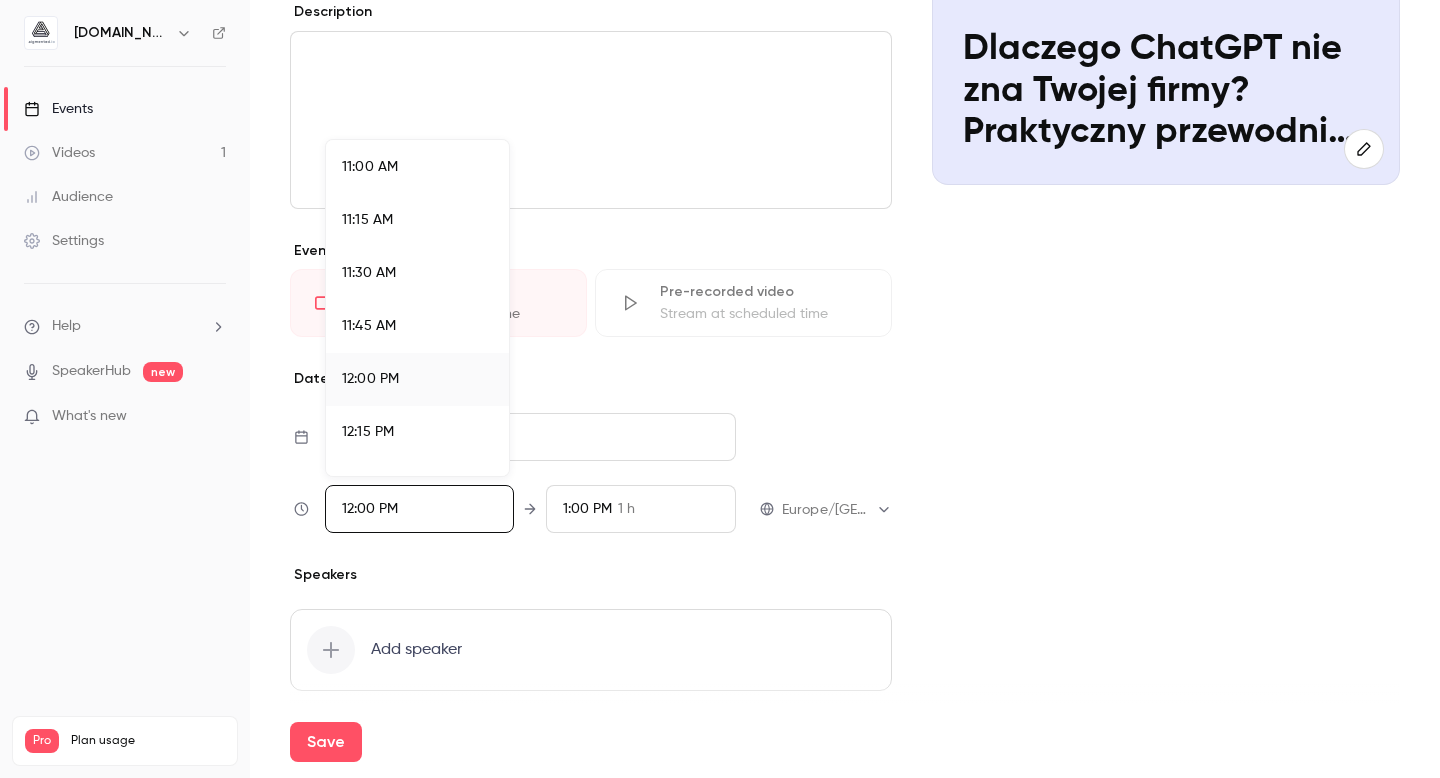 scroll, scrollTop: 2318, scrollLeft: 0, axis: vertical 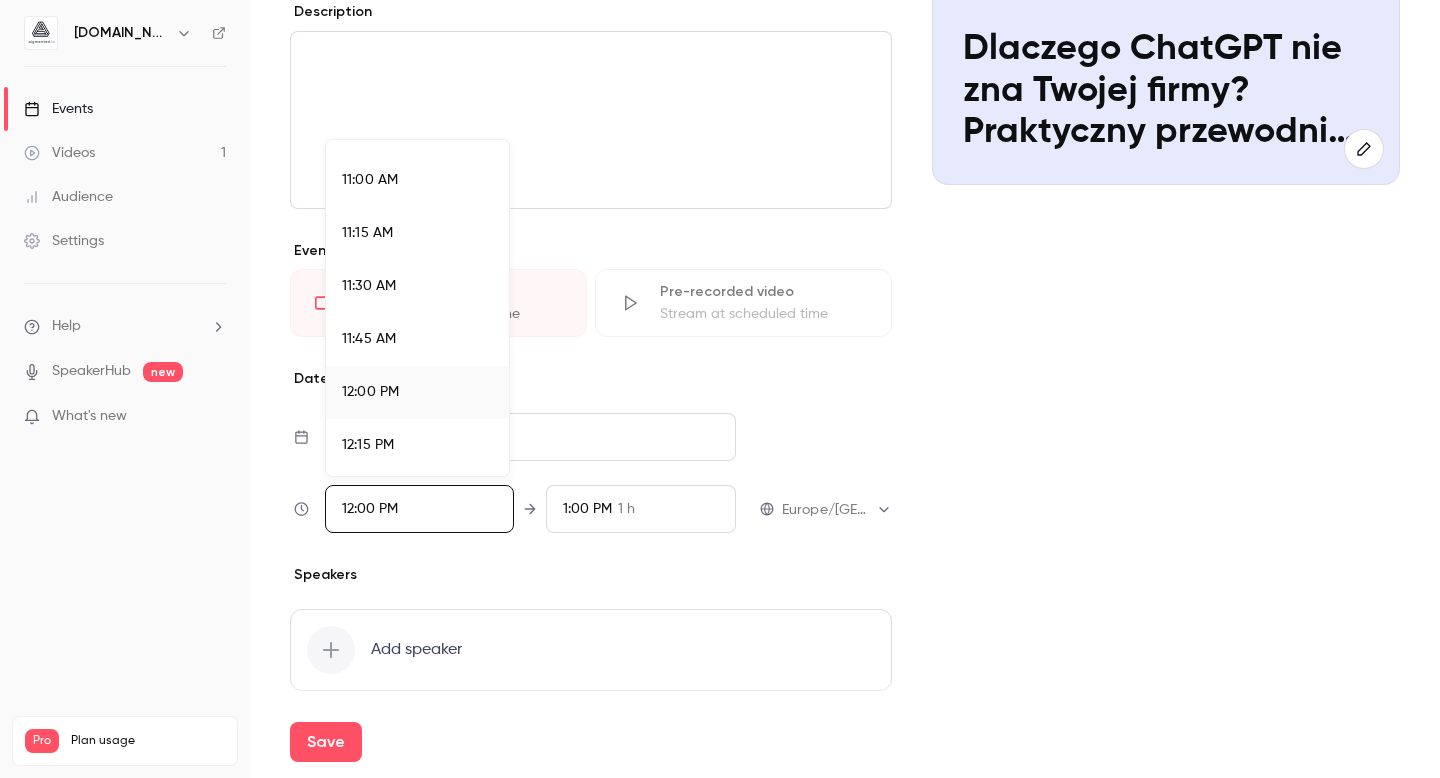 click on "11:00 AM" at bounding box center [417, 180] 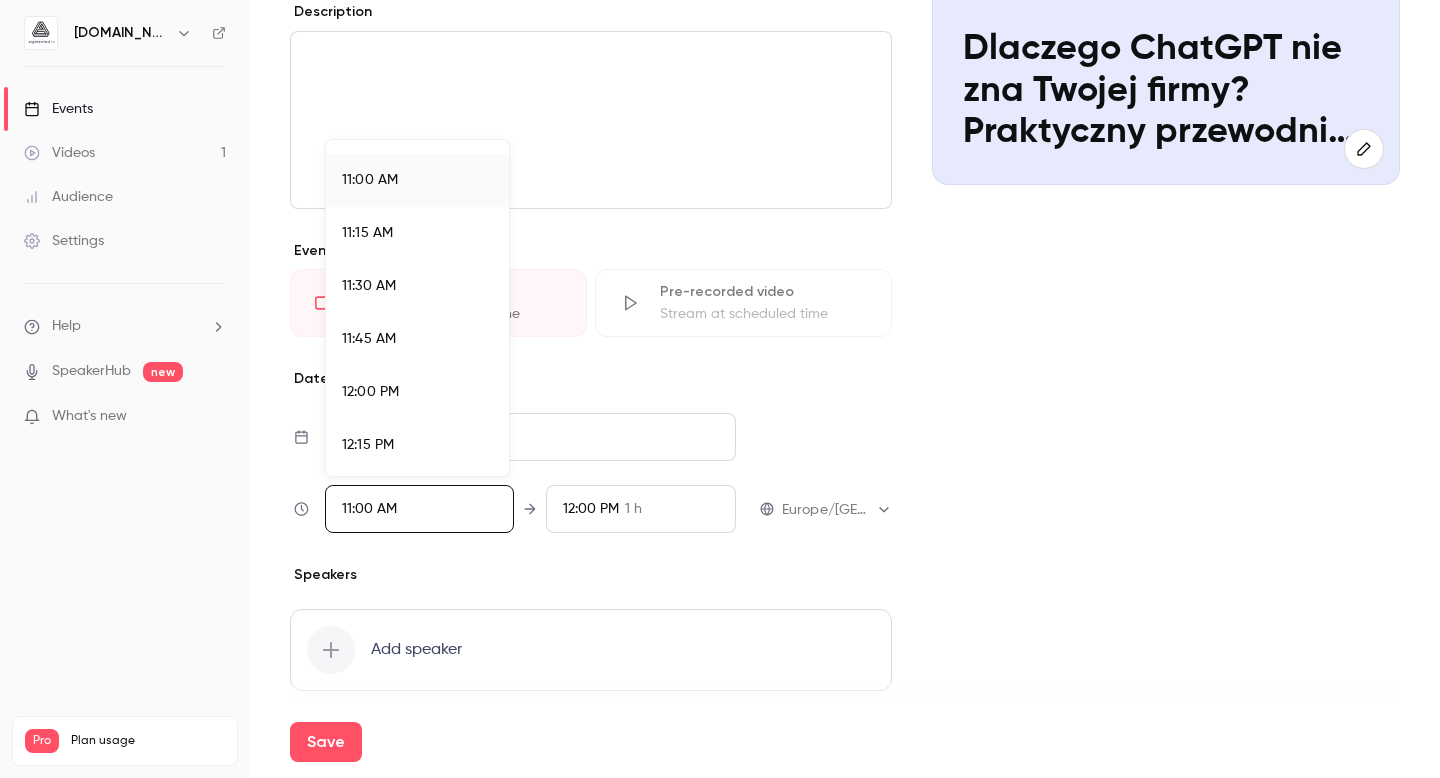 click at bounding box center (720, 389) 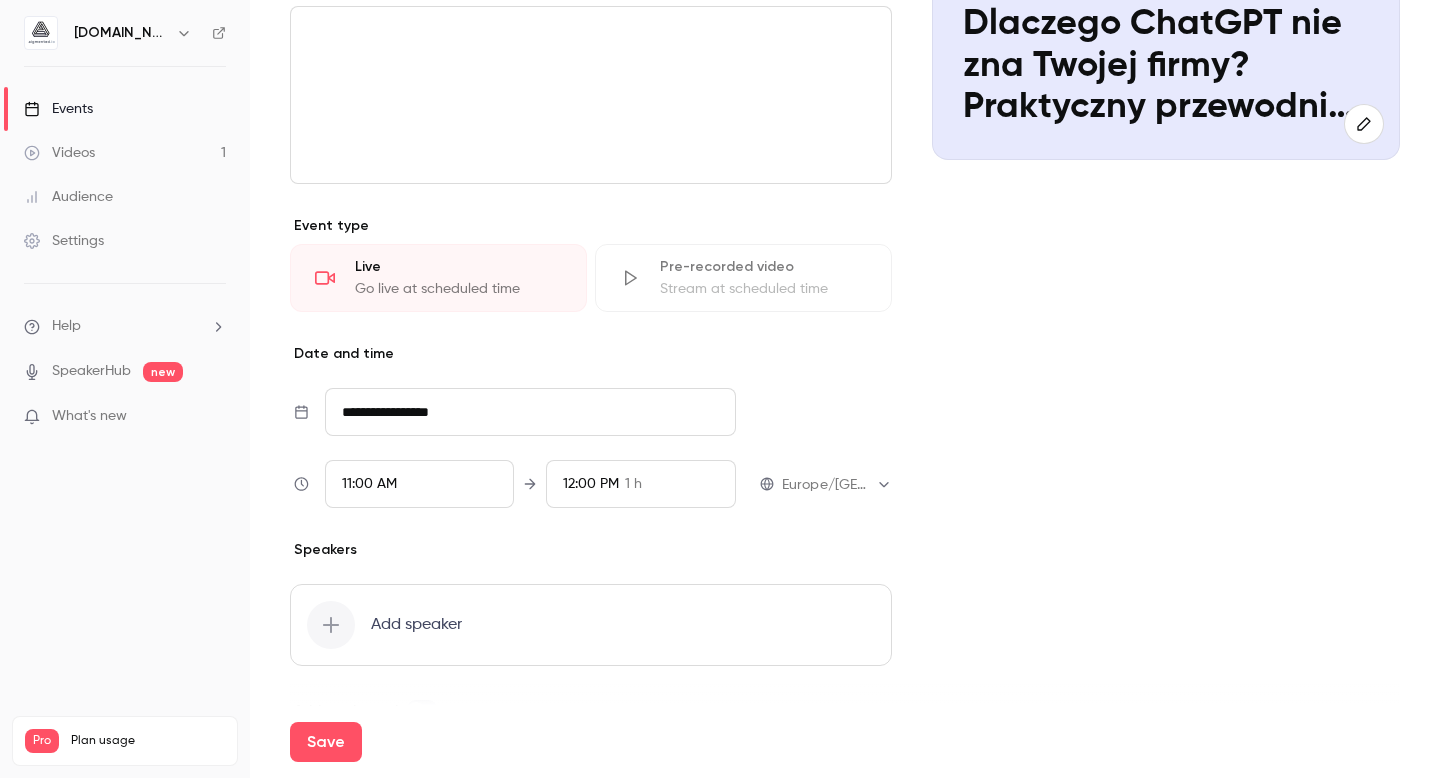 scroll, scrollTop: 356, scrollLeft: 0, axis: vertical 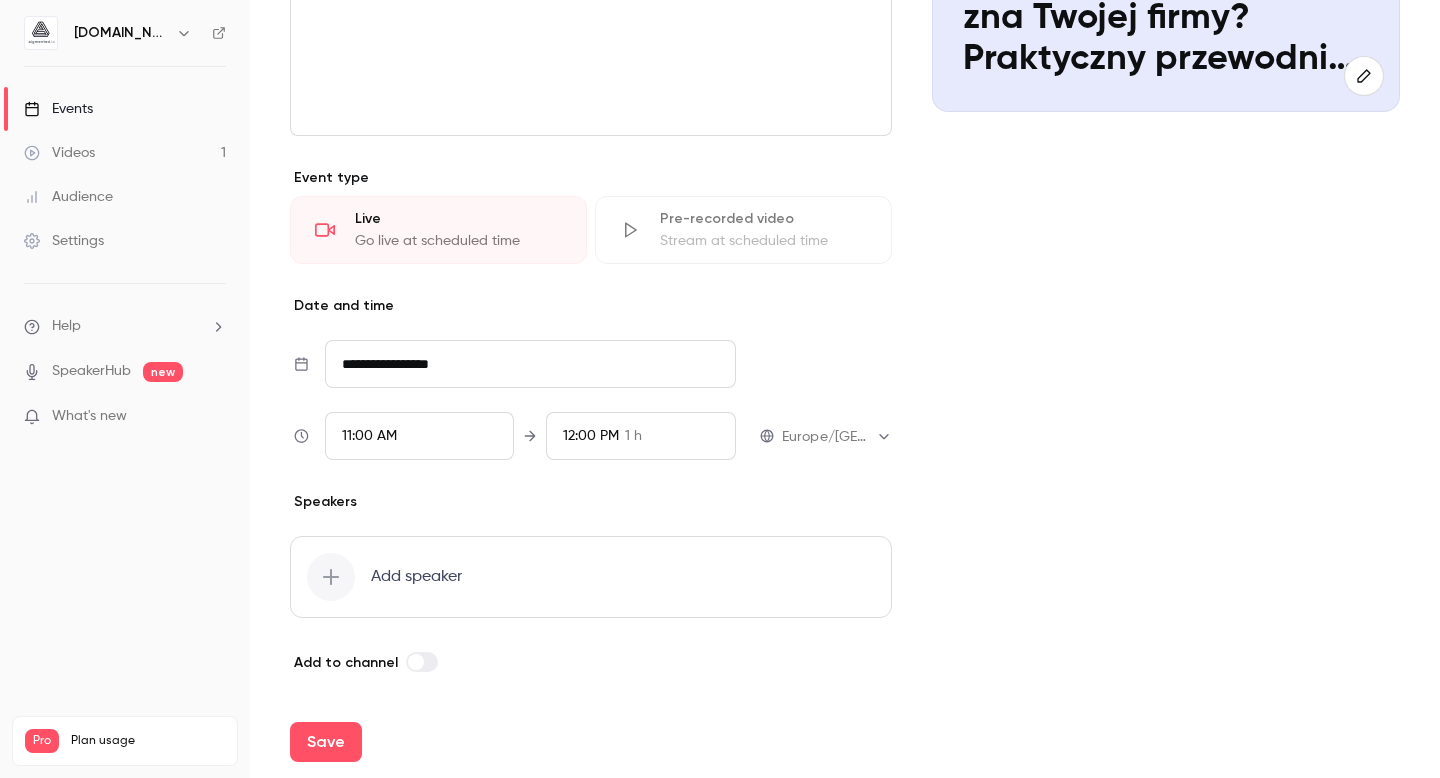click 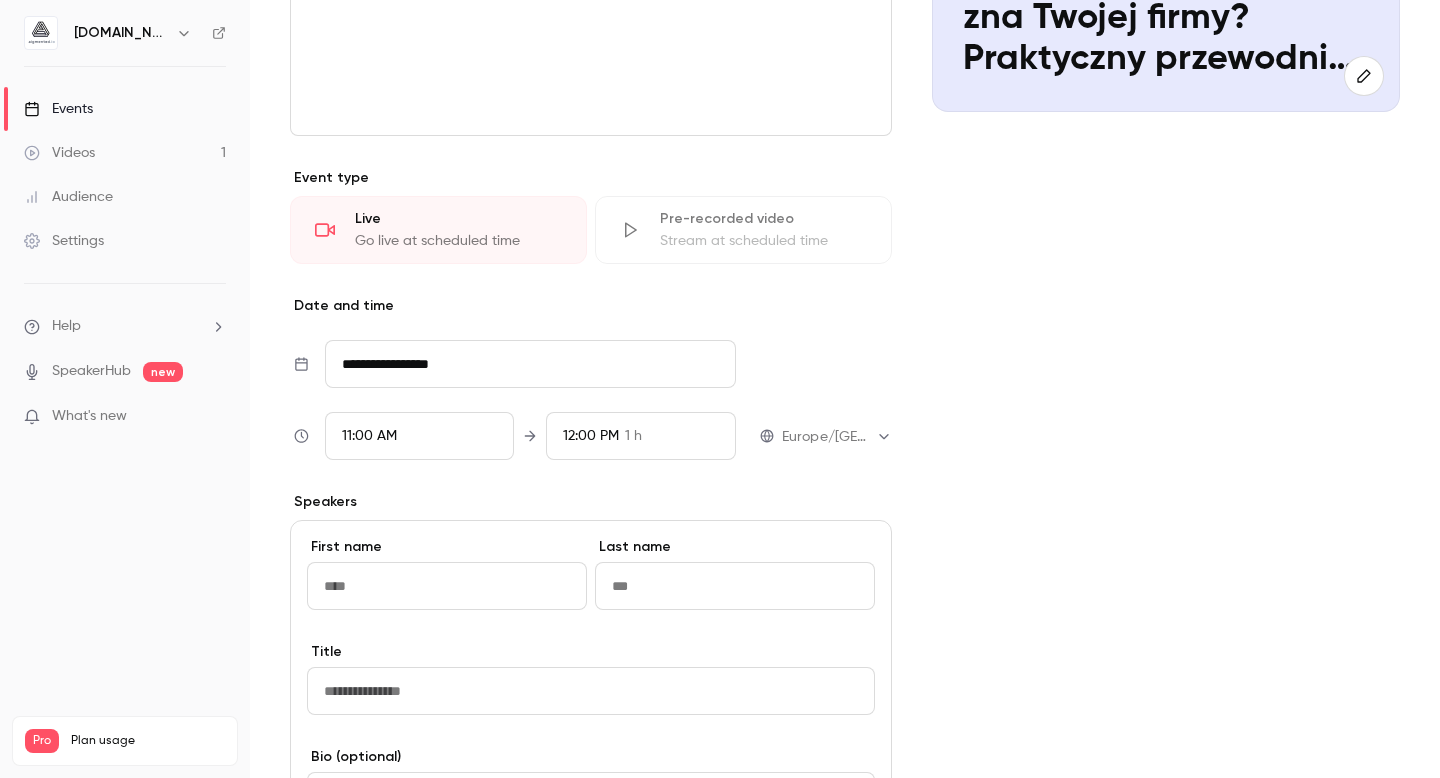 click at bounding box center [447, 586] 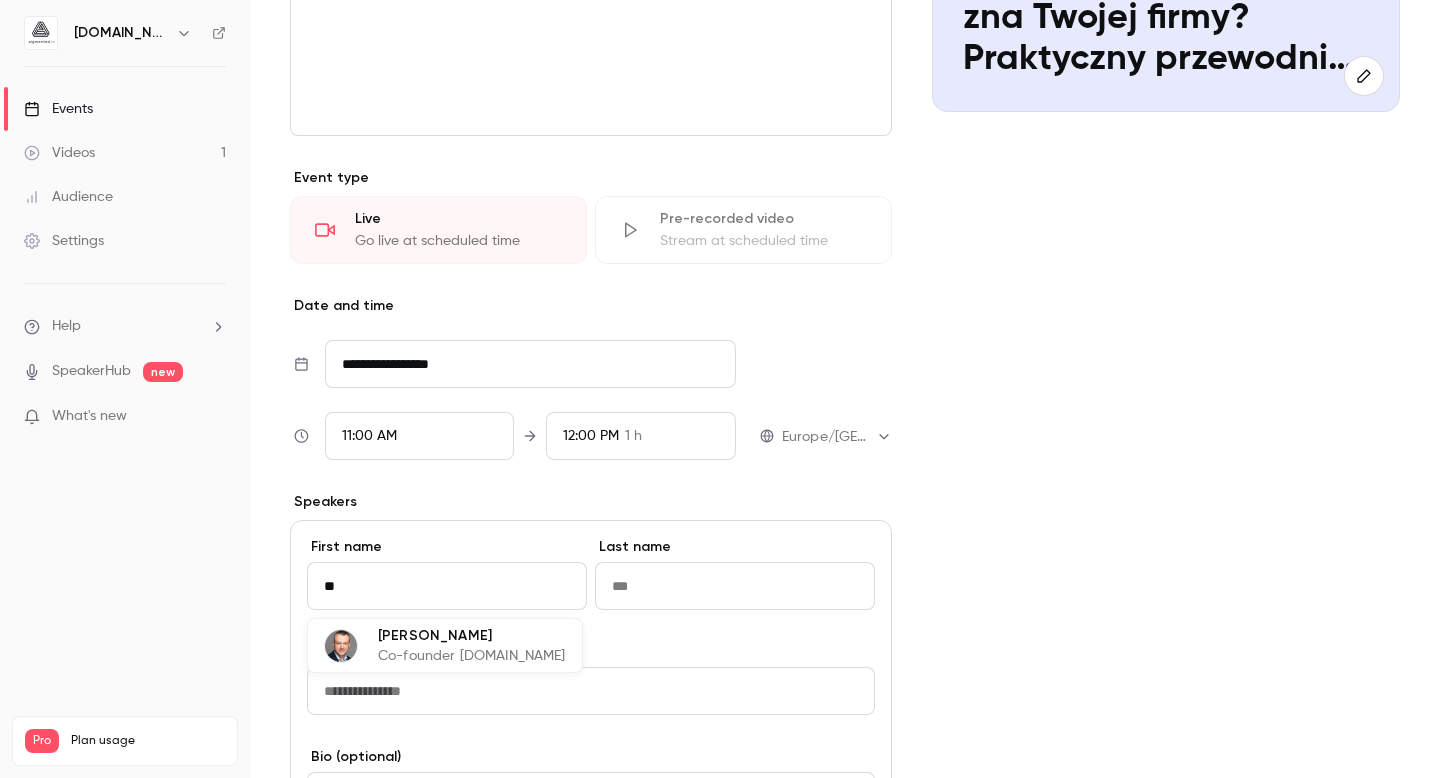 click on "Co-founder [DOMAIN_NAME]" at bounding box center (472, 656) 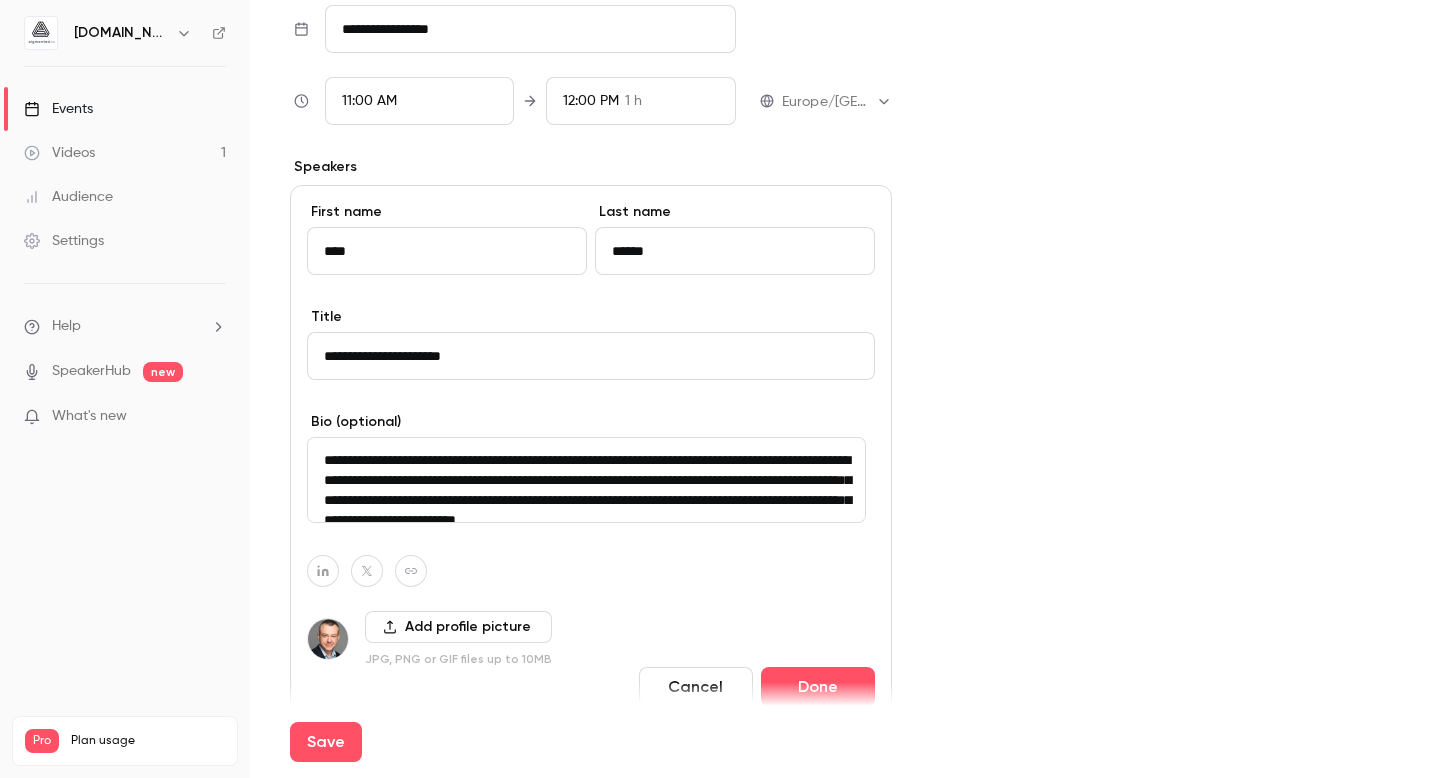 scroll, scrollTop: 895, scrollLeft: 0, axis: vertical 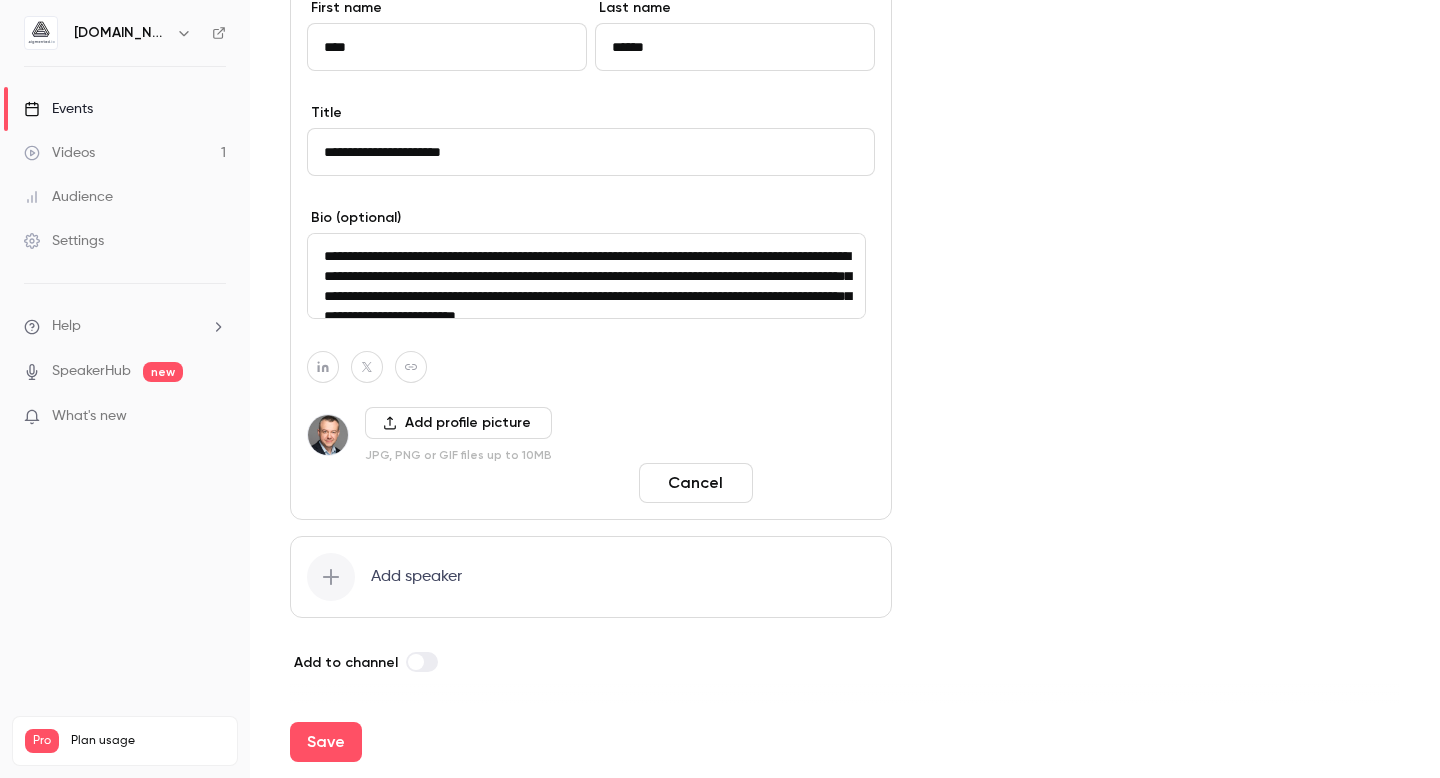 type on "****" 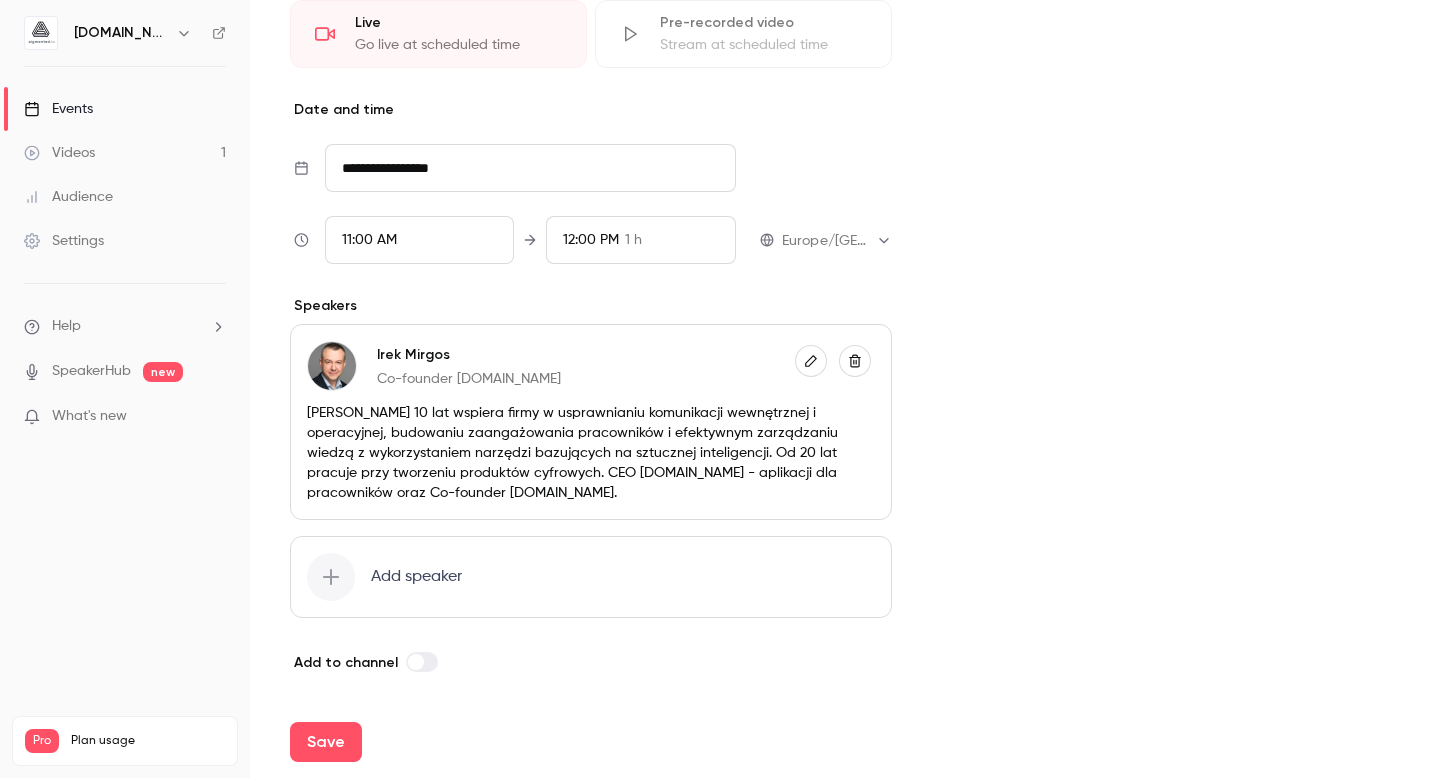 click 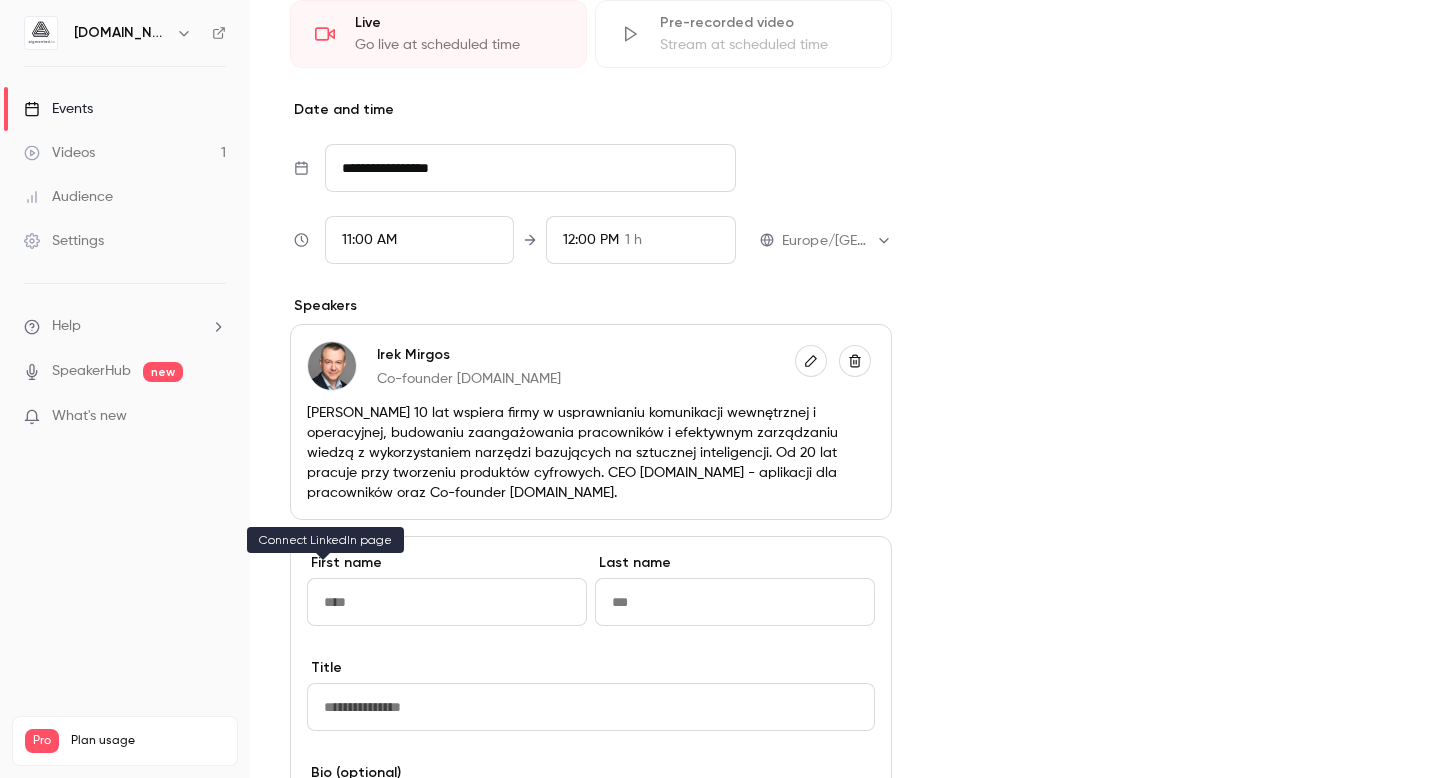 scroll, scrollTop: 895, scrollLeft: 0, axis: vertical 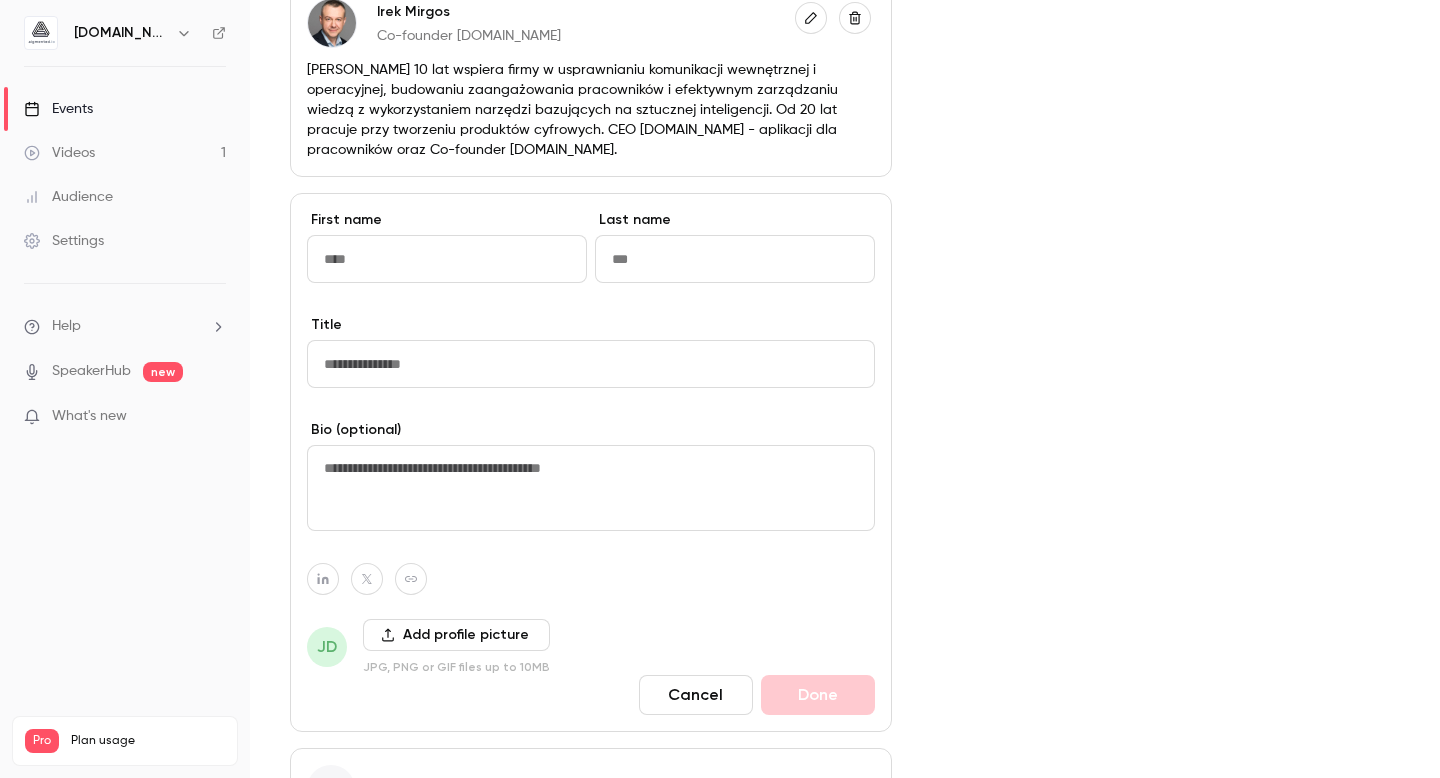click at bounding box center (447, 259) 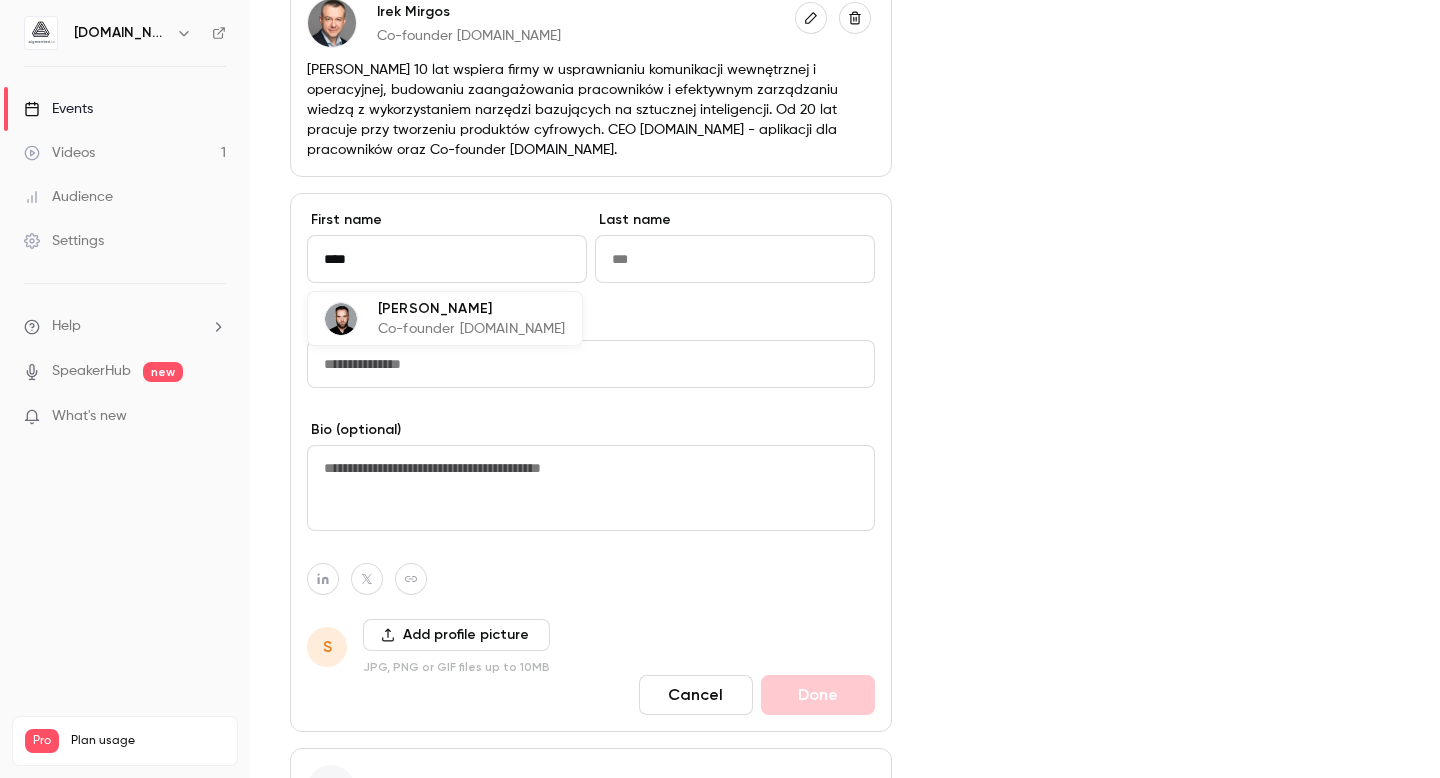click on "[PERSON_NAME]" at bounding box center [472, 308] 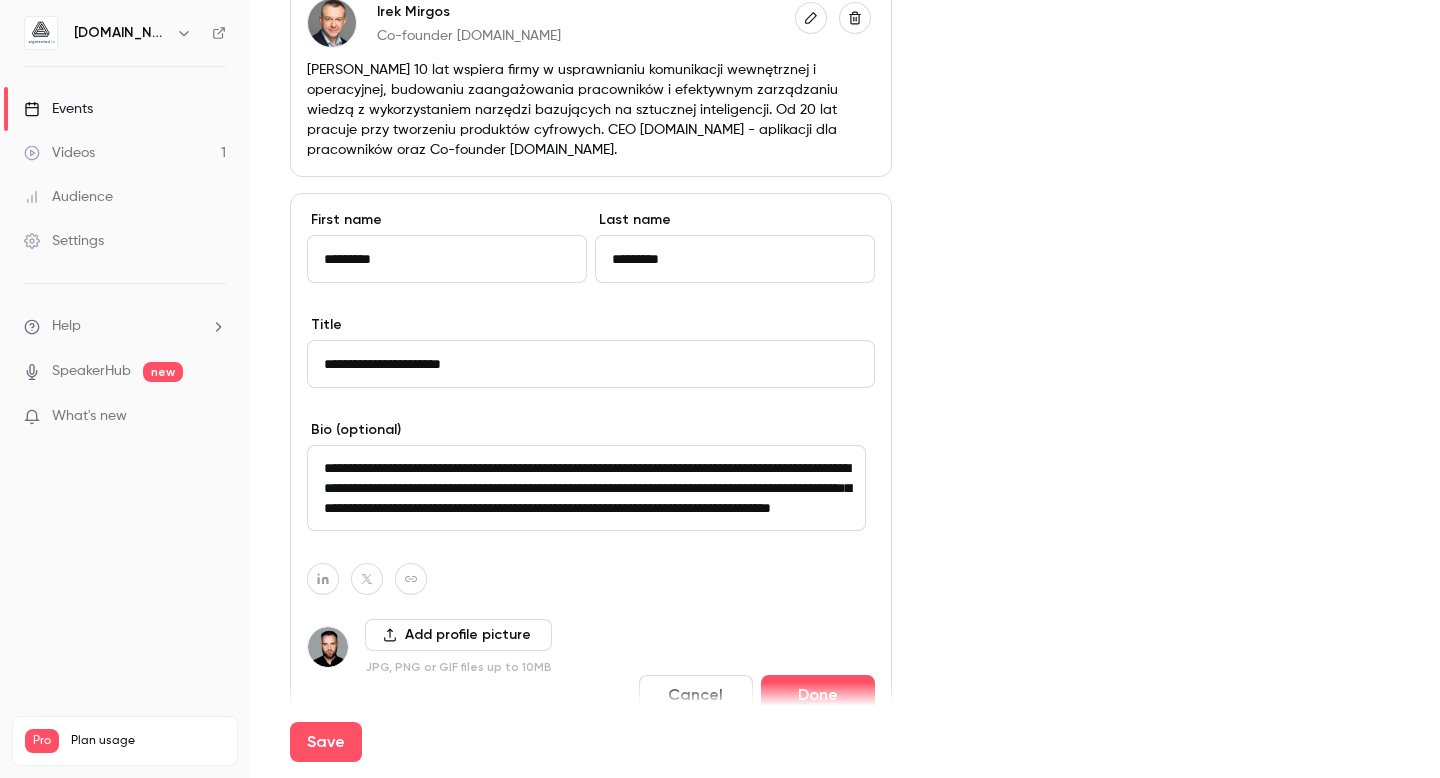 type on "*********" 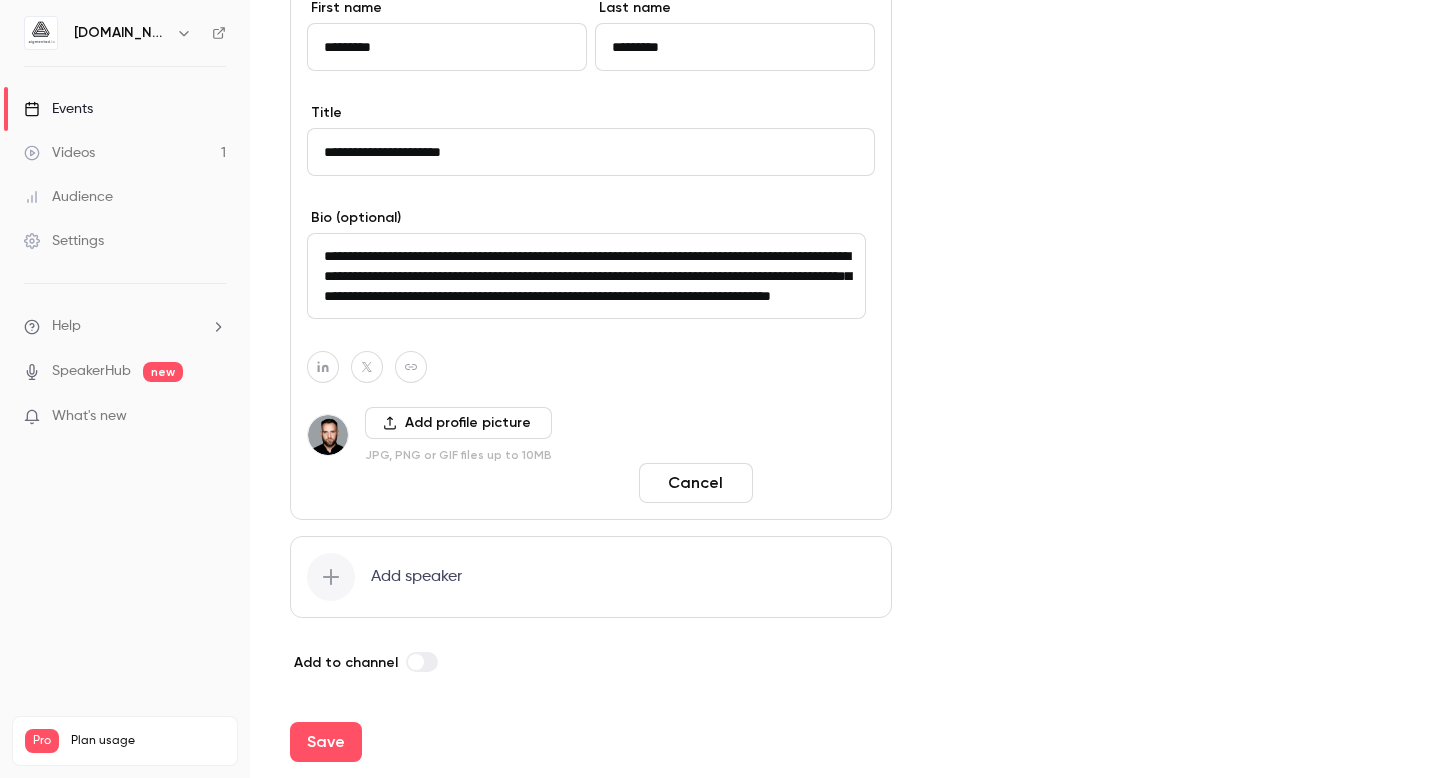 click on "Done" at bounding box center [818, 483] 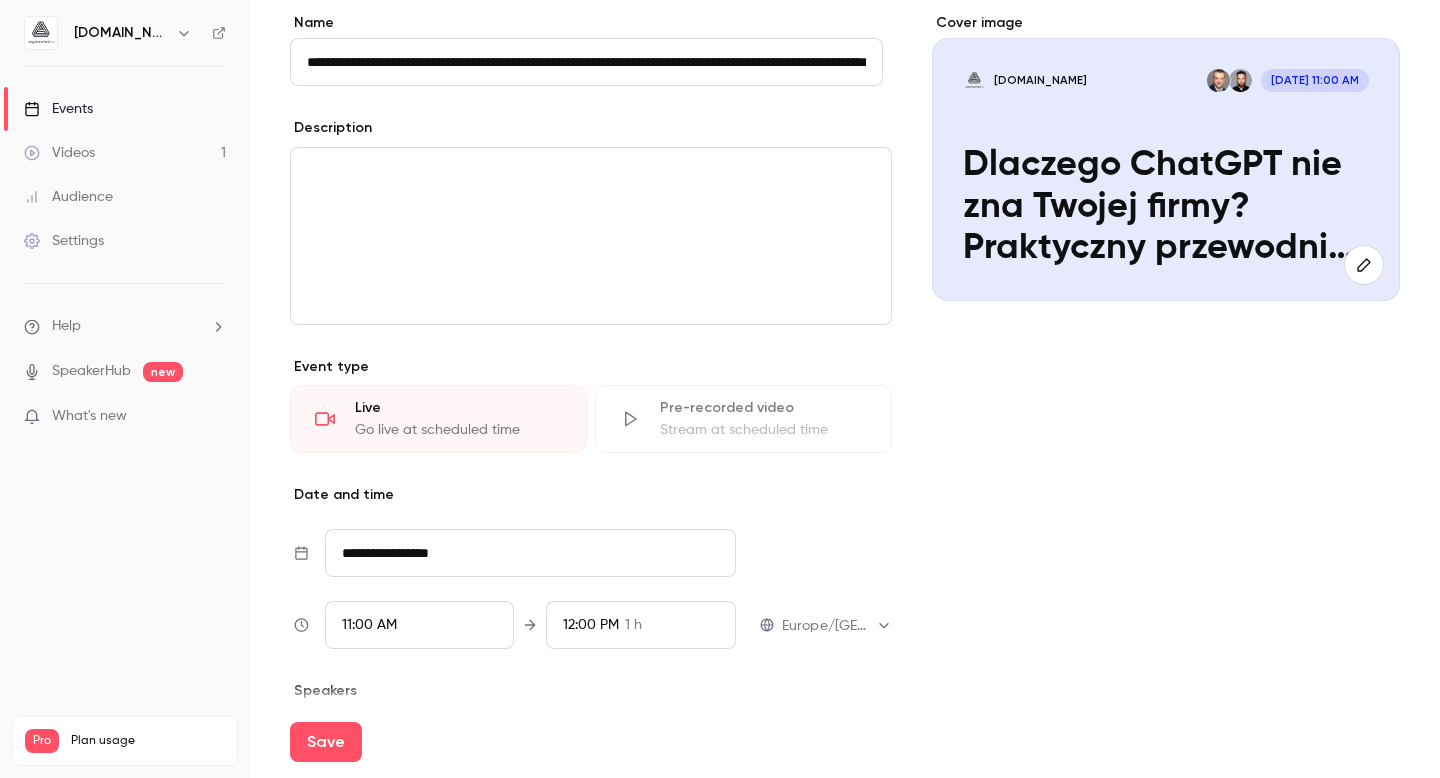 scroll, scrollTop: 0, scrollLeft: 0, axis: both 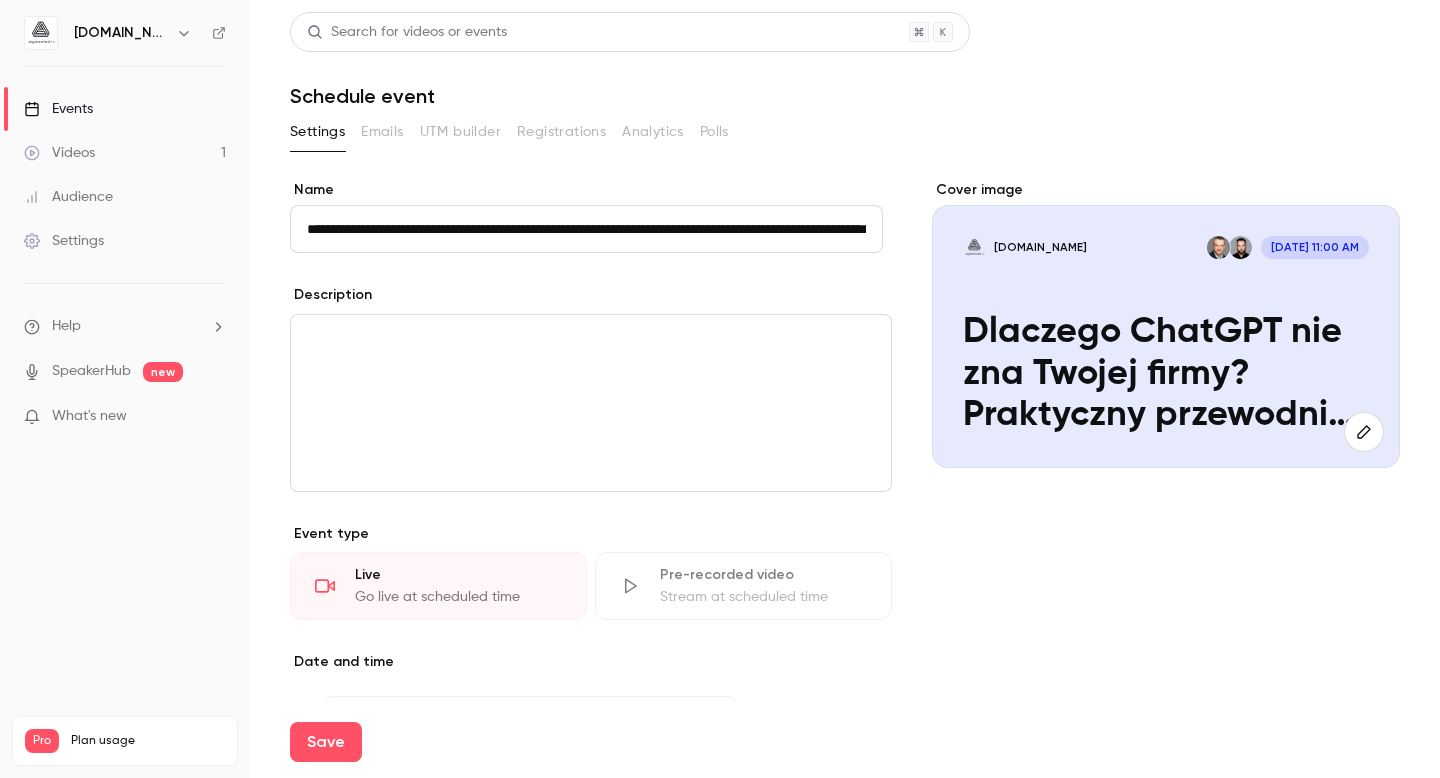 click at bounding box center (591, 403) 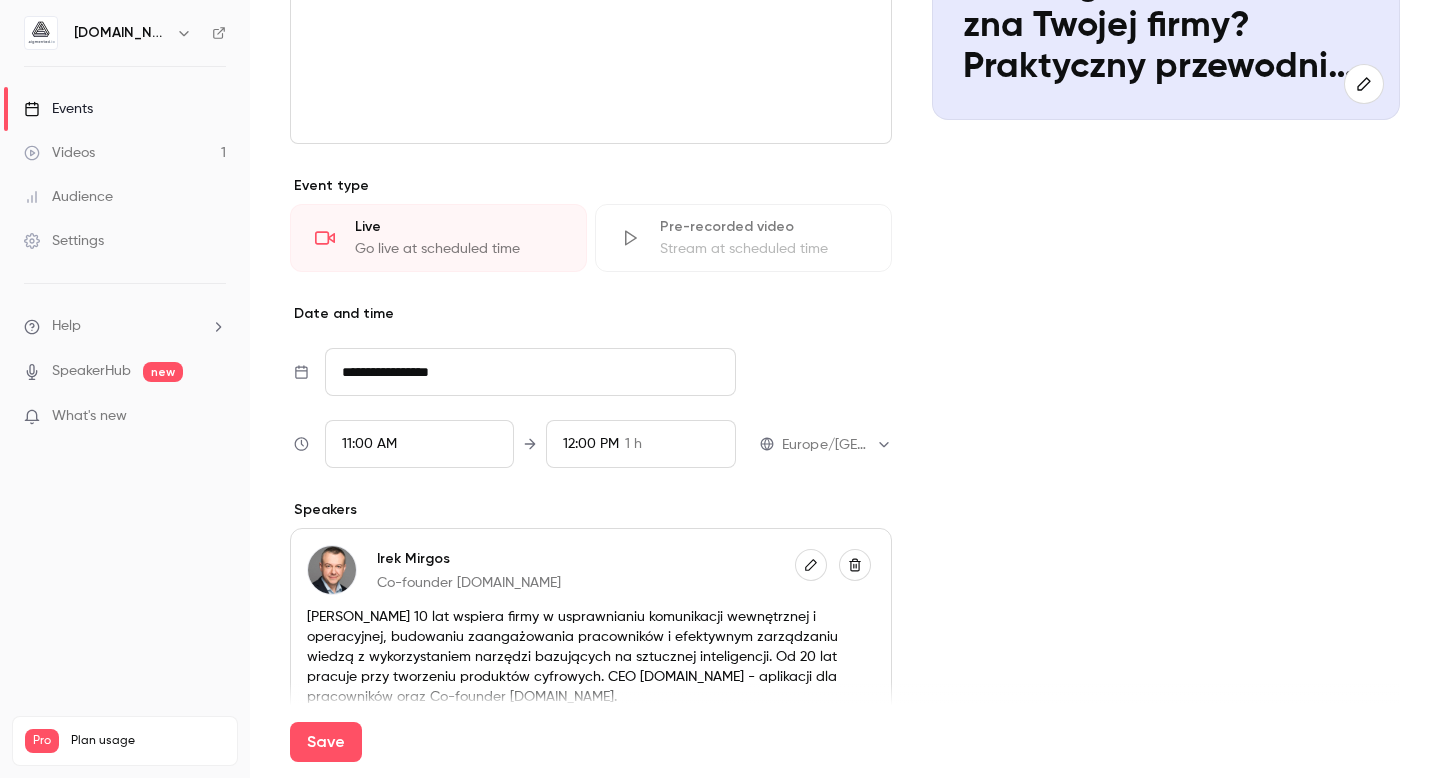 scroll, scrollTop: 8, scrollLeft: 0, axis: vertical 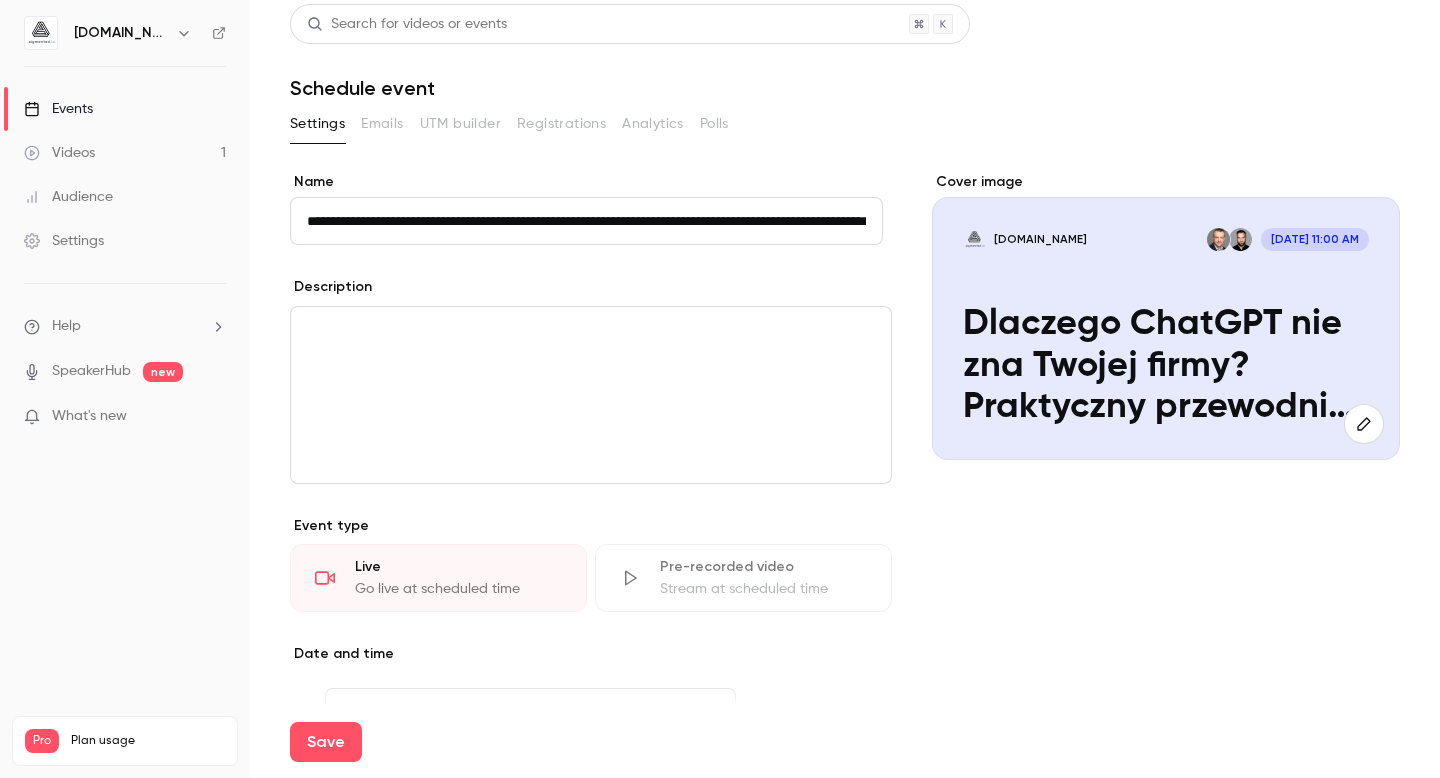 click at bounding box center (591, 395) 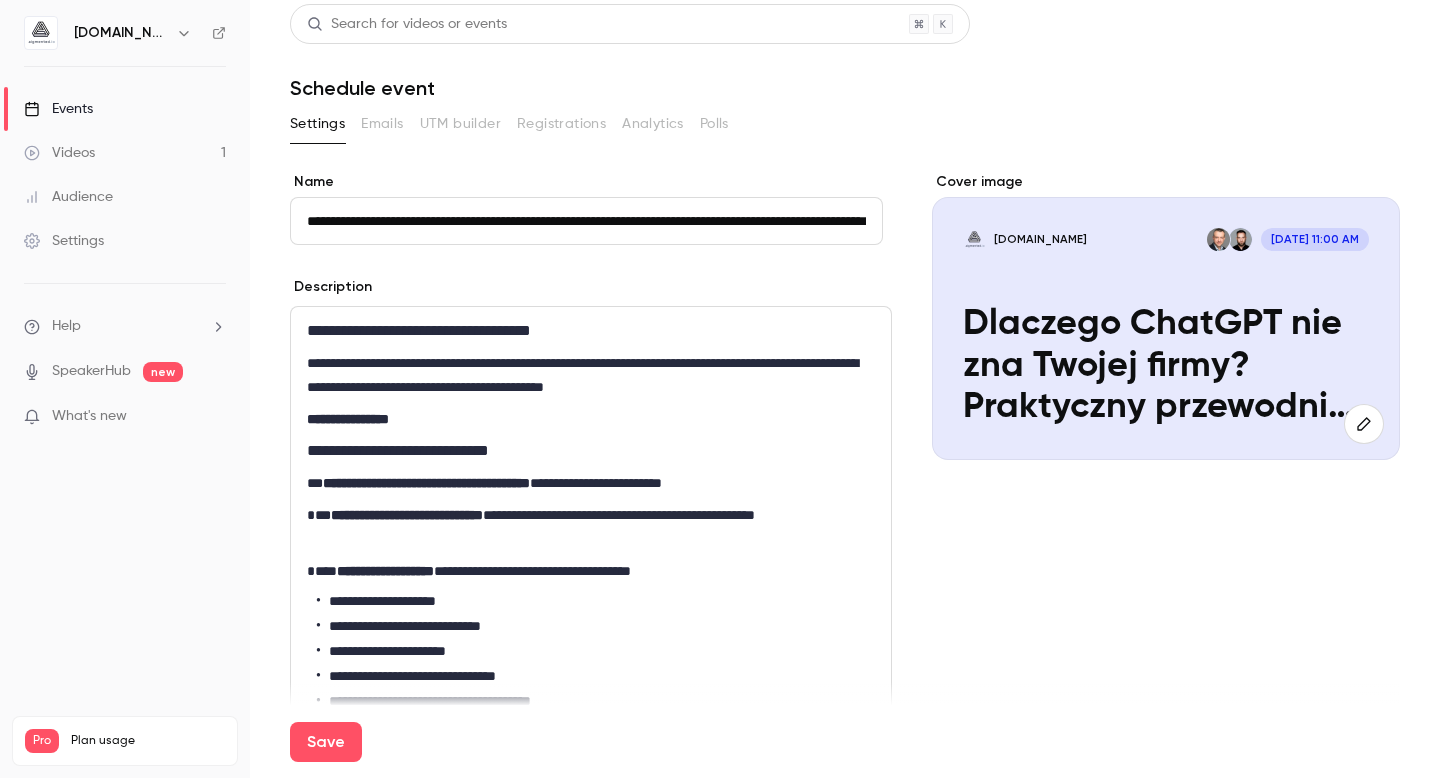 scroll, scrollTop: 0, scrollLeft: 0, axis: both 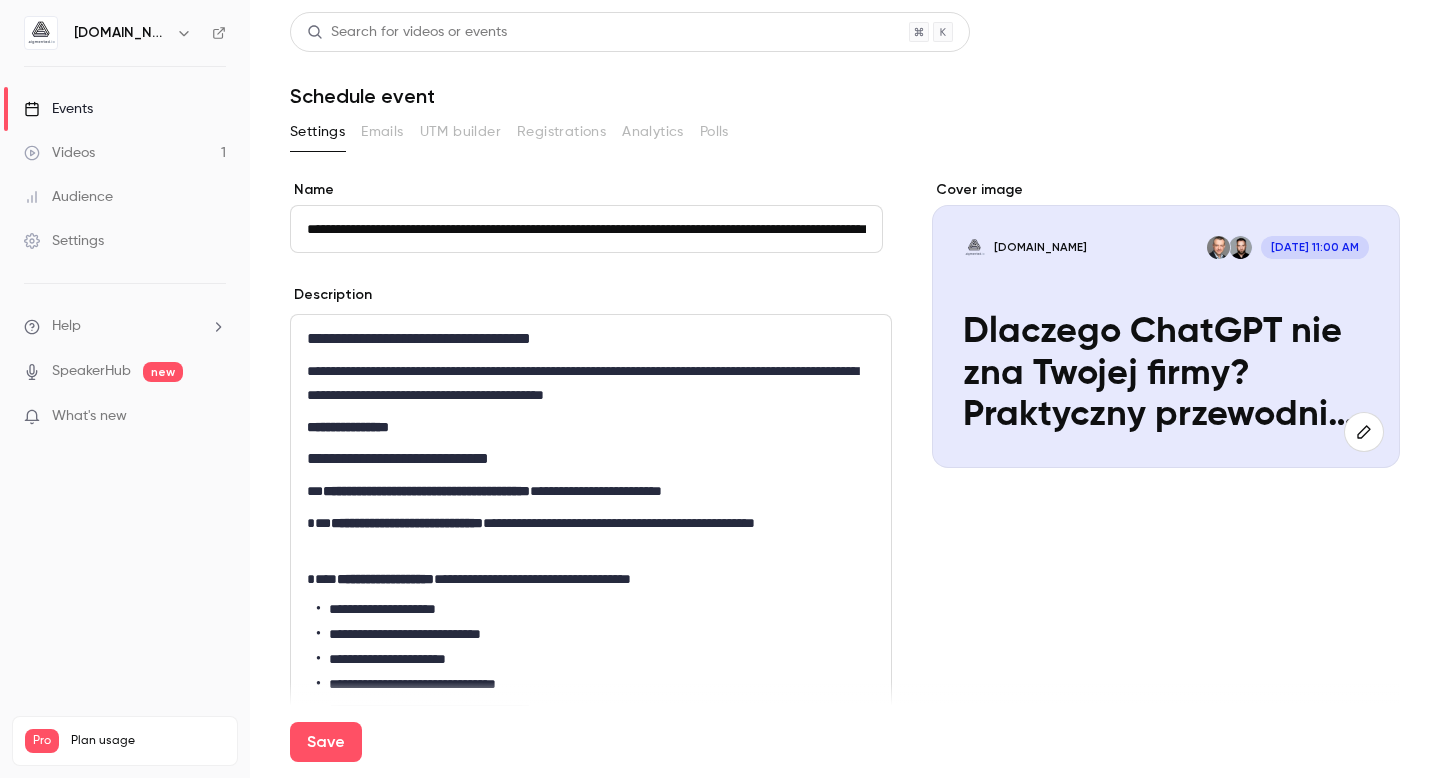 click on "**********" at bounding box center (586, 383) 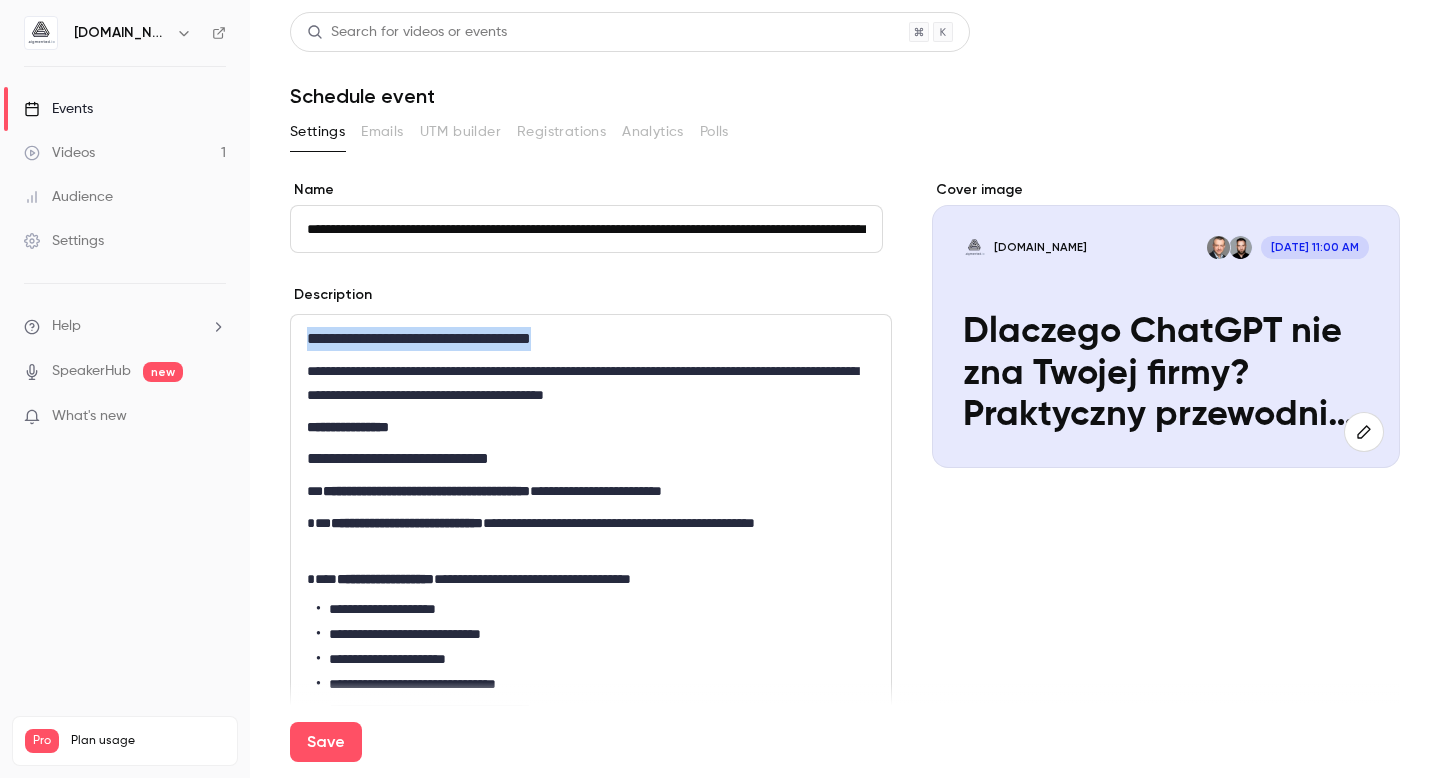 drag, startPoint x: 554, startPoint y: 344, endPoint x: 299, endPoint y: 343, distance: 255.00197 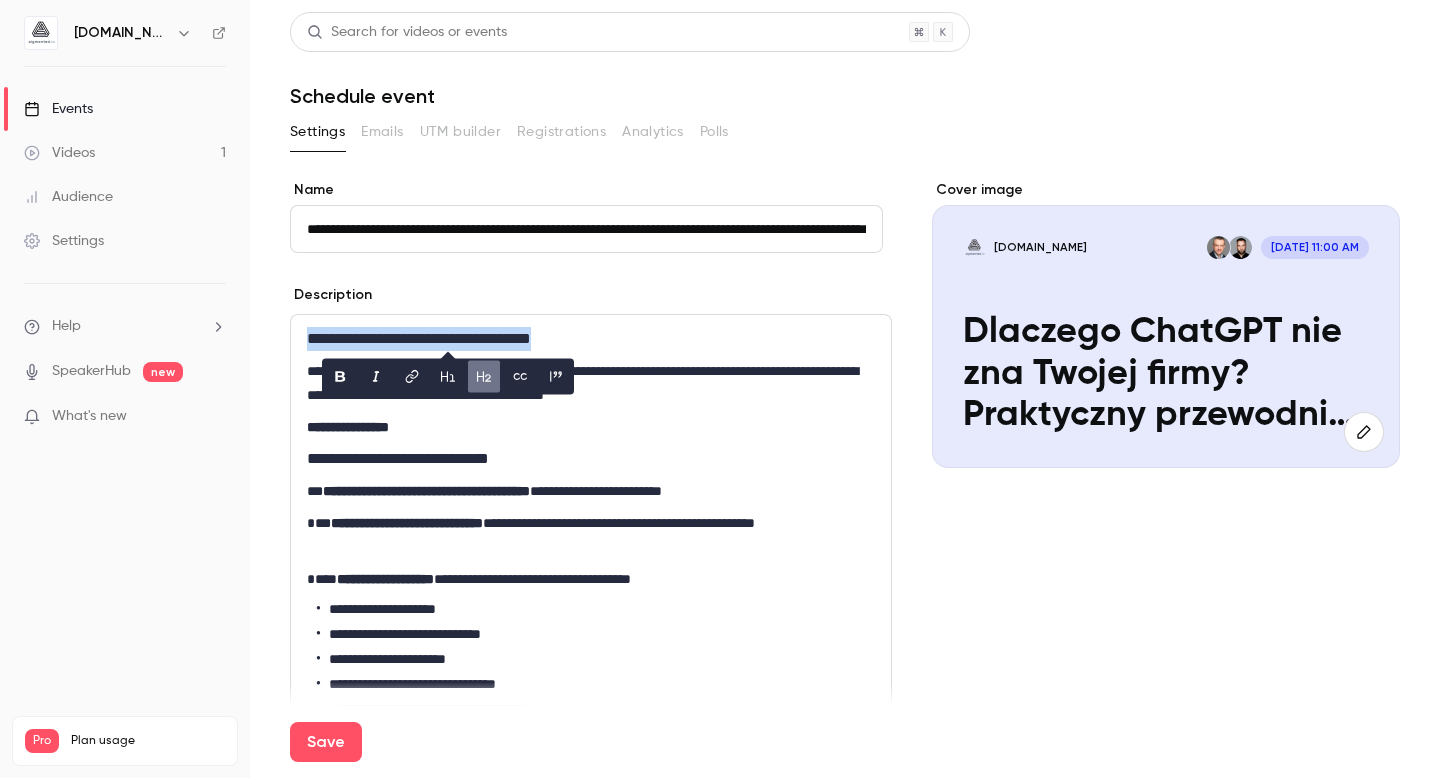 click on "**********" at bounding box center [586, 339] 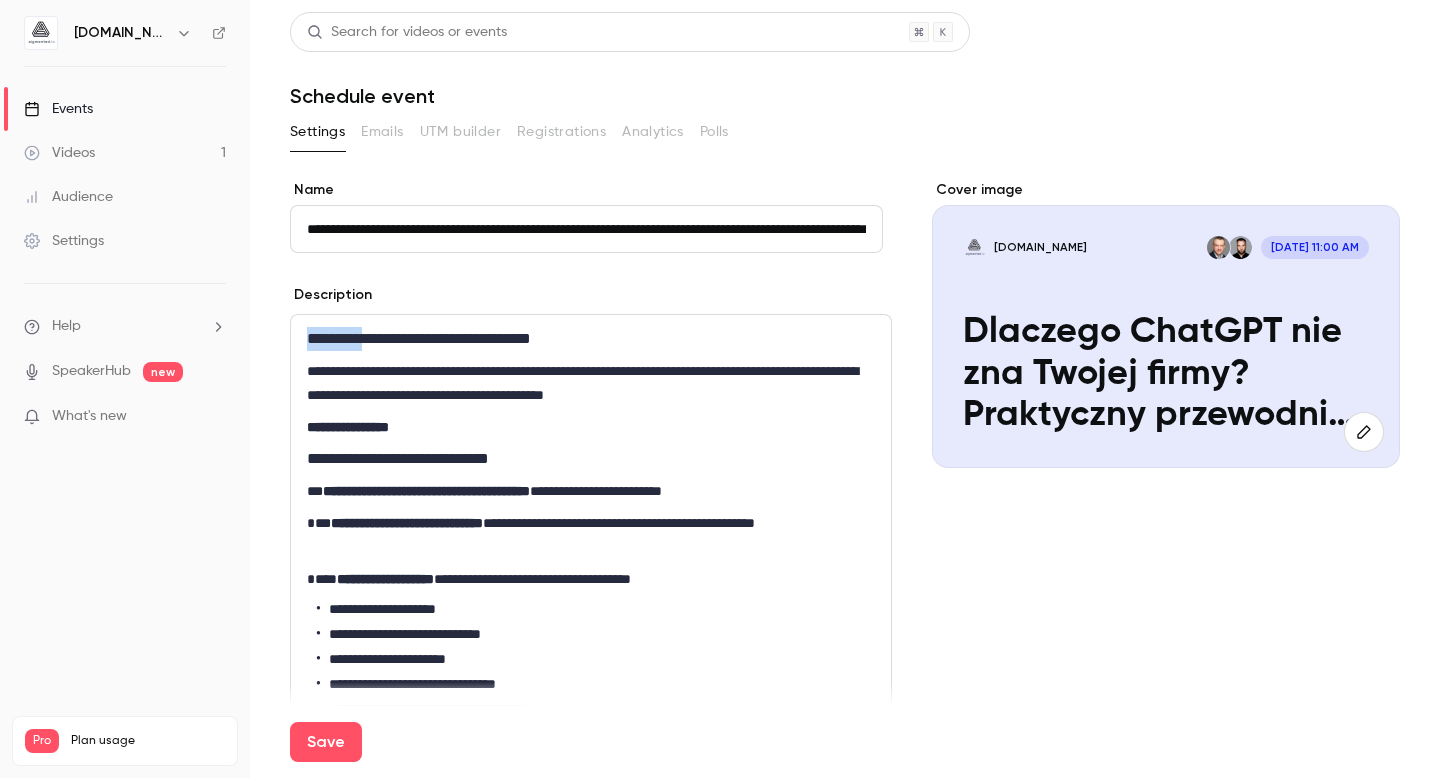 drag, startPoint x: 375, startPoint y: 340, endPoint x: 308, endPoint y: 340, distance: 67 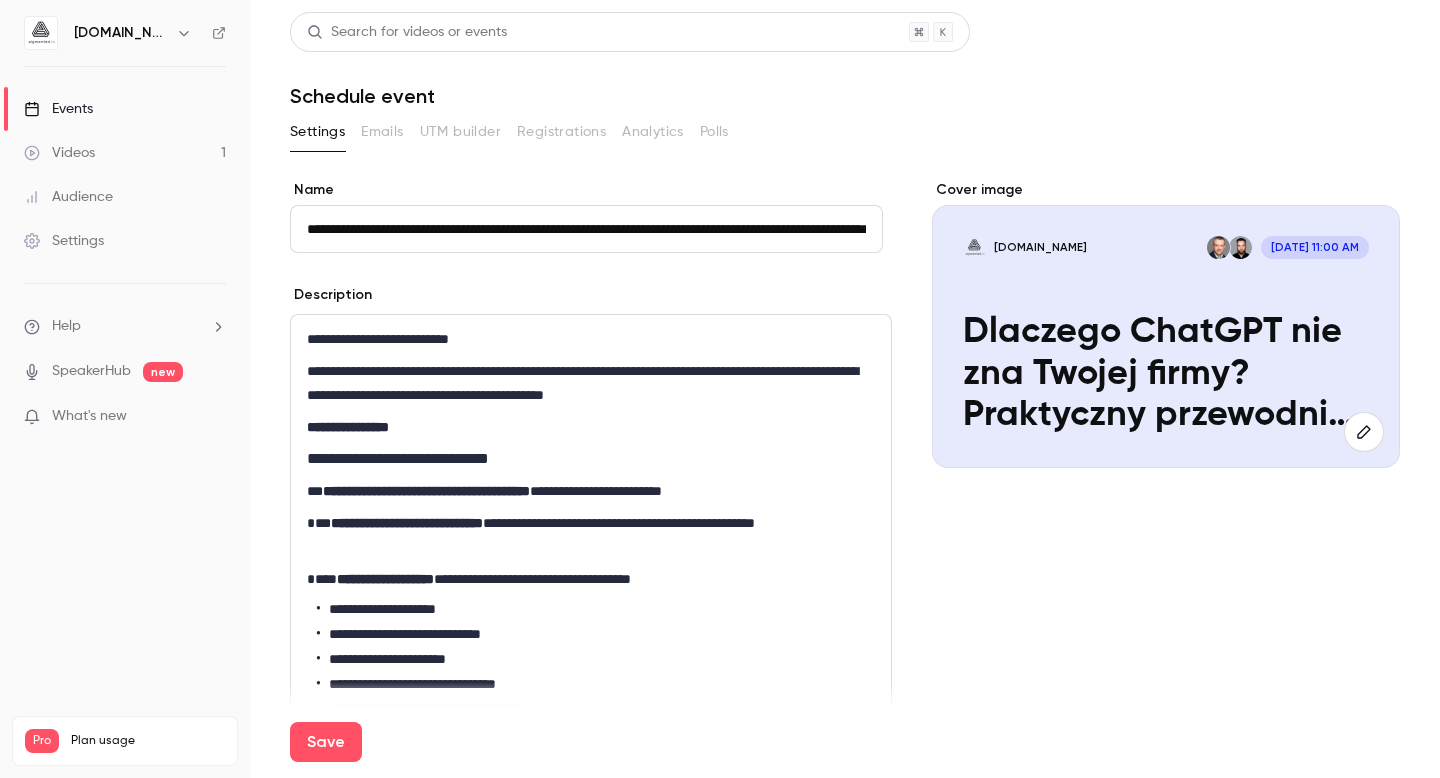 click on "**********" at bounding box center [586, 339] 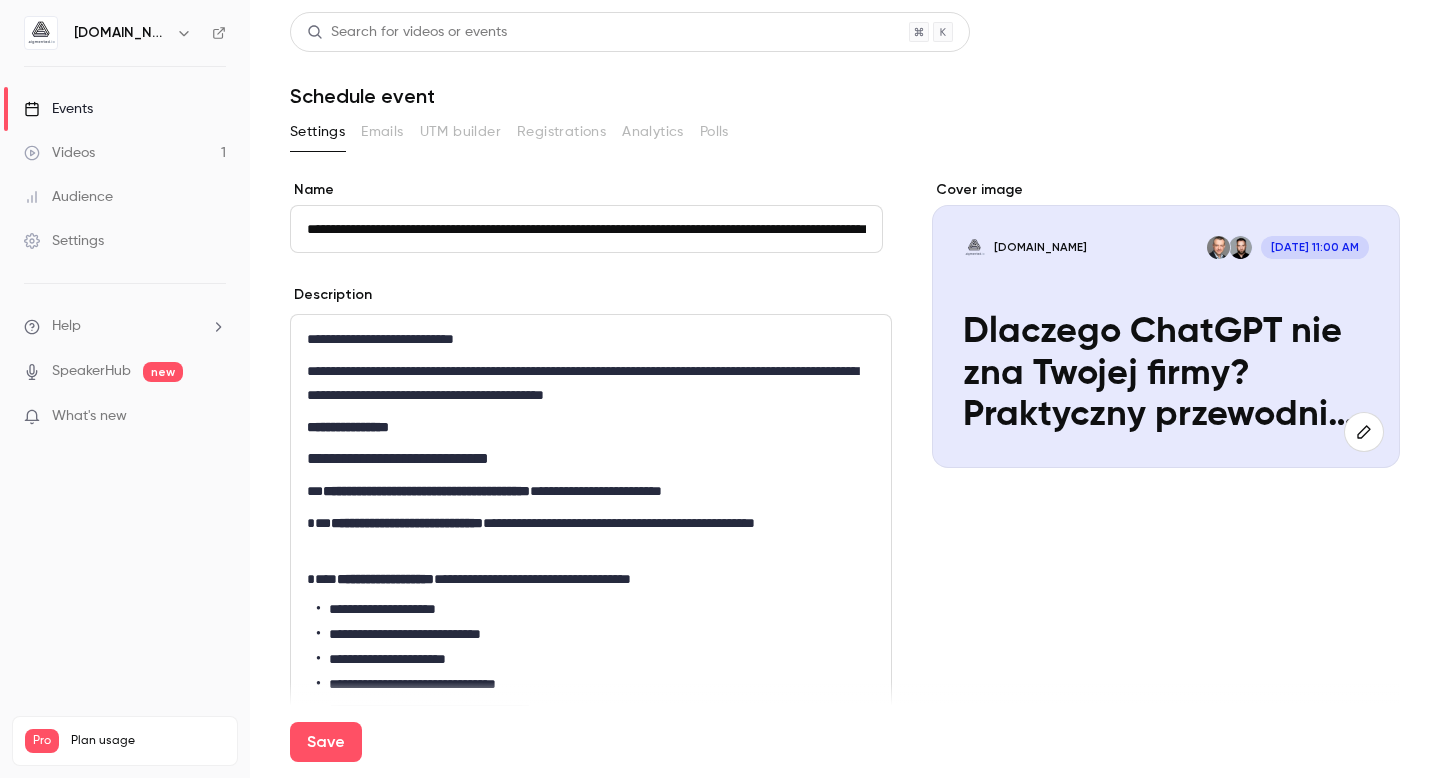 click on "**********" at bounding box center (586, 459) 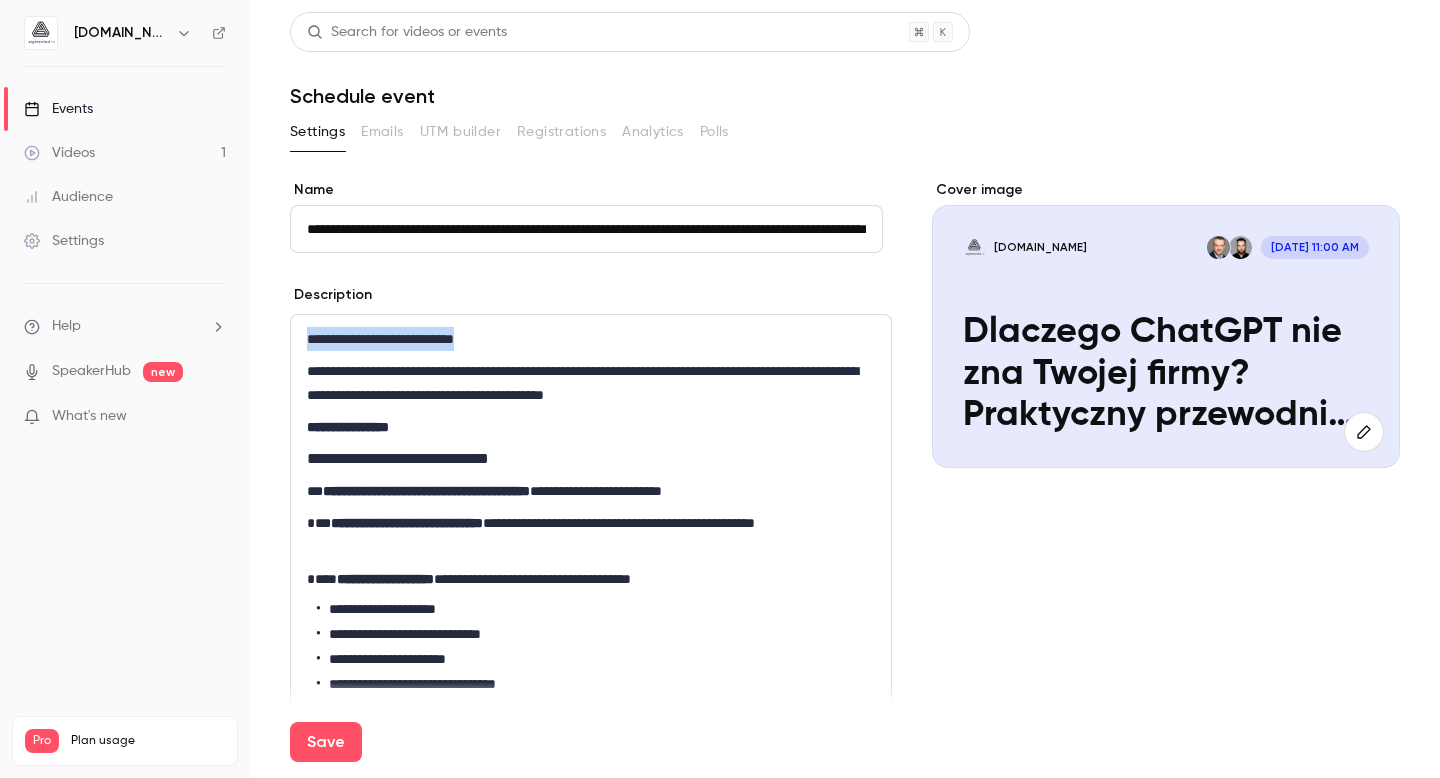 drag, startPoint x: 528, startPoint y: 335, endPoint x: 286, endPoint y: 331, distance: 242.03305 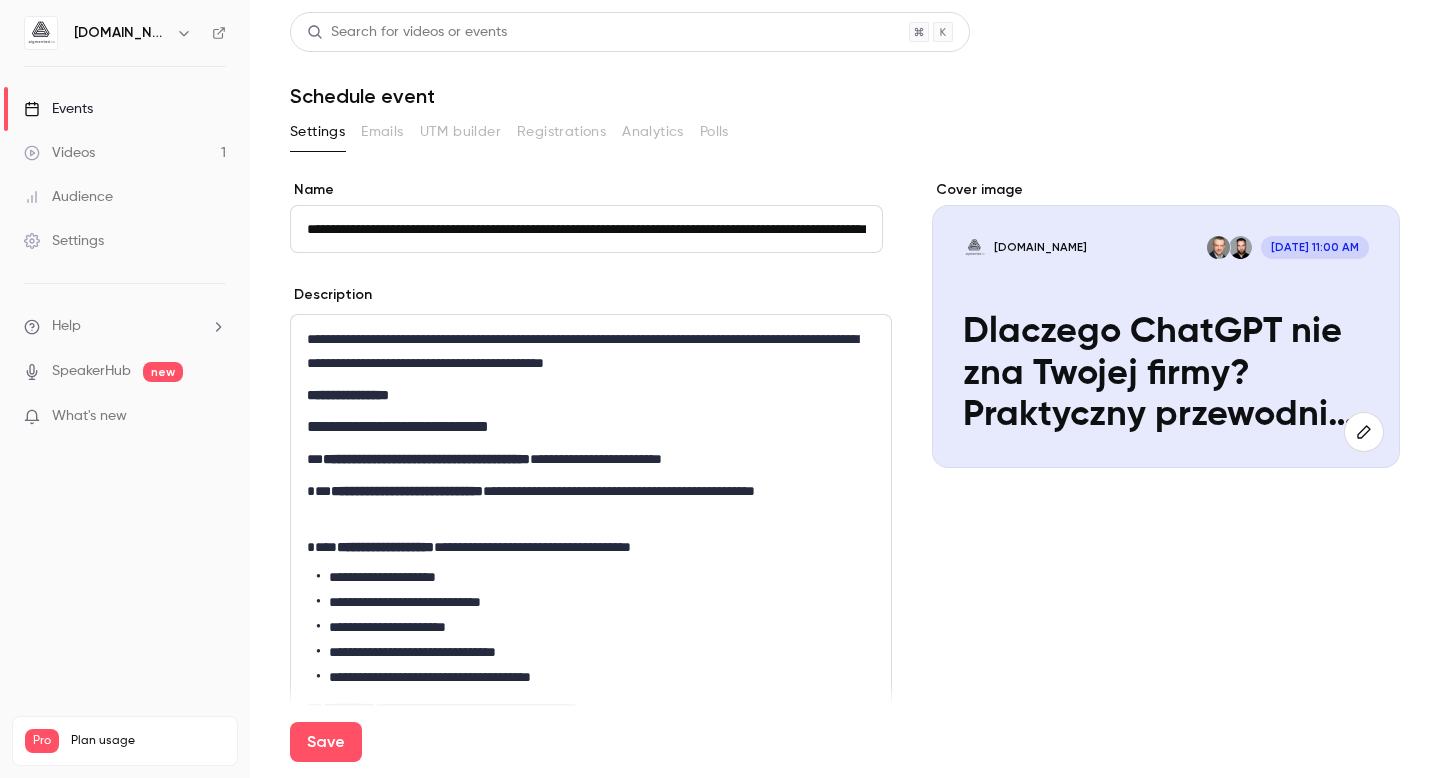 click on "**********" at bounding box center [586, 351] 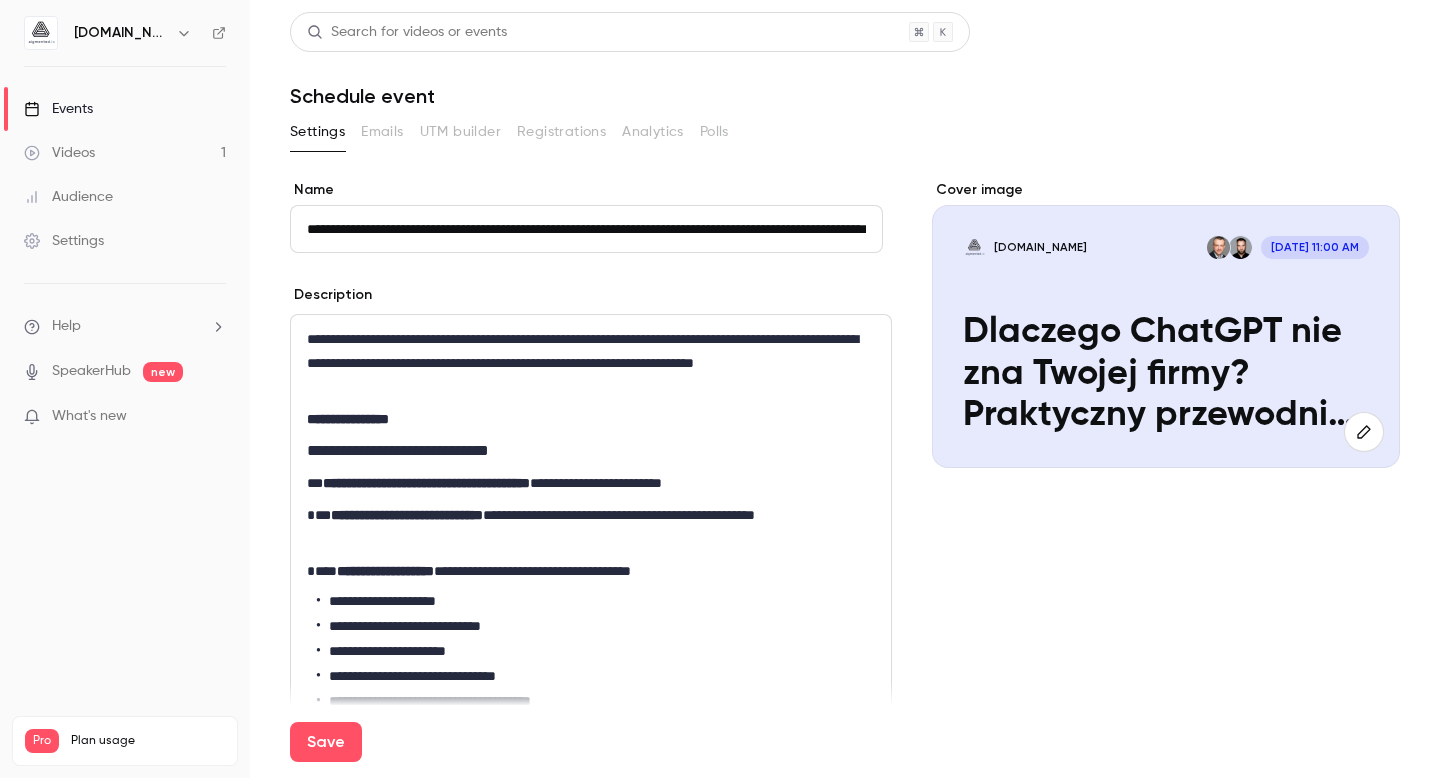 click on "**********" at bounding box center (586, 363) 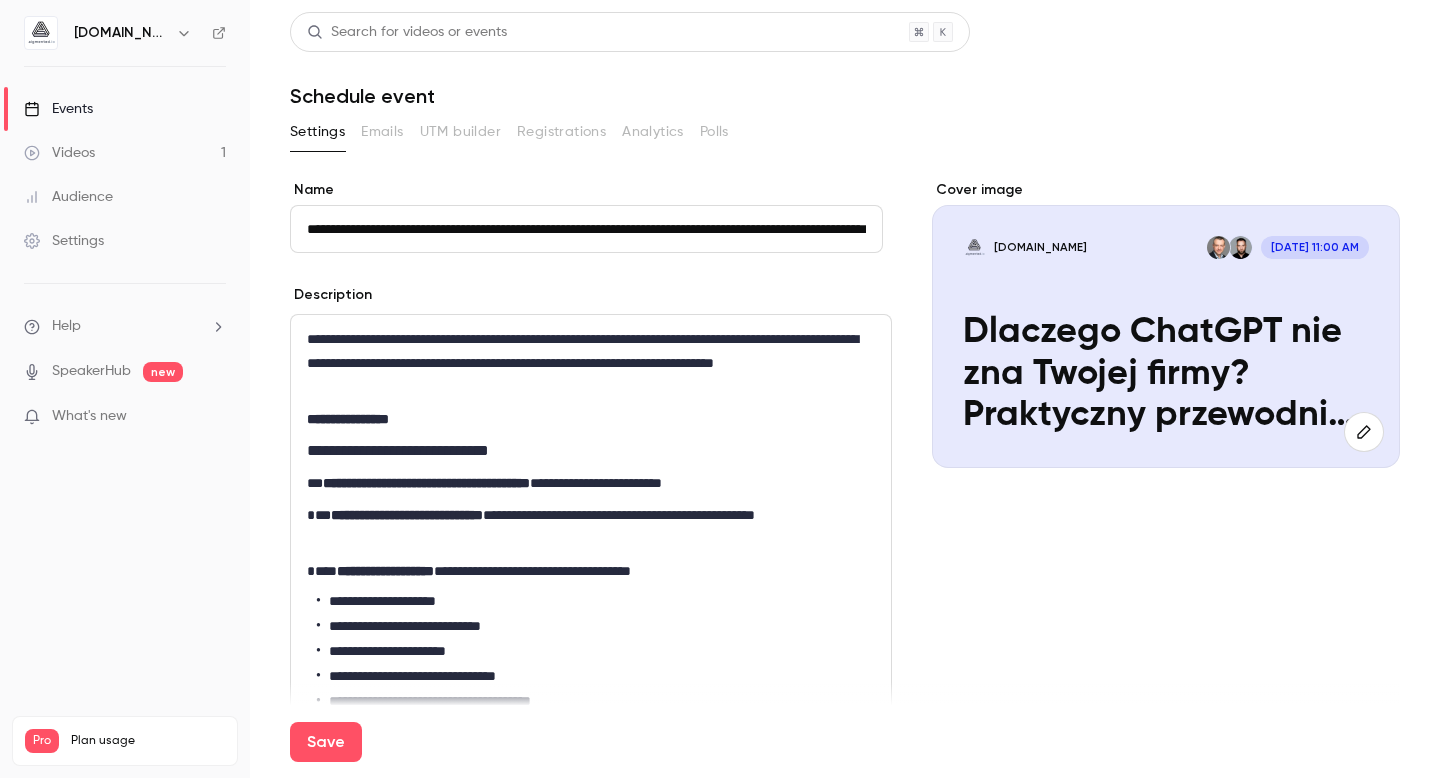 click on "**********" at bounding box center (586, 363) 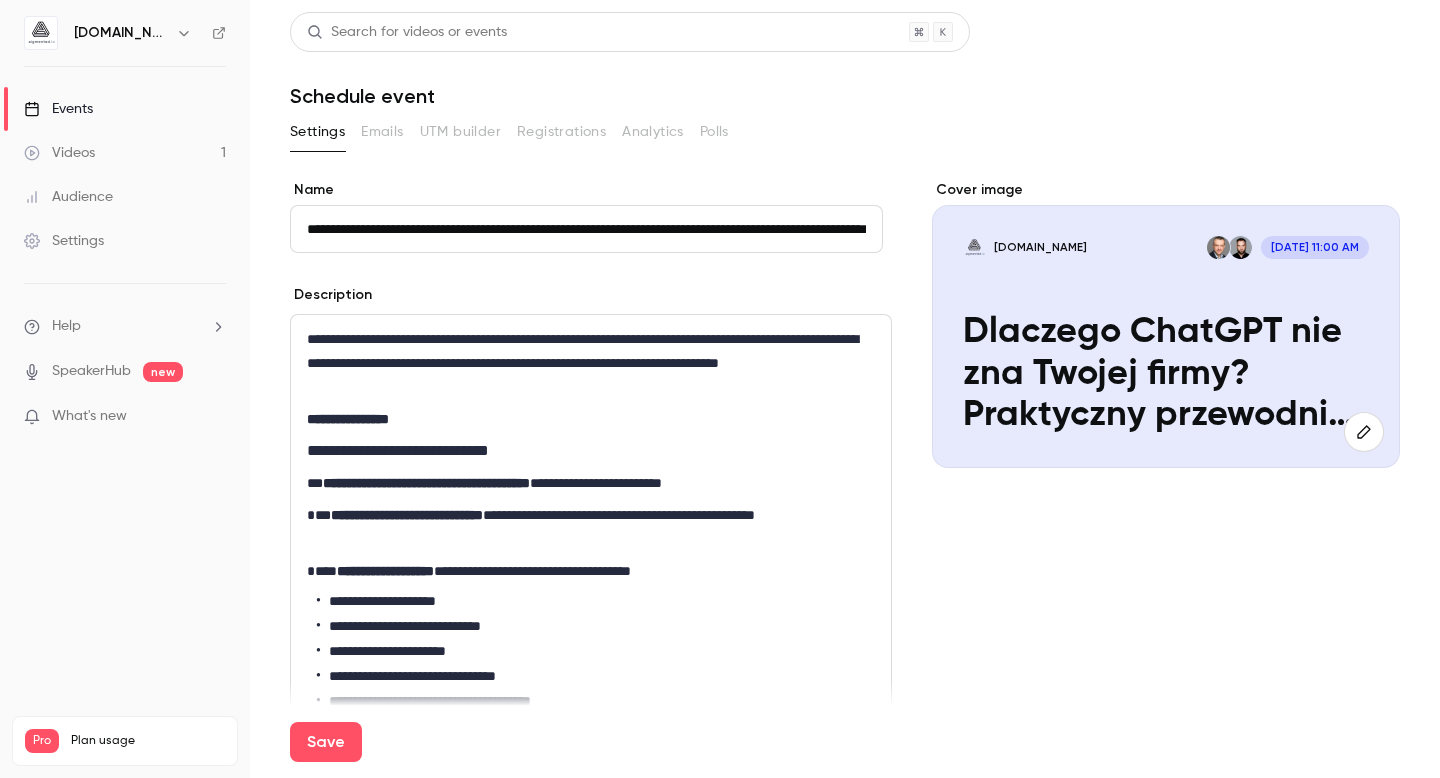 click on "**********" at bounding box center (586, 363) 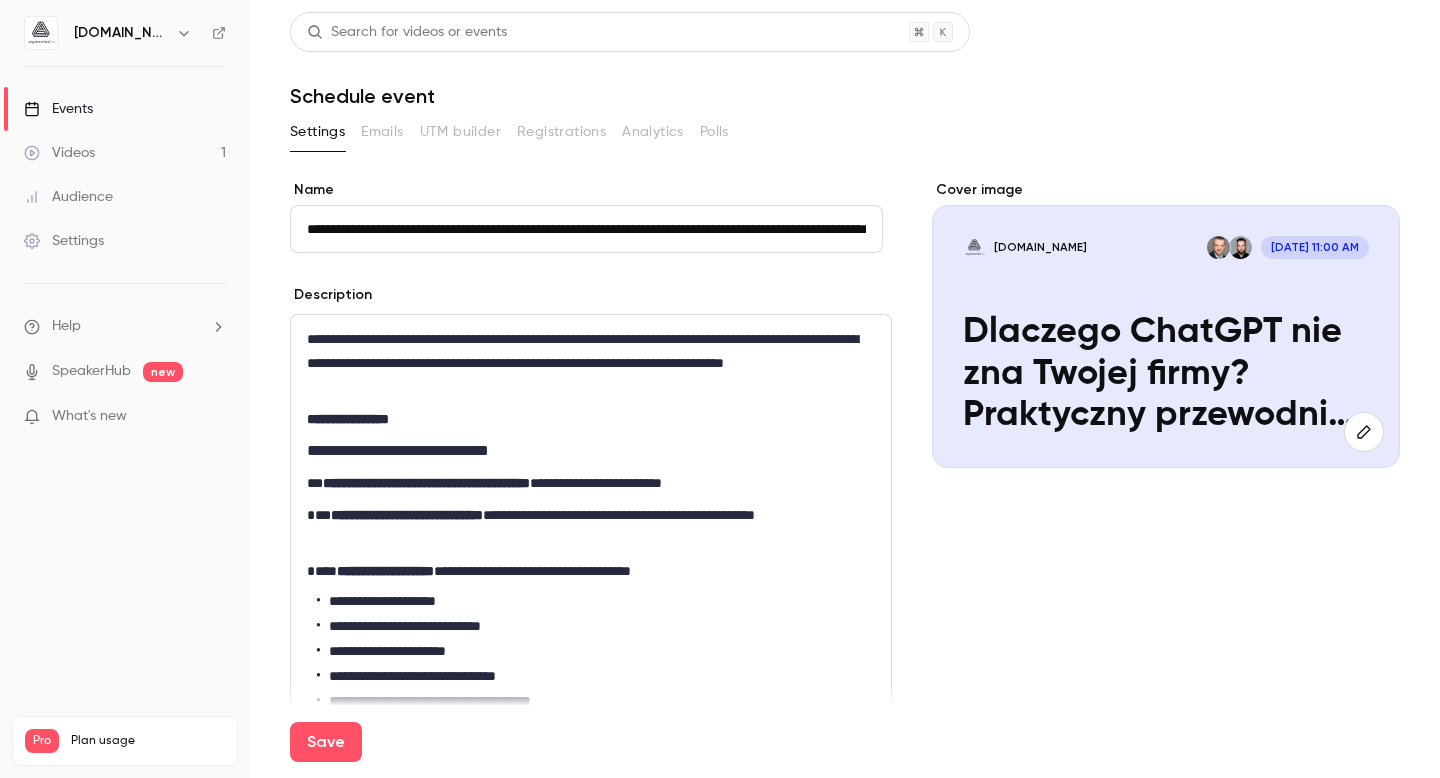 click on "**********" at bounding box center (591, 619) 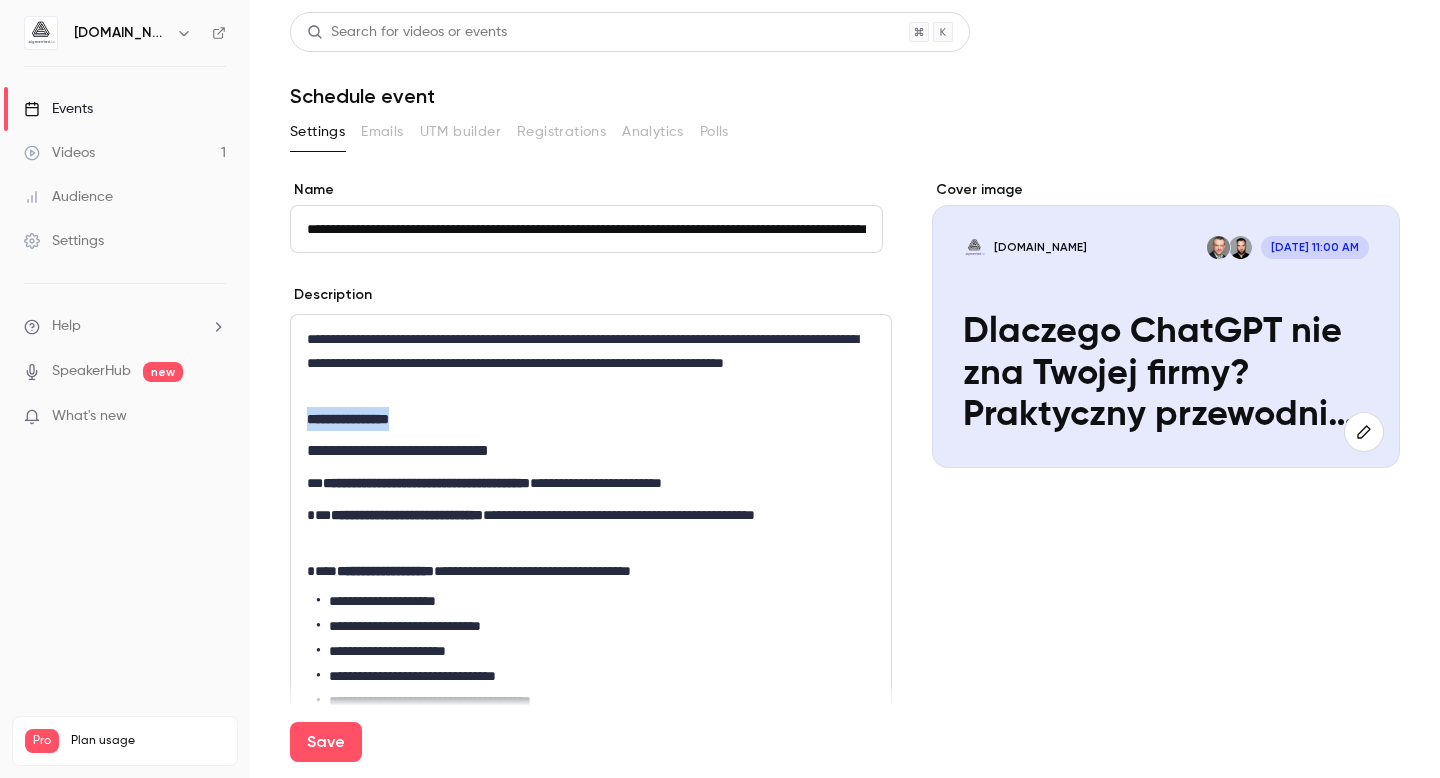 drag, startPoint x: 439, startPoint y: 421, endPoint x: 383, endPoint y: 418, distance: 56.0803 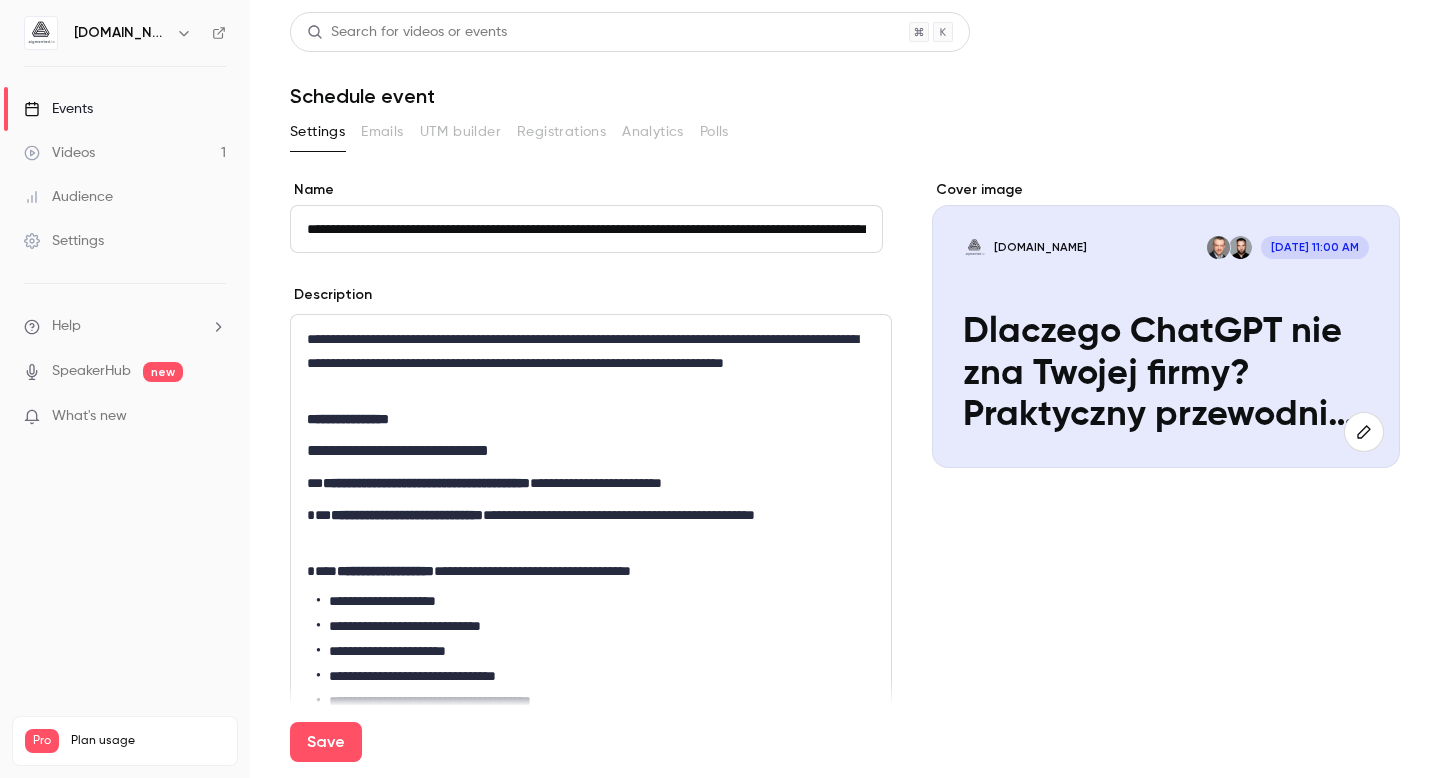 click on "**********" at bounding box center [591, 419] 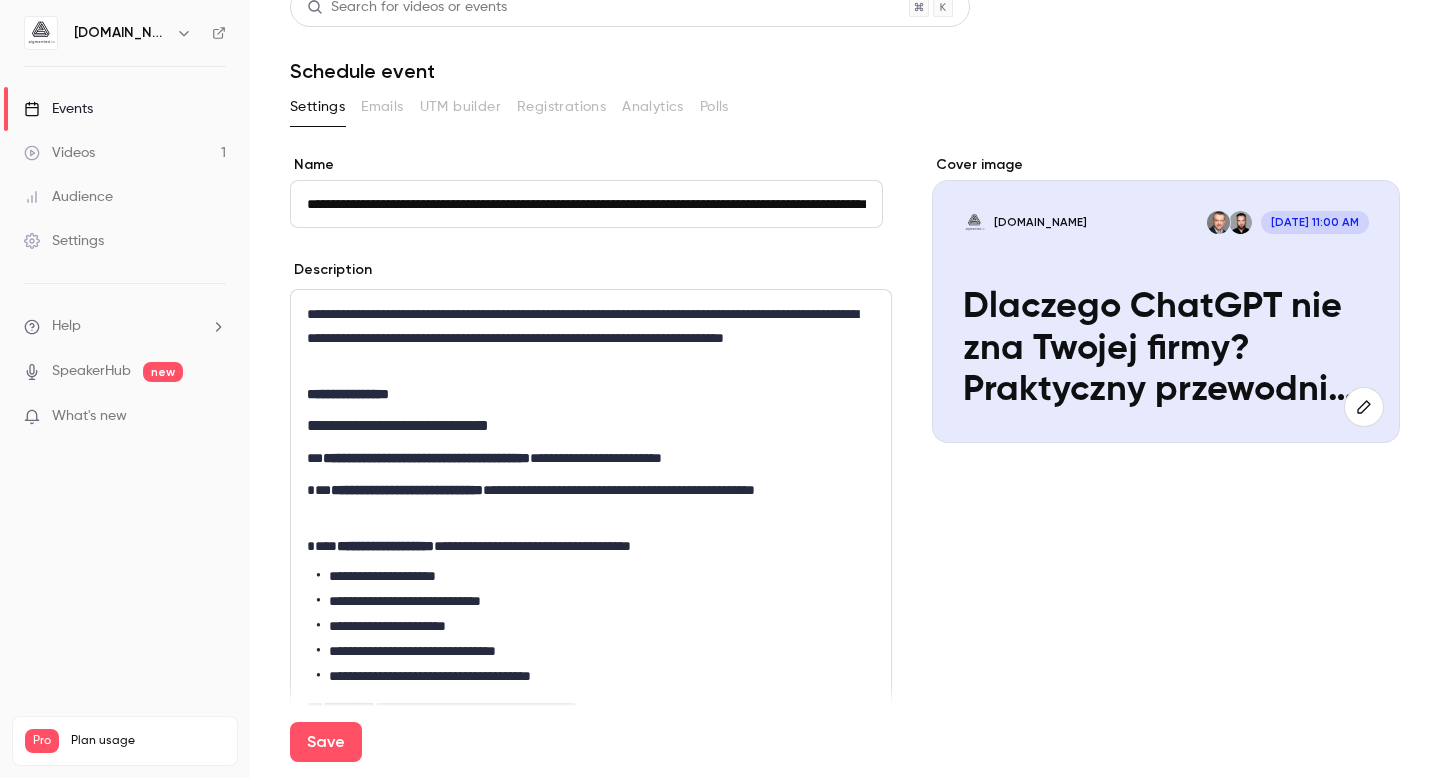 scroll, scrollTop: 51, scrollLeft: 0, axis: vertical 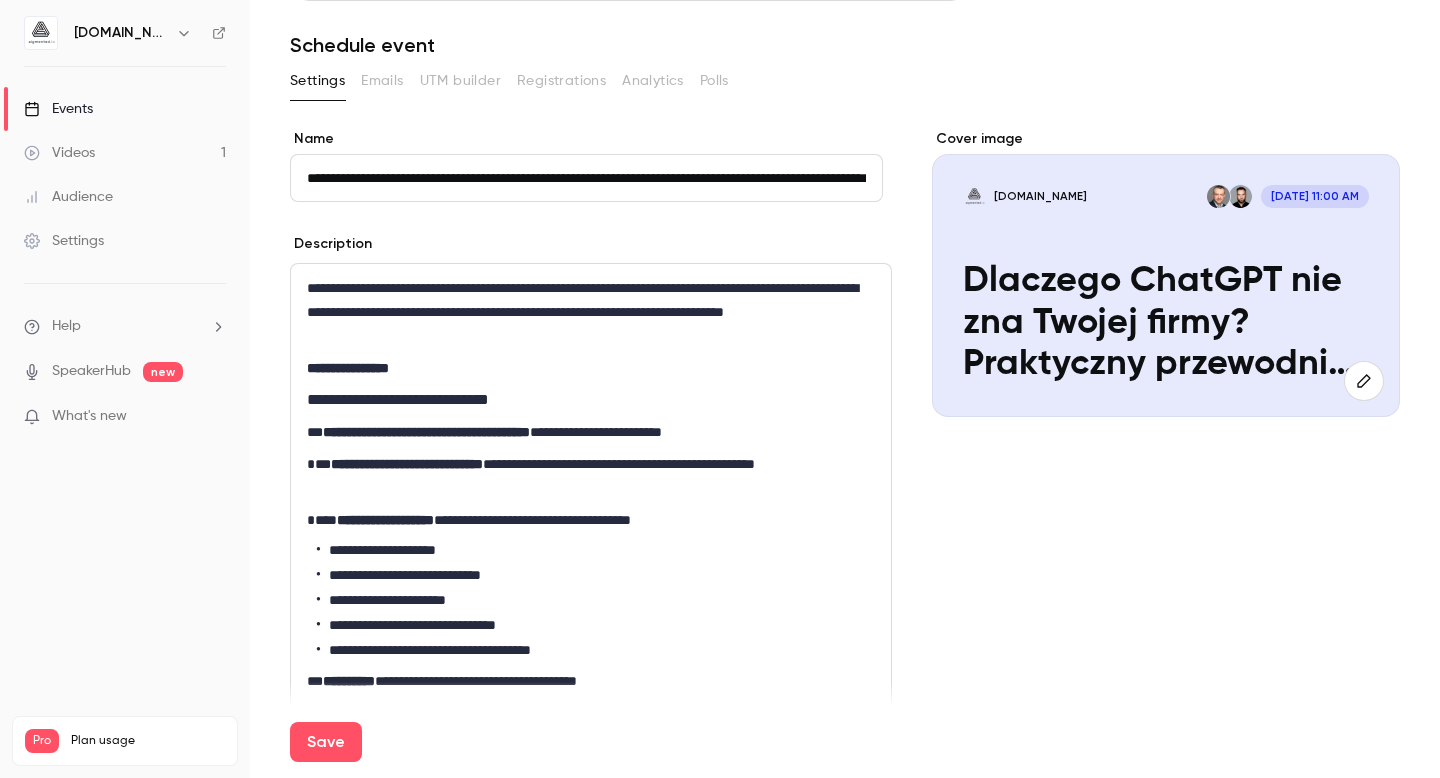 click on "**********" at bounding box center [586, 432] 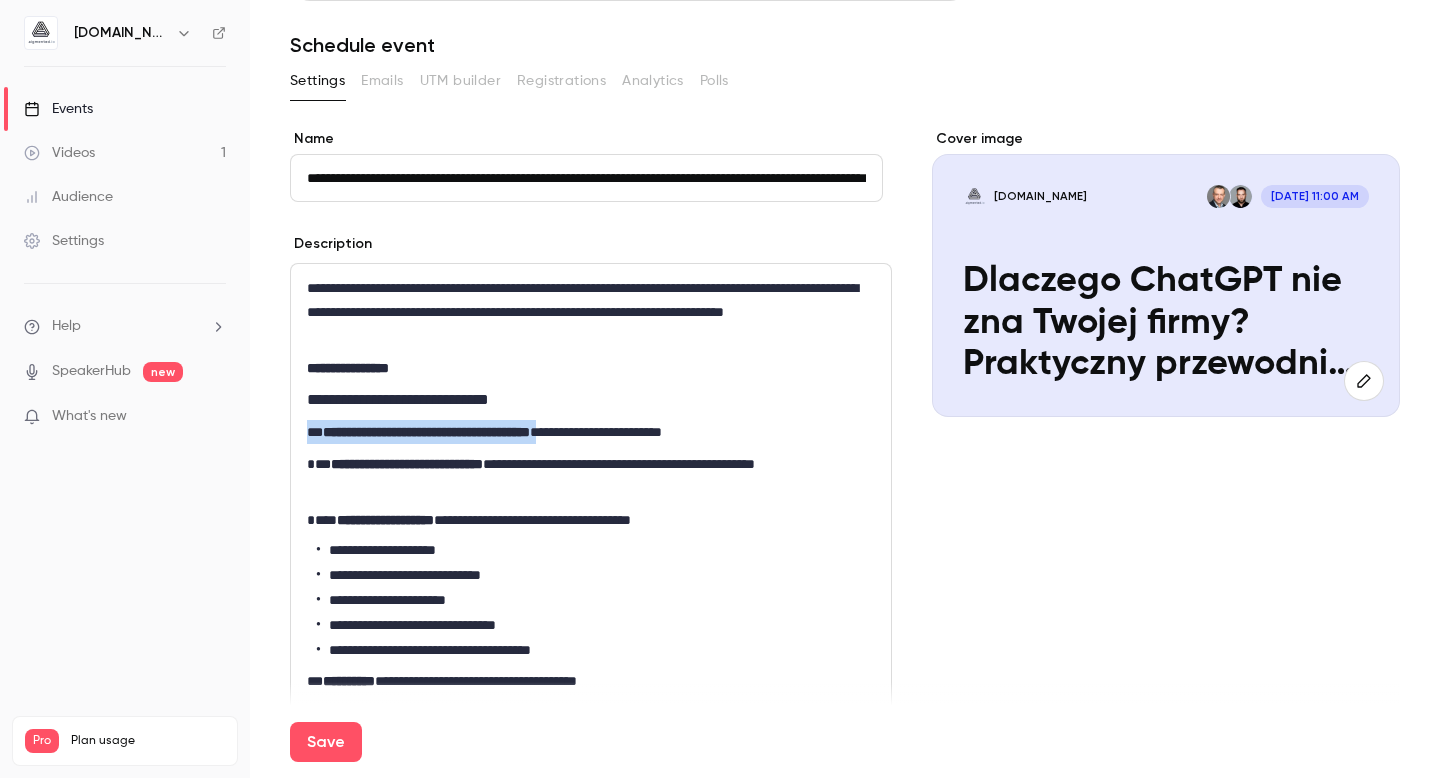 drag, startPoint x: 594, startPoint y: 433, endPoint x: 312, endPoint y: 438, distance: 282.0443 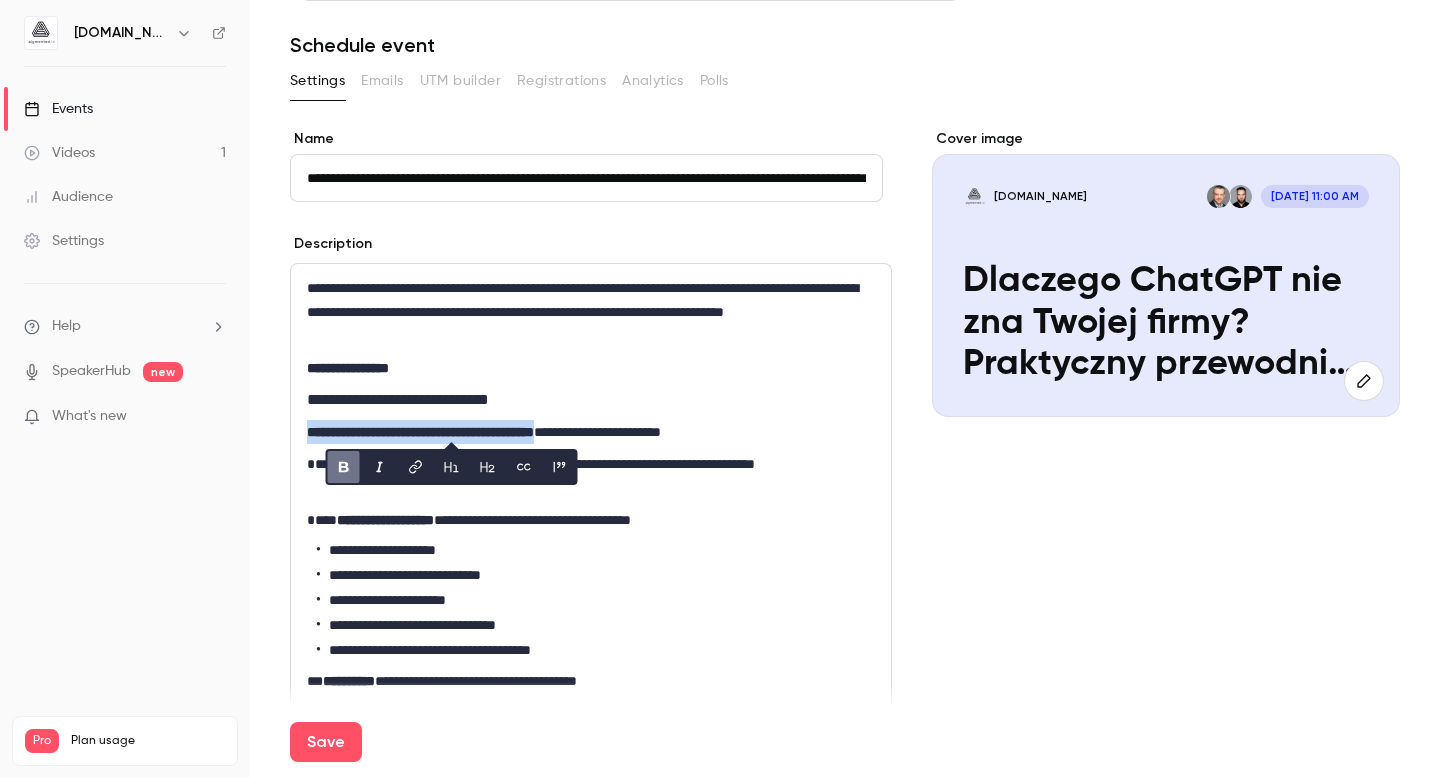 click at bounding box center [344, 467] 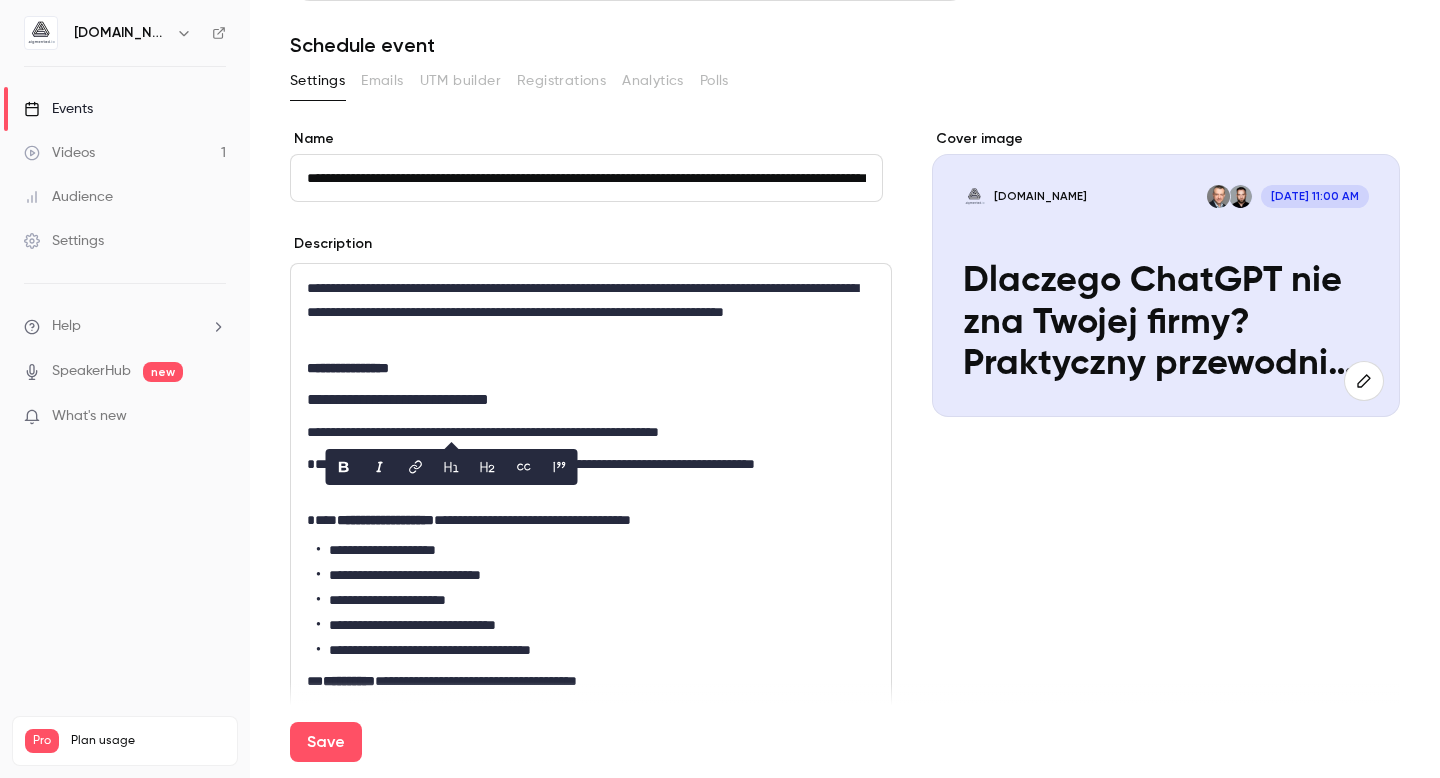 click on "**********" at bounding box center (586, 476) 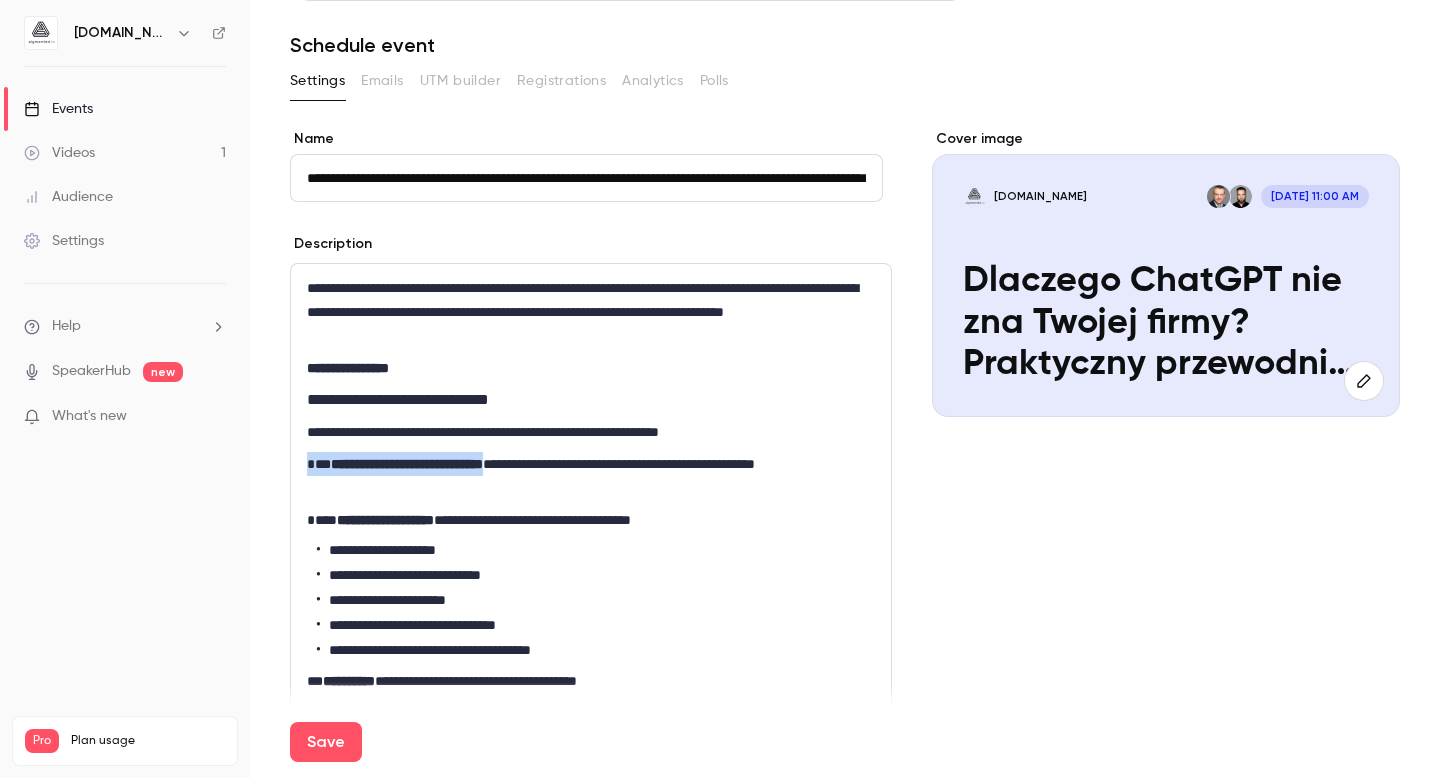 drag, startPoint x: 551, startPoint y: 464, endPoint x: 305, endPoint y: 462, distance: 246.00813 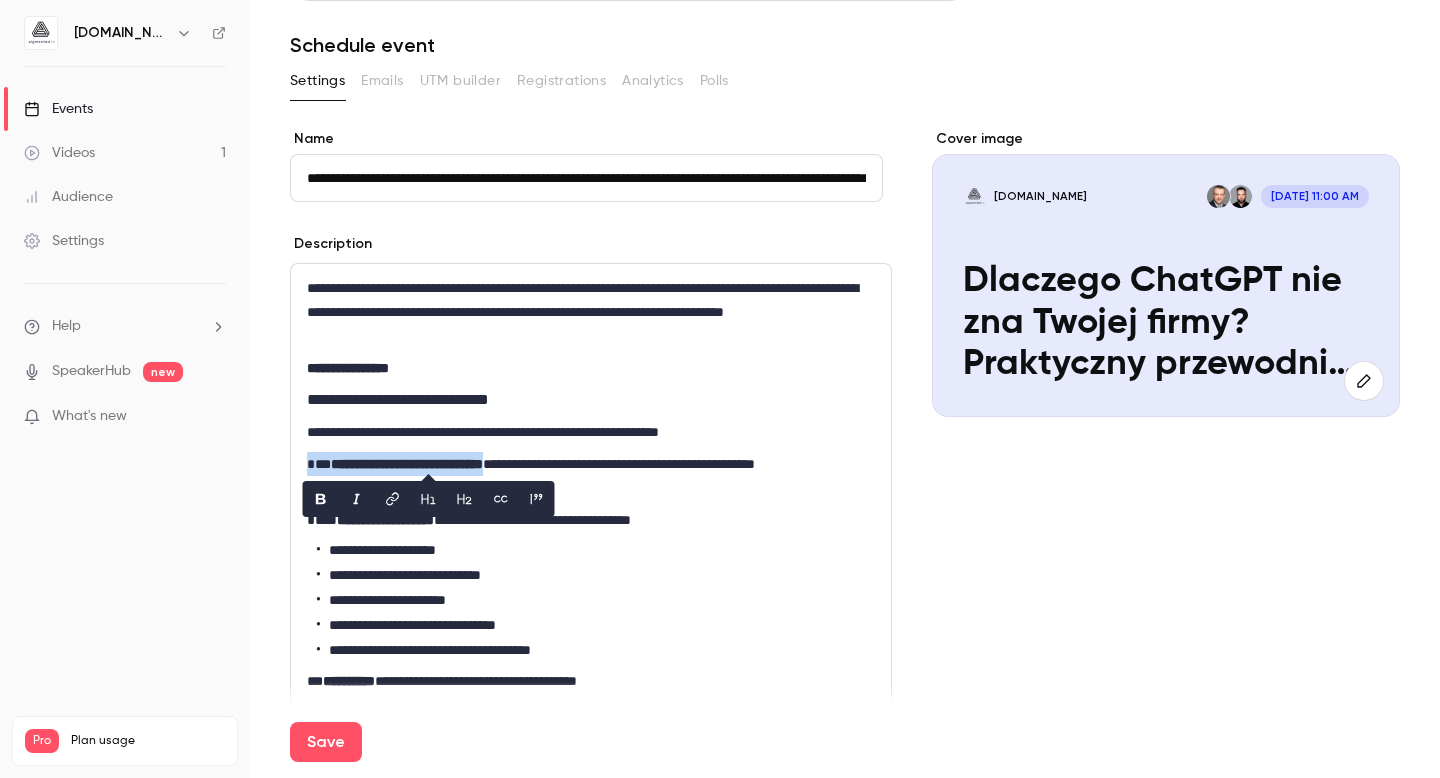 click at bounding box center [321, 499] 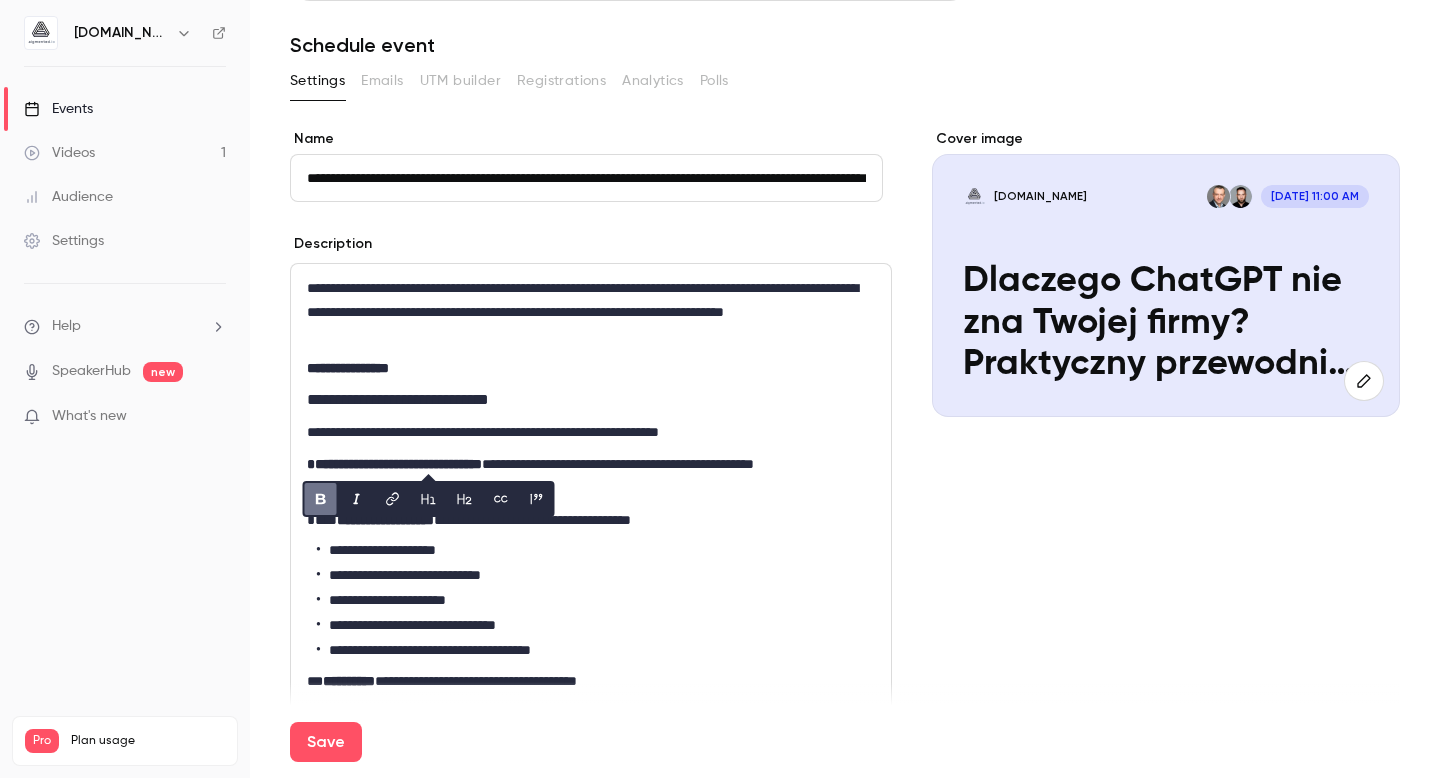 click at bounding box center (321, 499) 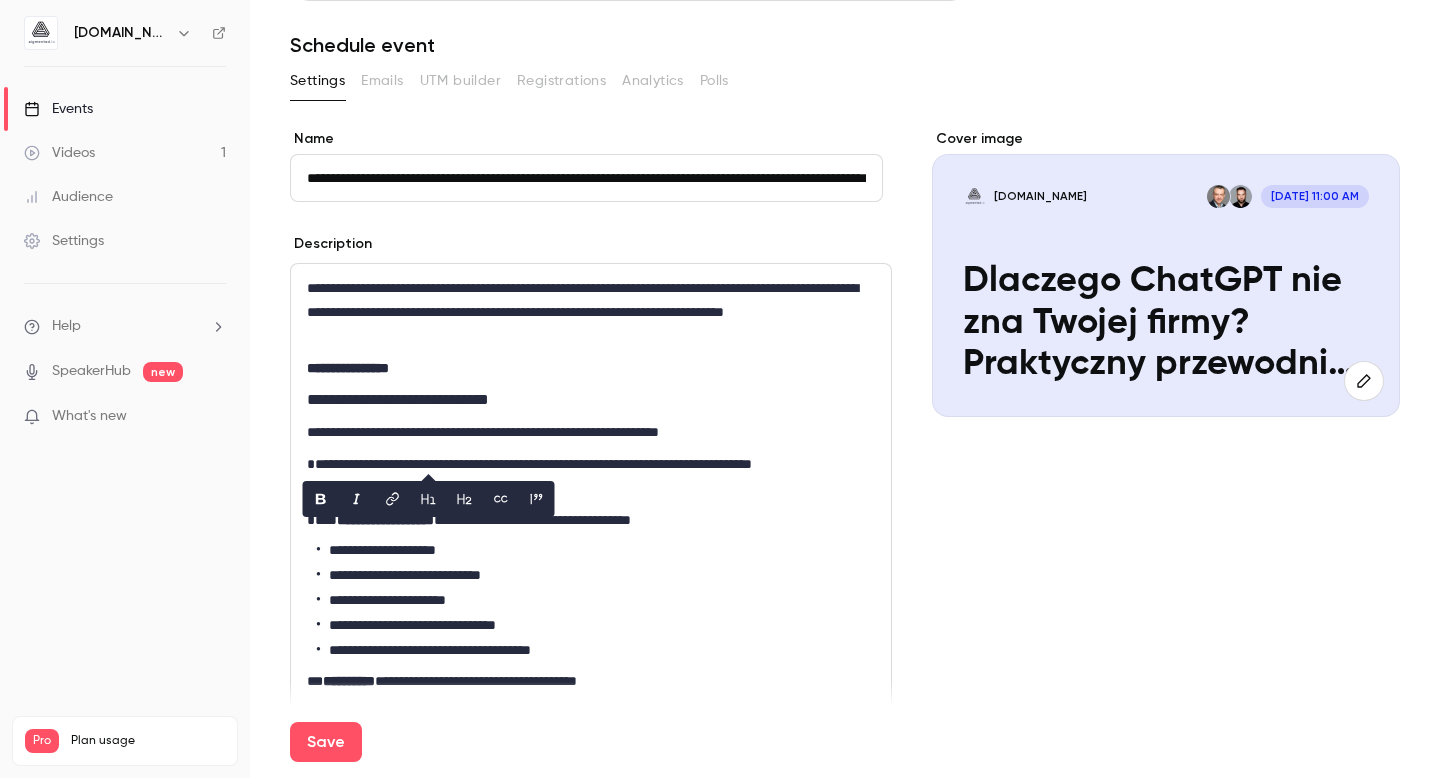 click on "**********" at bounding box center [586, 476] 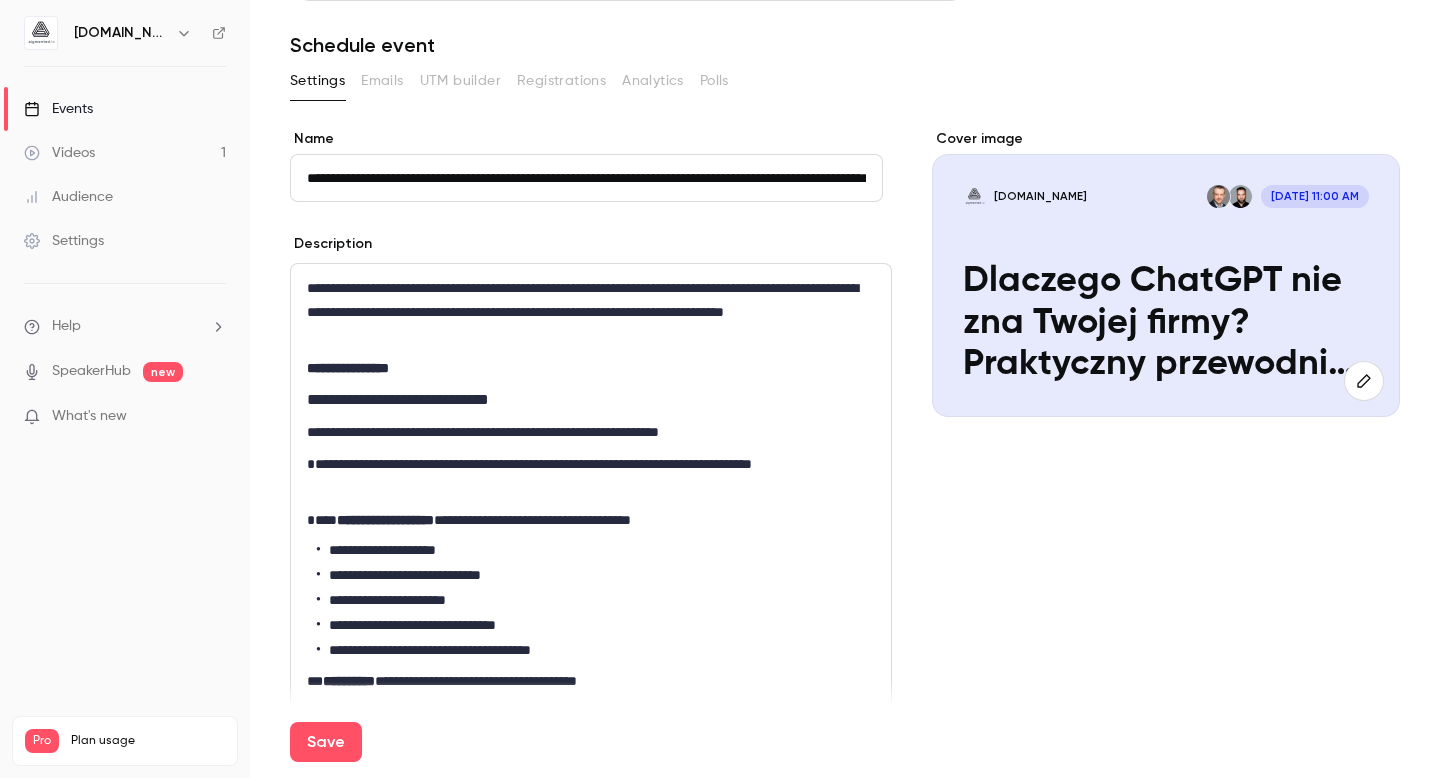 scroll, scrollTop: 167, scrollLeft: 0, axis: vertical 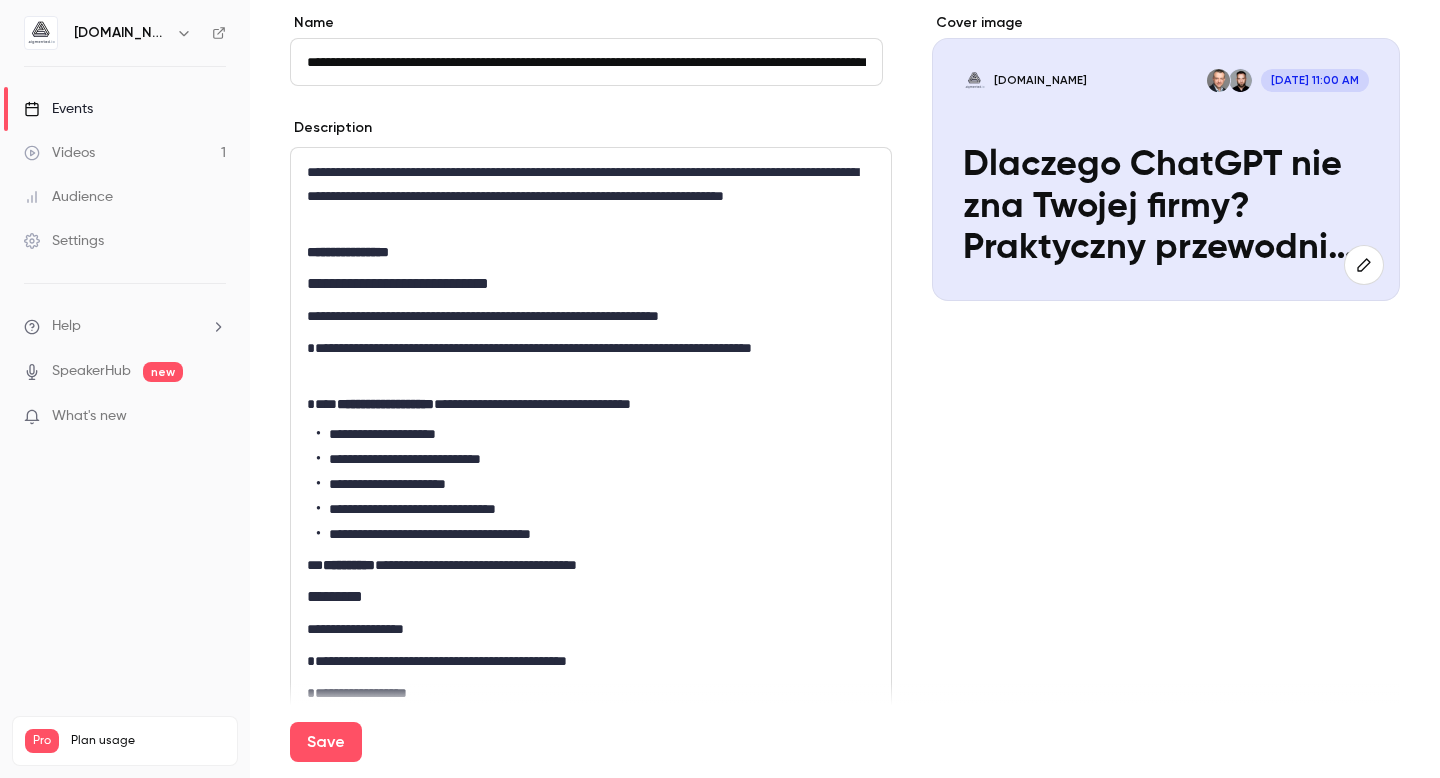 click on "**********" at bounding box center (591, 452) 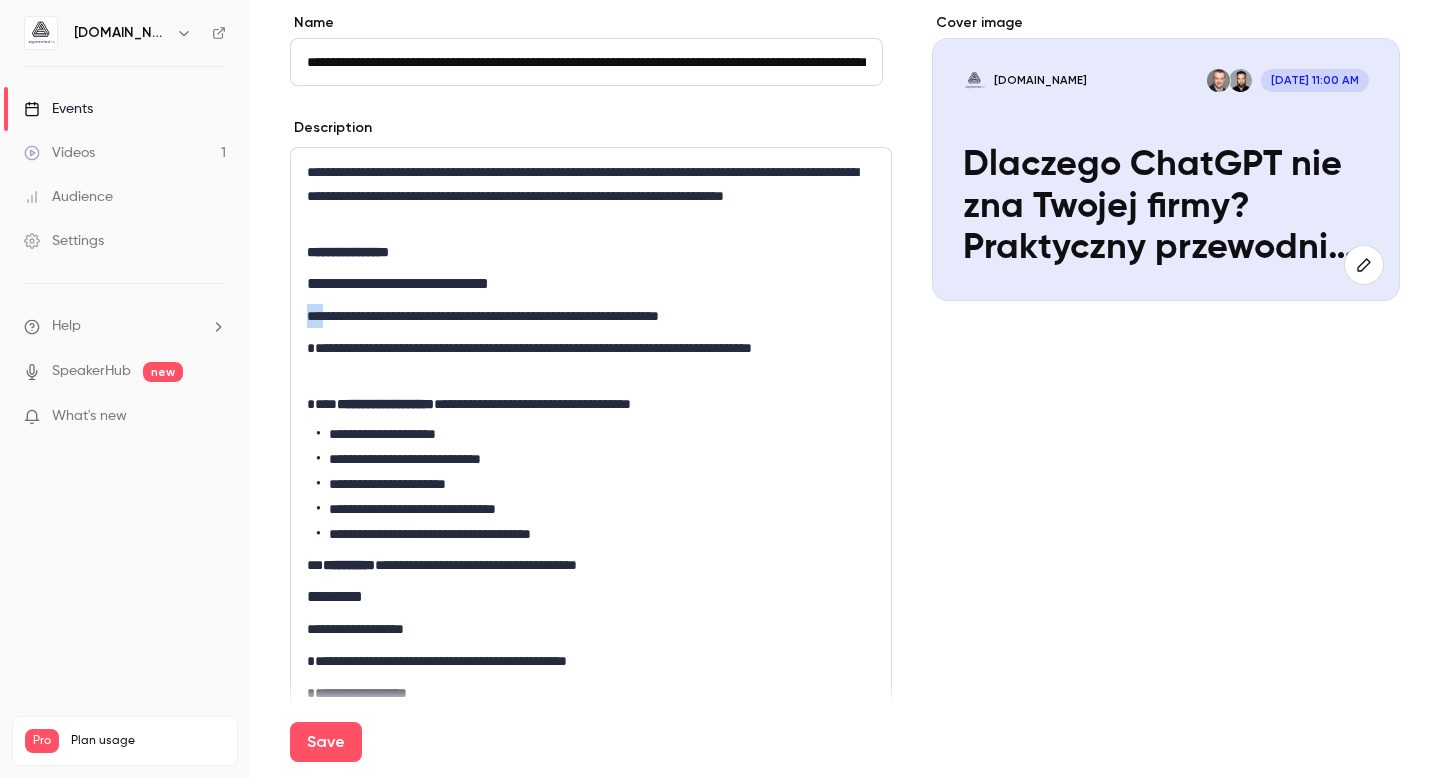 drag, startPoint x: 320, startPoint y: 315, endPoint x: 302, endPoint y: 314, distance: 18.027756 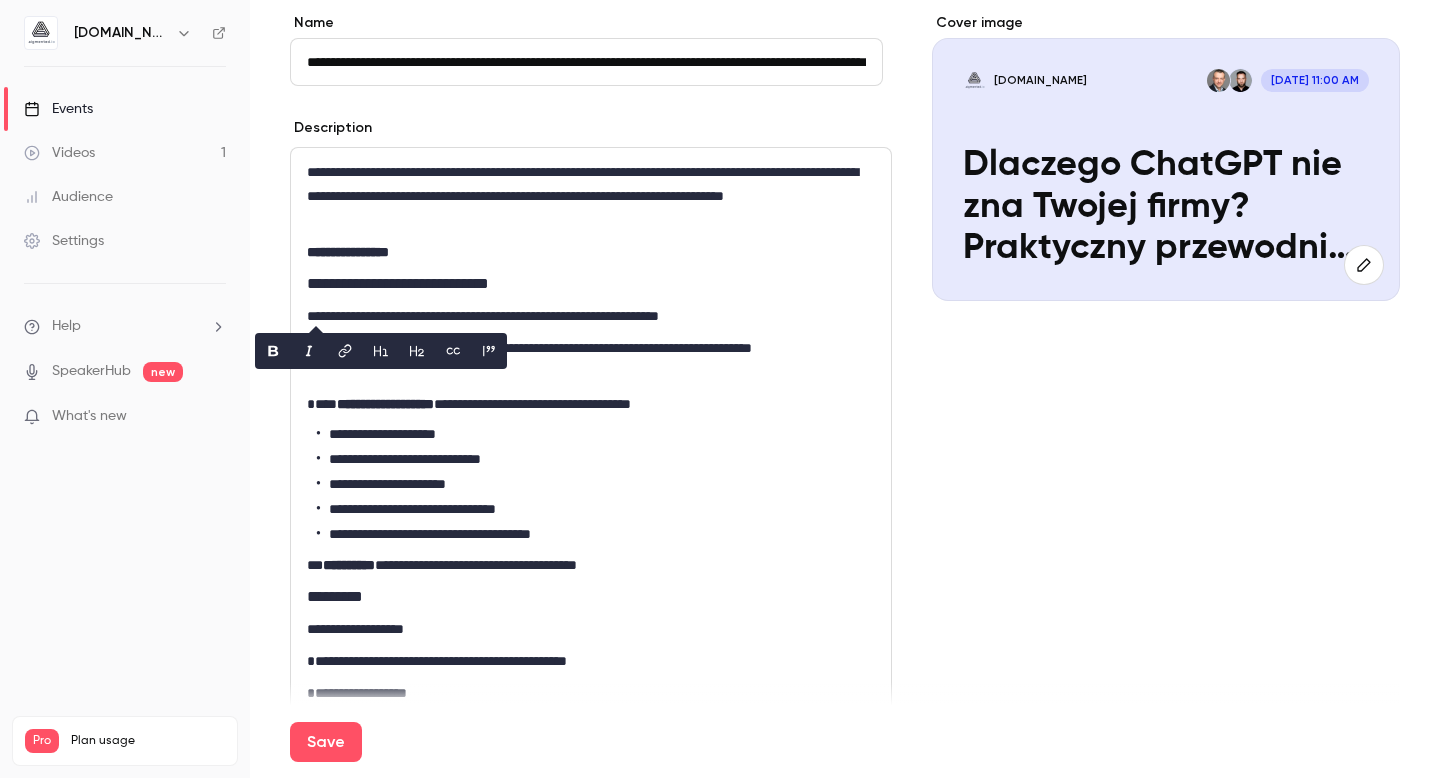 click on "**********" at bounding box center (586, 284) 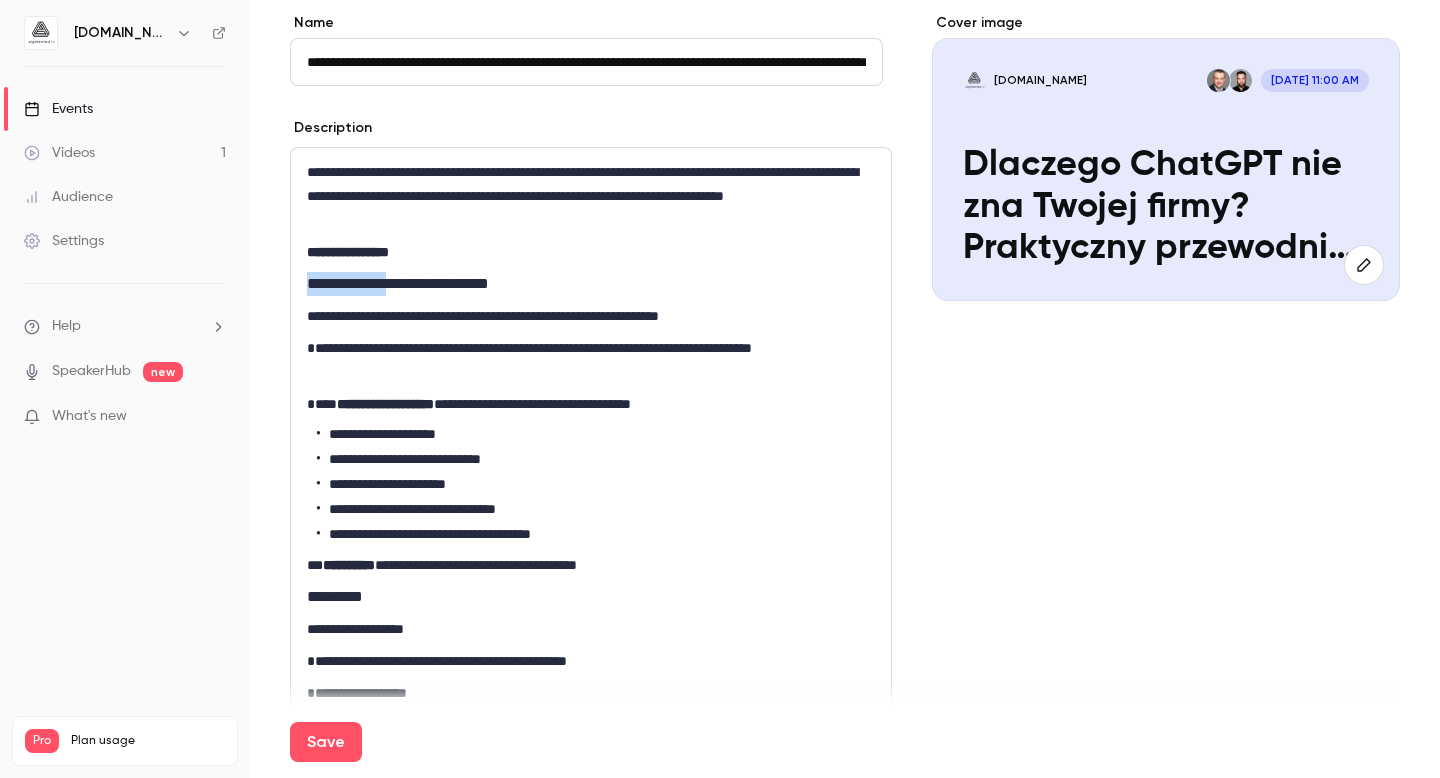 drag, startPoint x: 408, startPoint y: 285, endPoint x: 295, endPoint y: 288, distance: 113.03982 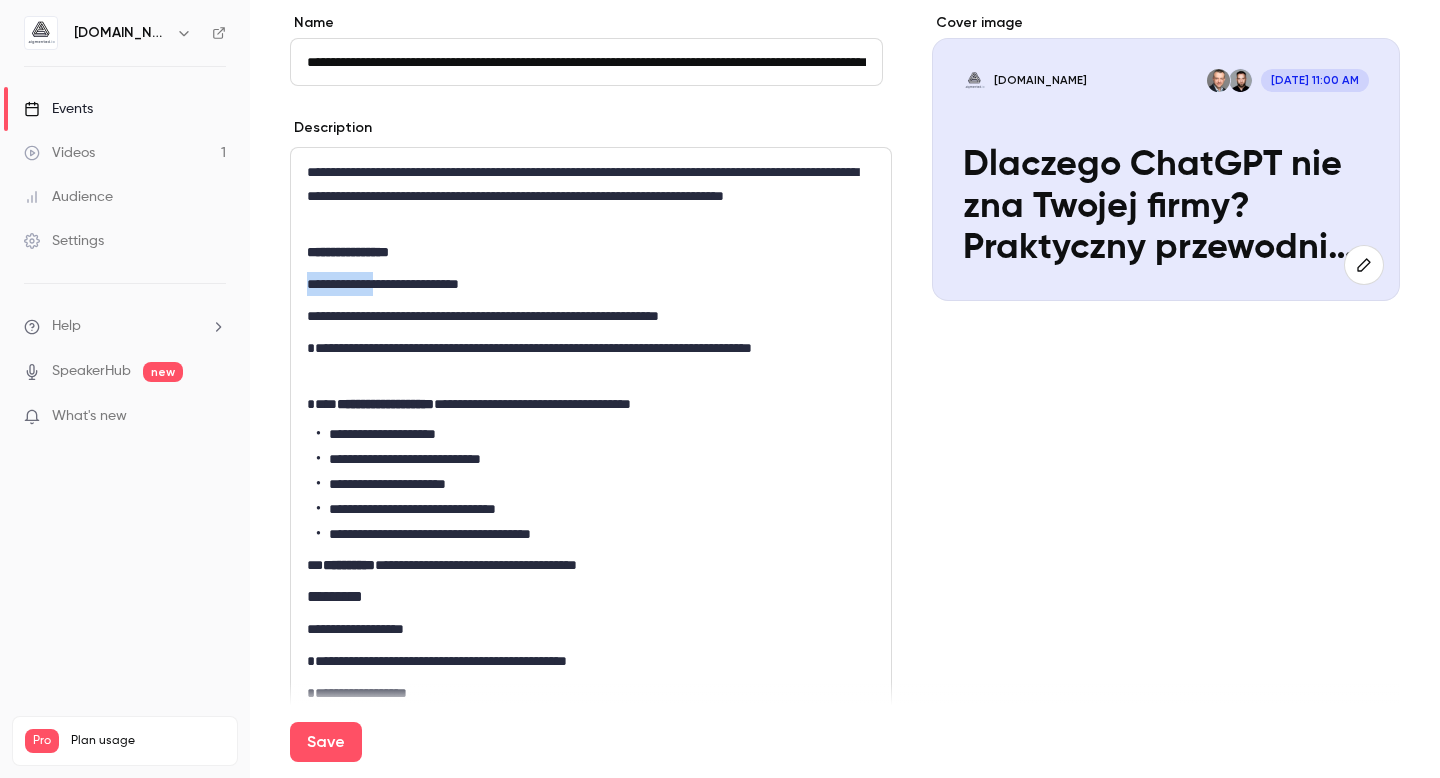 drag, startPoint x: 396, startPoint y: 283, endPoint x: 284, endPoint y: 288, distance: 112.11155 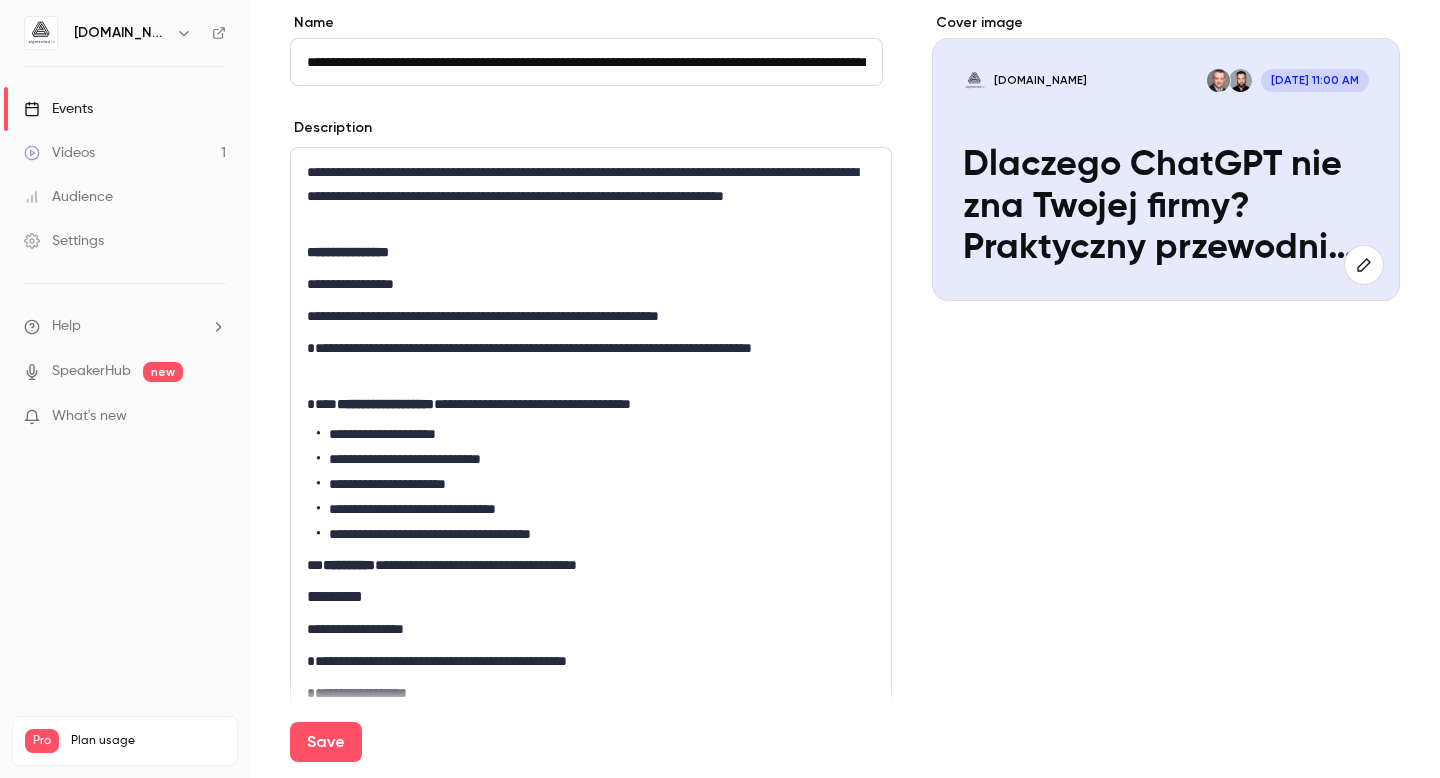 click on "**********" at bounding box center (591, 252) 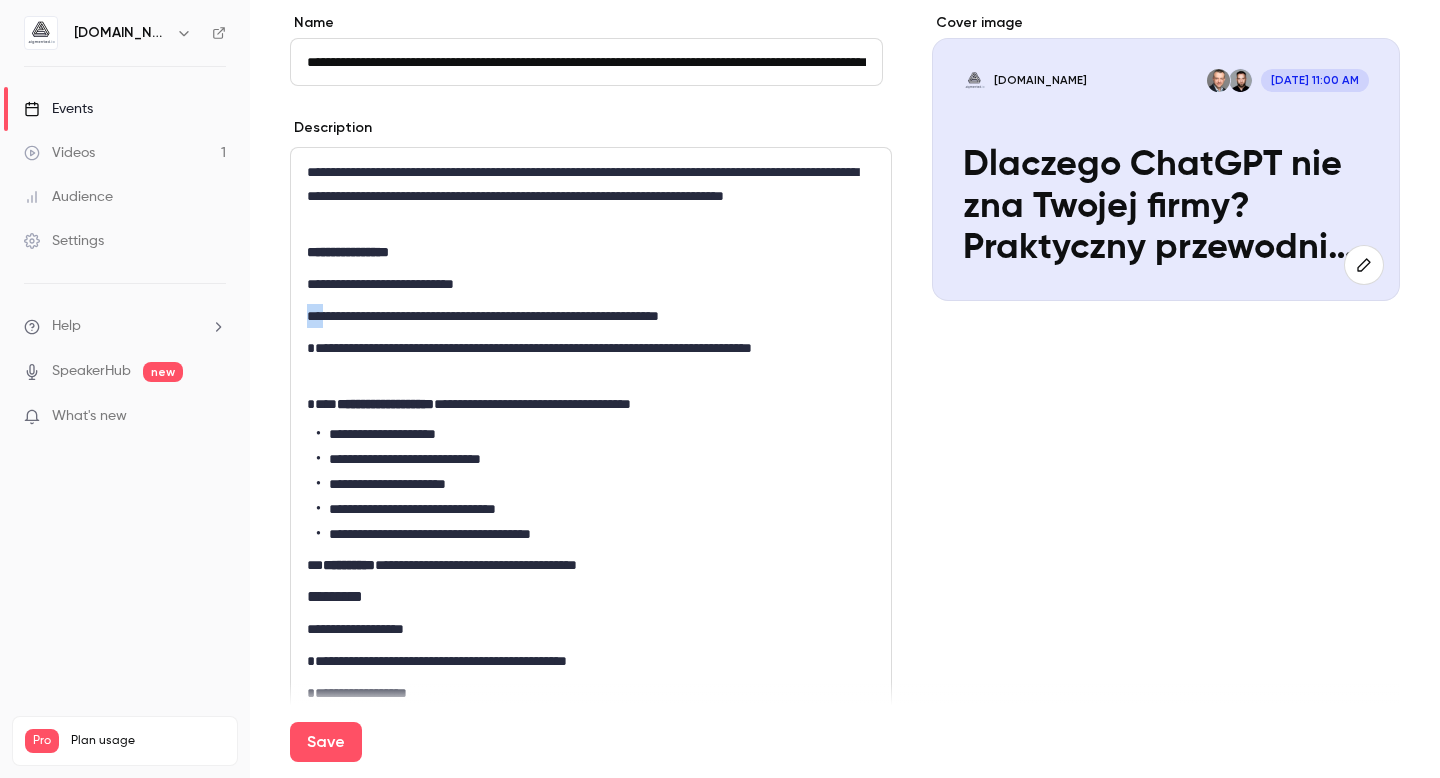 drag, startPoint x: 327, startPoint y: 316, endPoint x: 311, endPoint y: 316, distance: 16 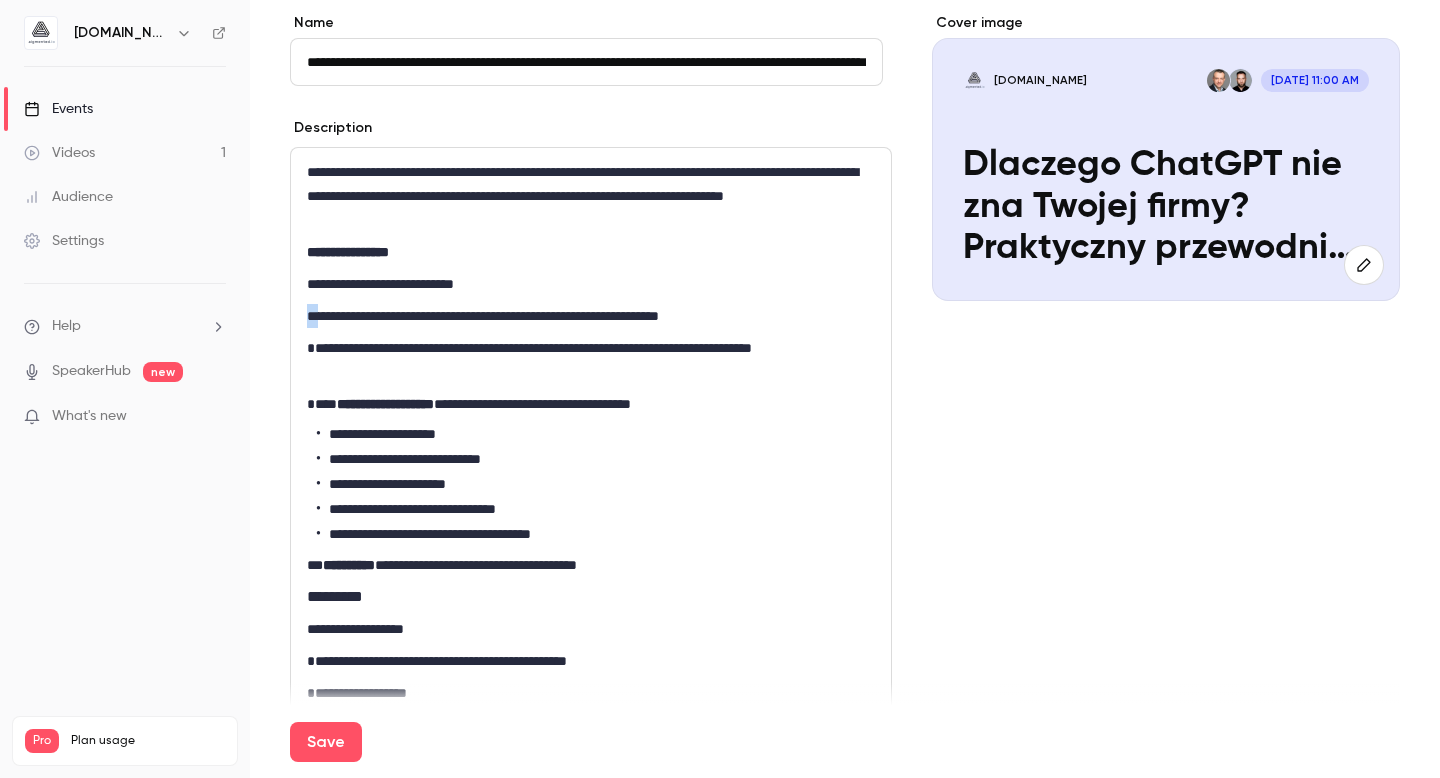 drag, startPoint x: 321, startPoint y: 315, endPoint x: 305, endPoint y: 314, distance: 16.03122 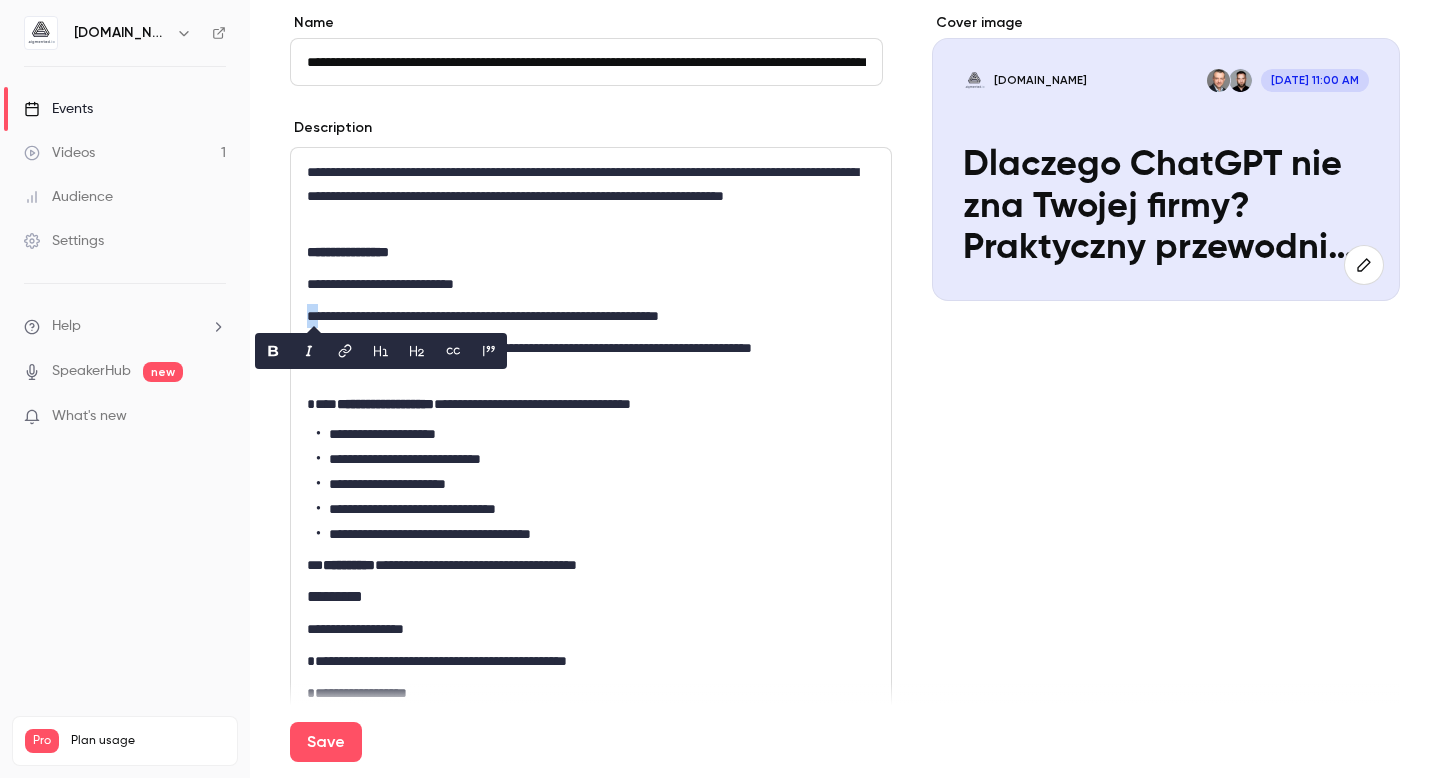 copy on "**" 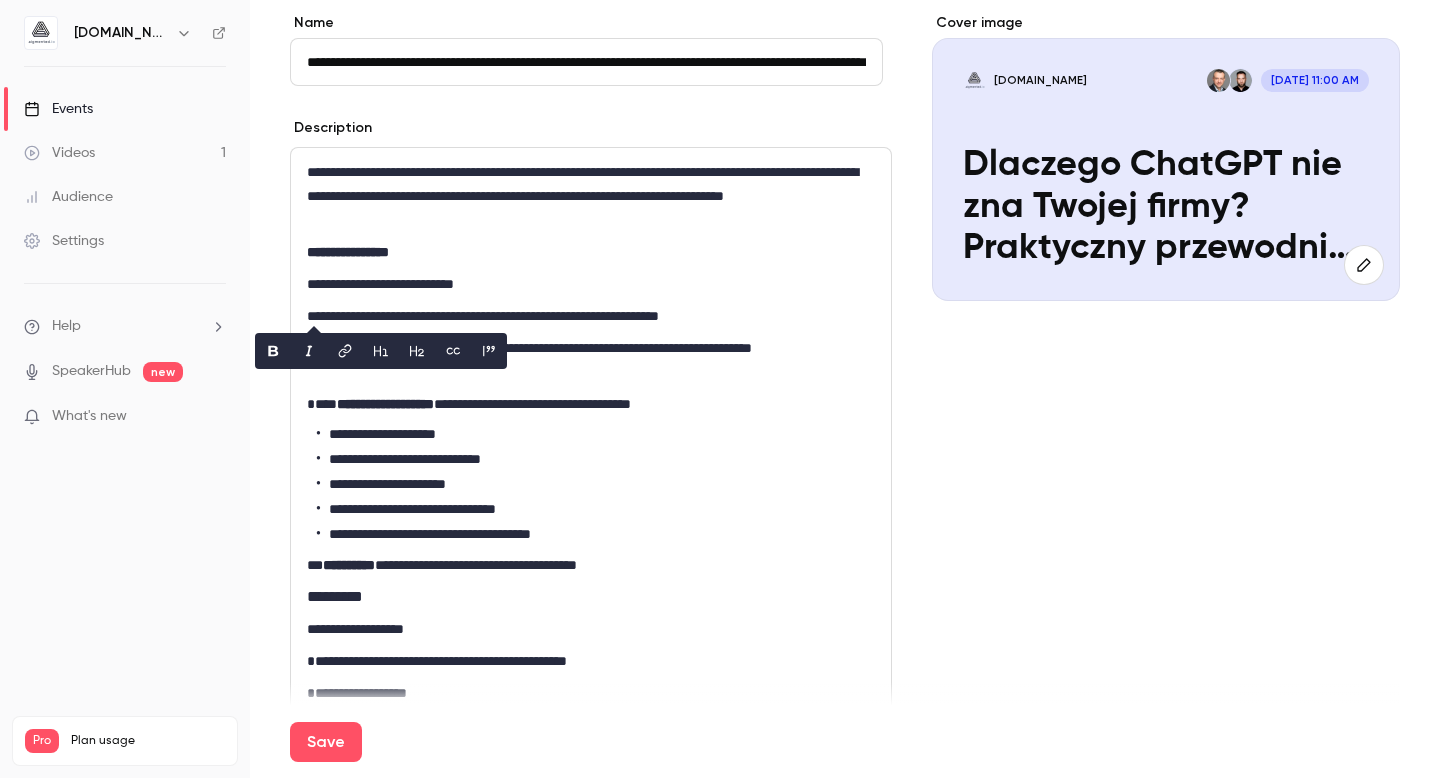 click on "**********" at bounding box center [586, 316] 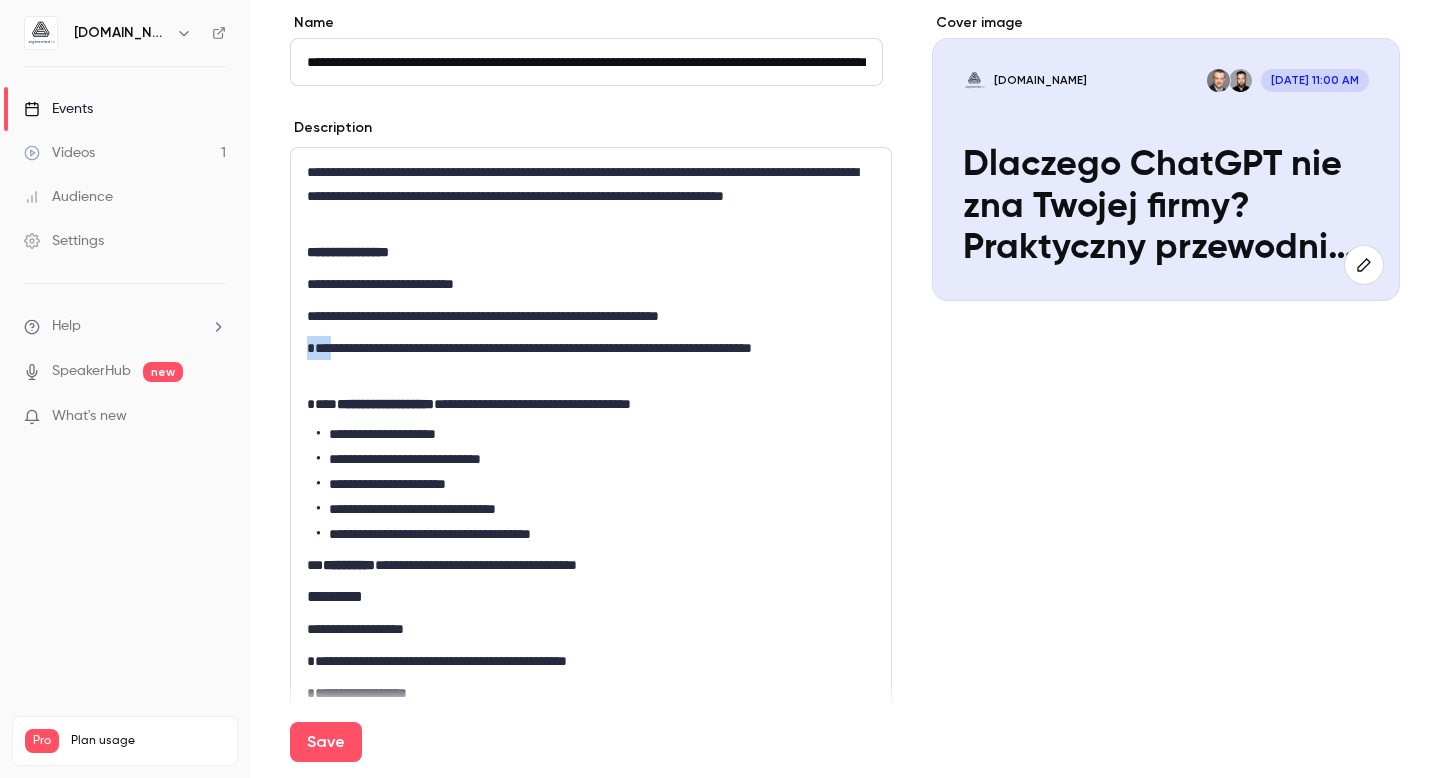 drag, startPoint x: 328, startPoint y: 346, endPoint x: 304, endPoint y: 345, distance: 24.020824 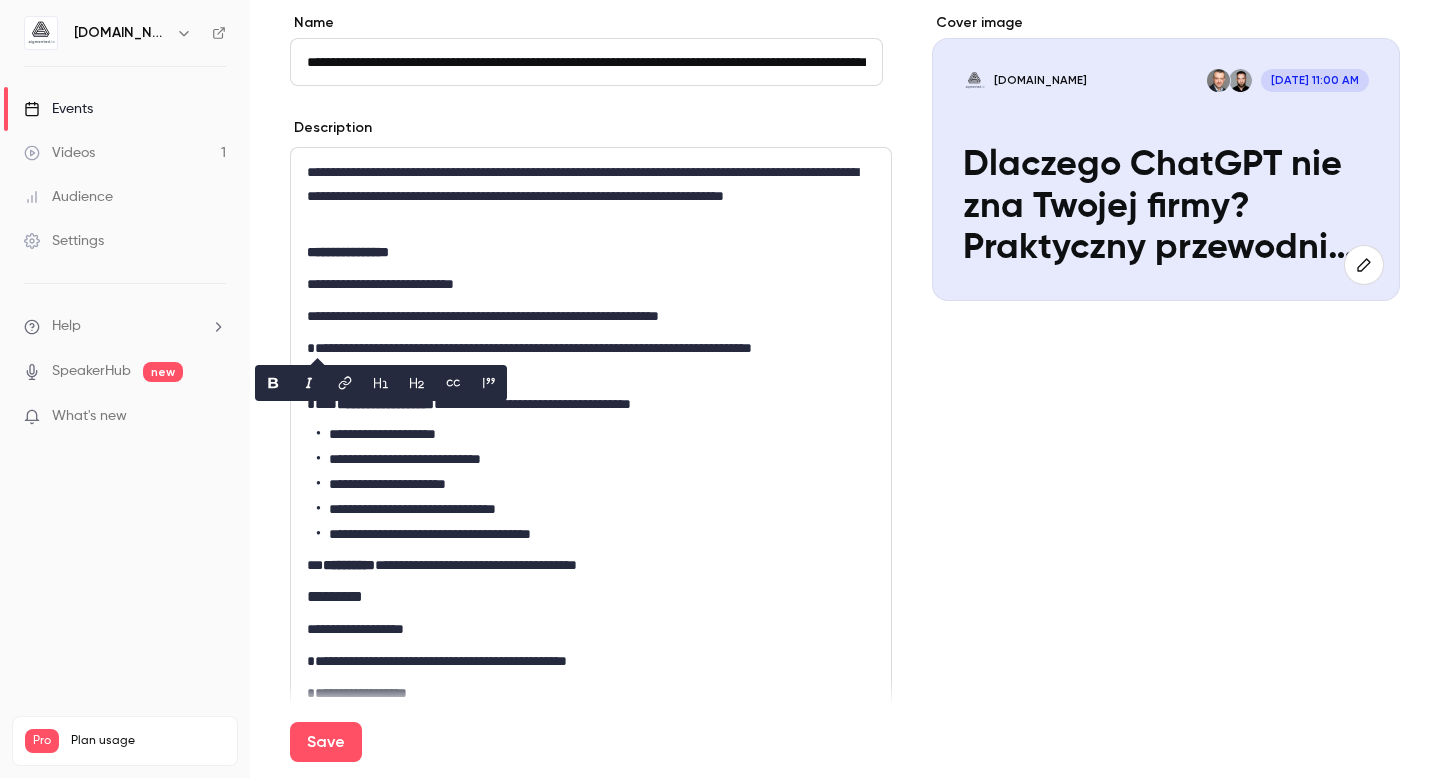 scroll, scrollTop: 0, scrollLeft: 0, axis: both 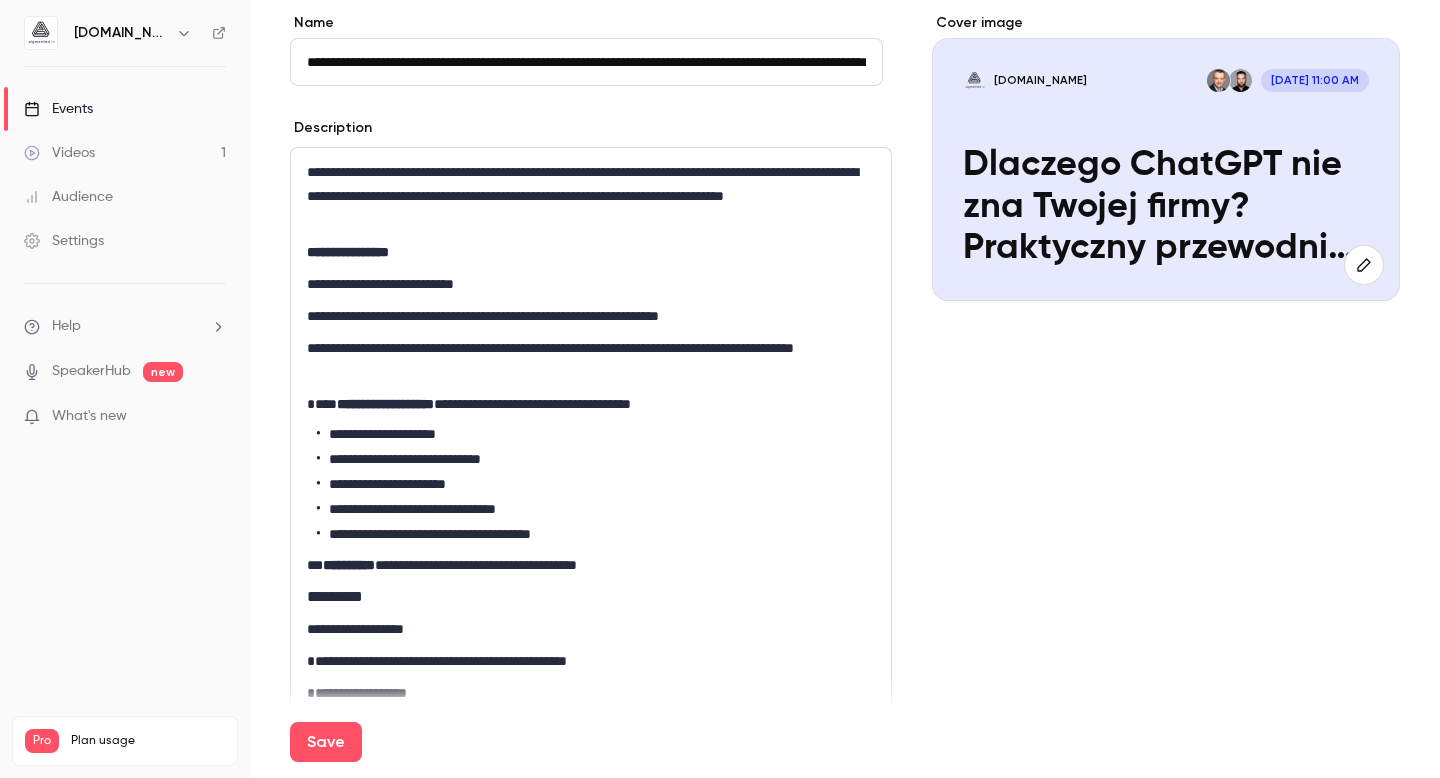 click on "**********" at bounding box center (586, 360) 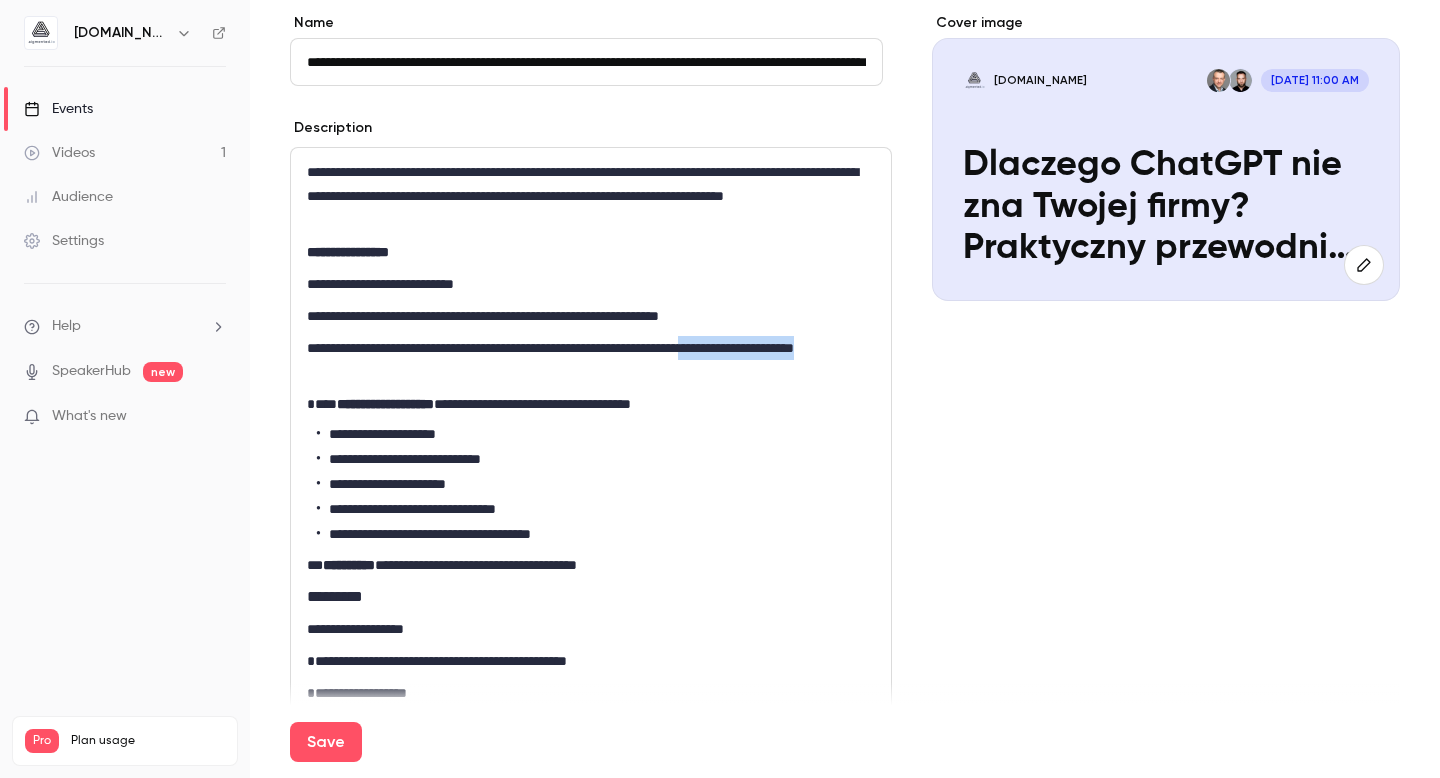 drag, startPoint x: 807, startPoint y: 342, endPoint x: 836, endPoint y: 360, distance: 34.132095 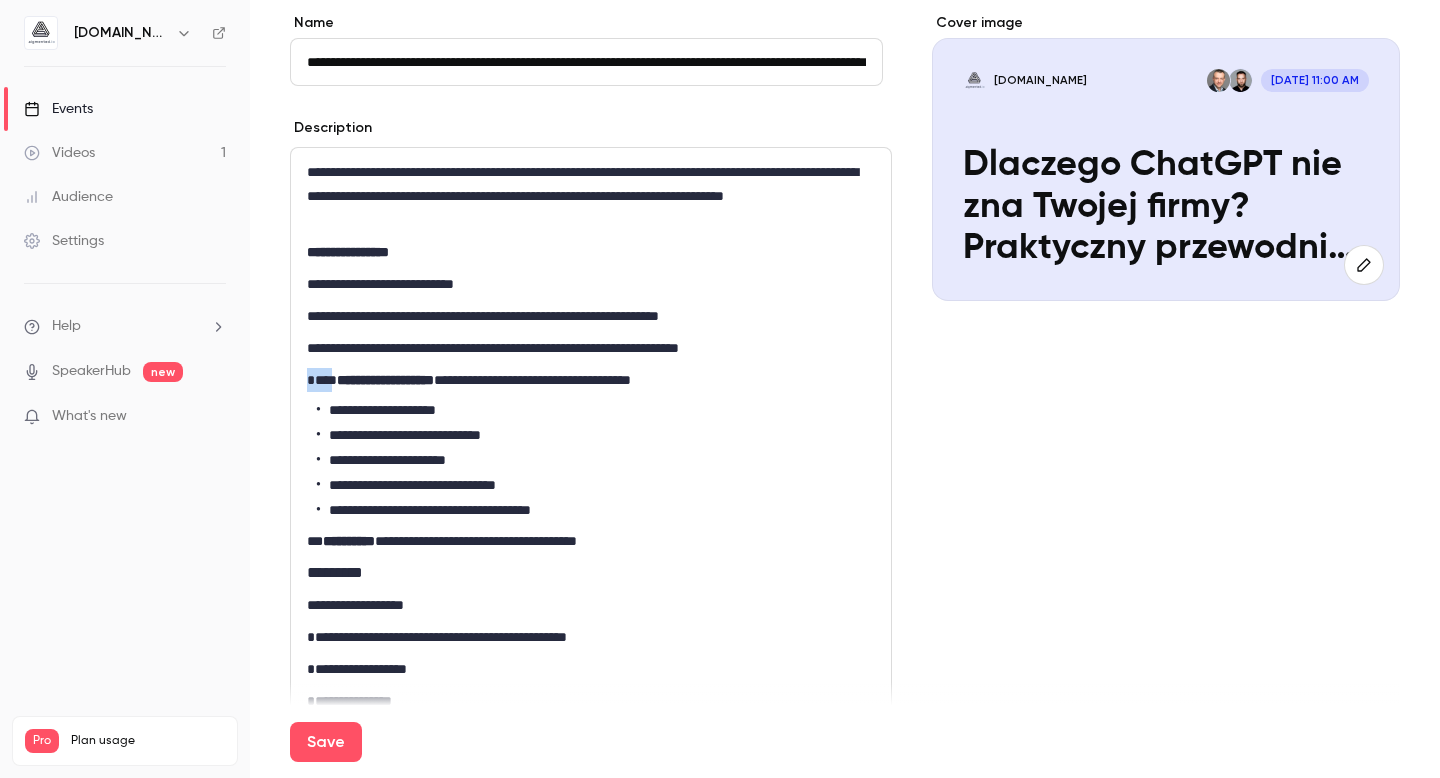 drag, startPoint x: 325, startPoint y: 380, endPoint x: 304, endPoint y: 377, distance: 21.213203 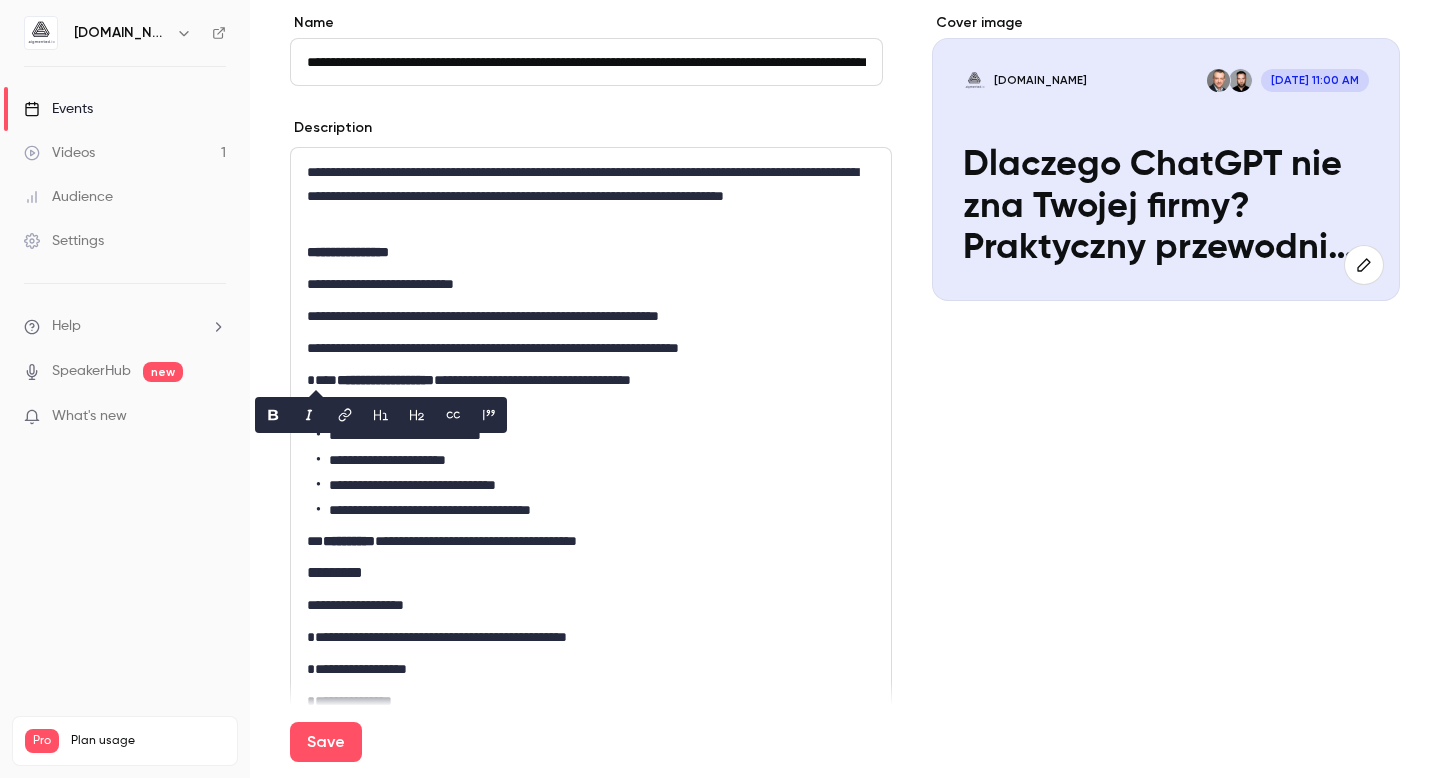 scroll, scrollTop: 0, scrollLeft: 0, axis: both 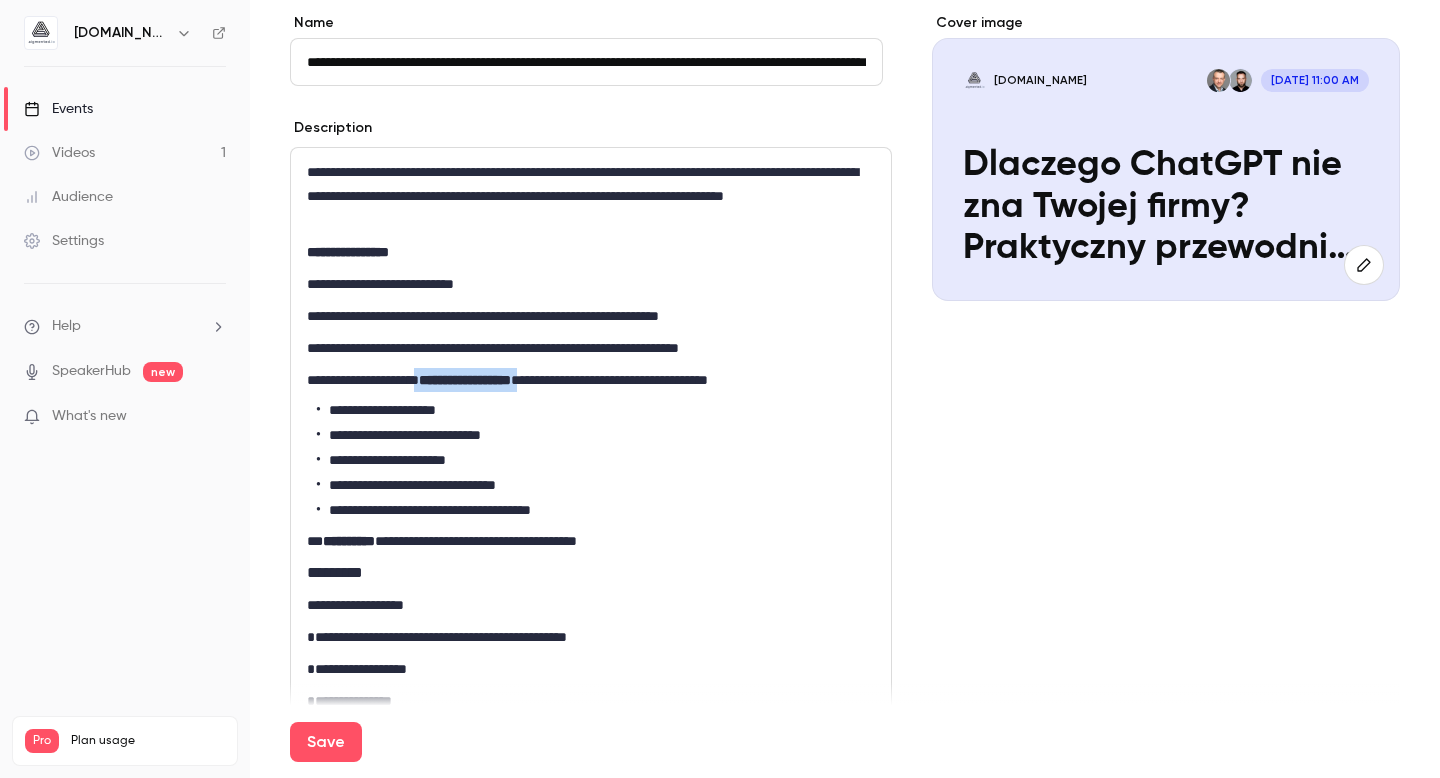 drag, startPoint x: 539, startPoint y: 382, endPoint x: 443, endPoint y: 388, distance: 96.18732 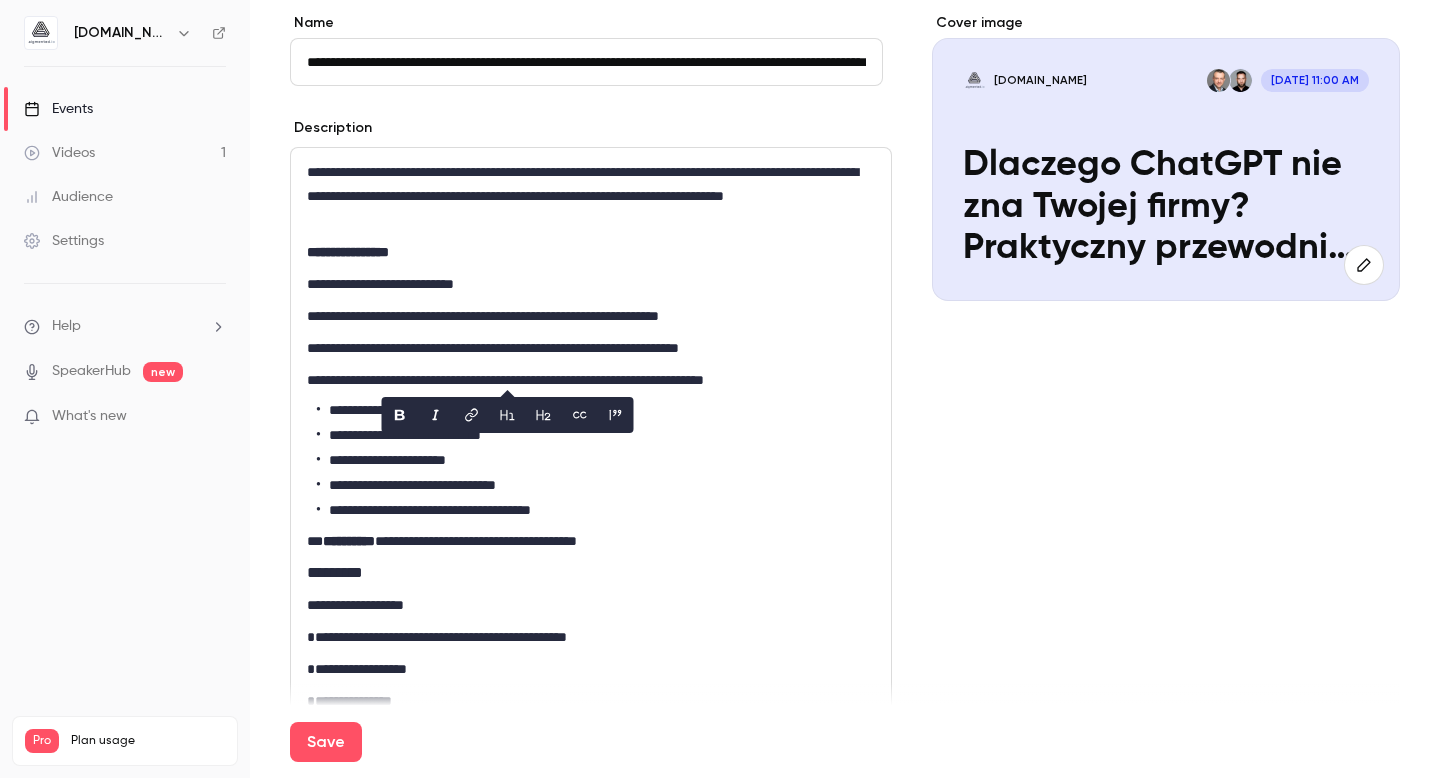 click on "**********" at bounding box center [586, 380] 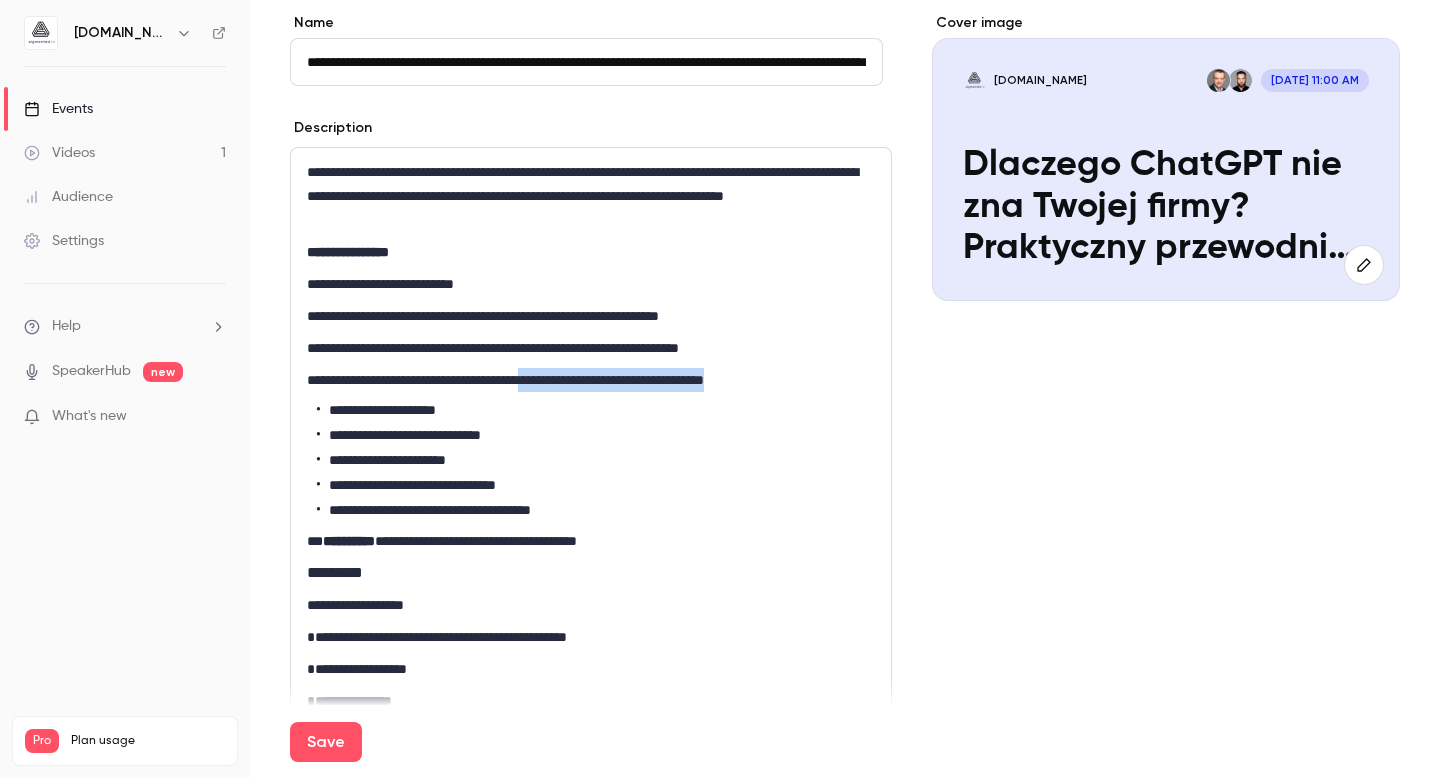 drag, startPoint x: 825, startPoint y: 378, endPoint x: 578, endPoint y: 382, distance: 247.03238 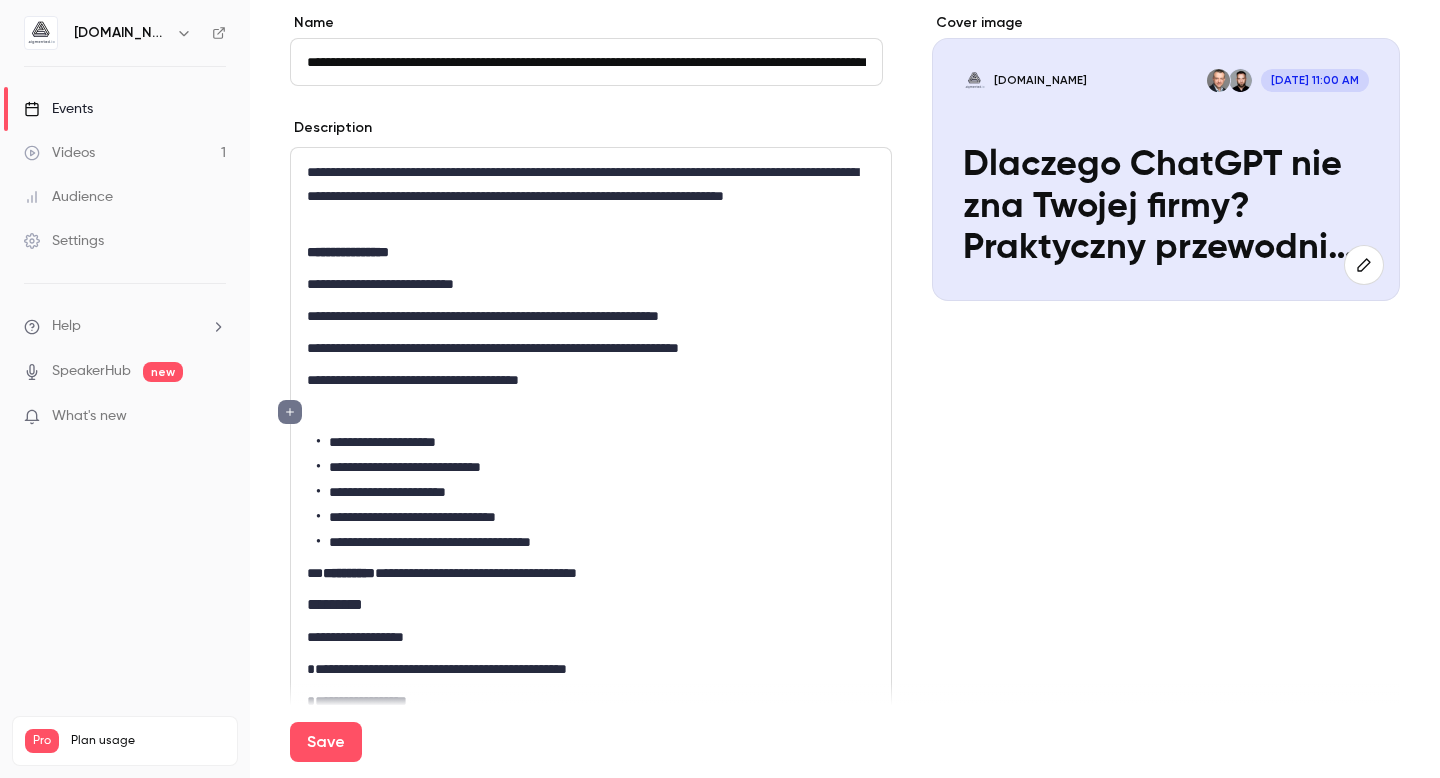 click on "**********" at bounding box center [586, 380] 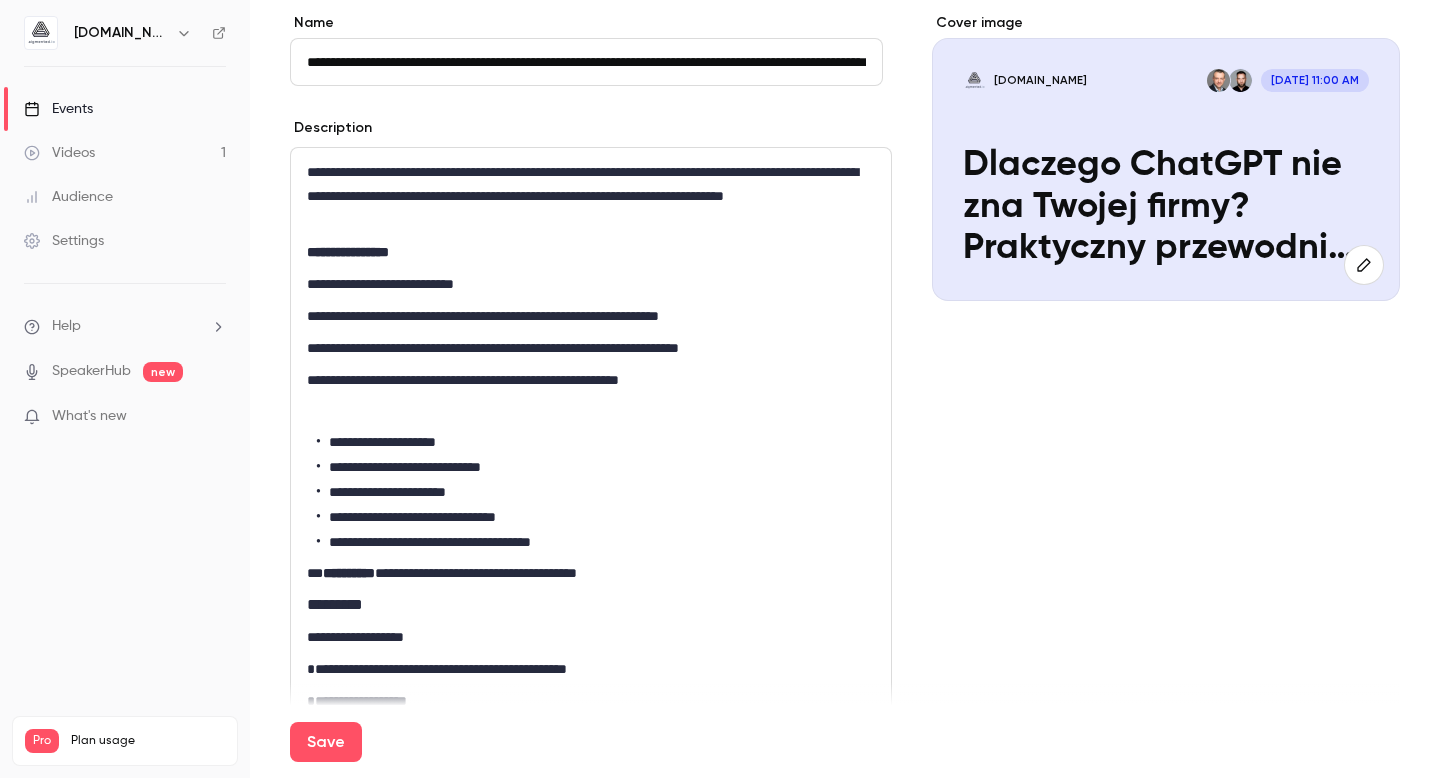 click on "**********" at bounding box center [586, 380] 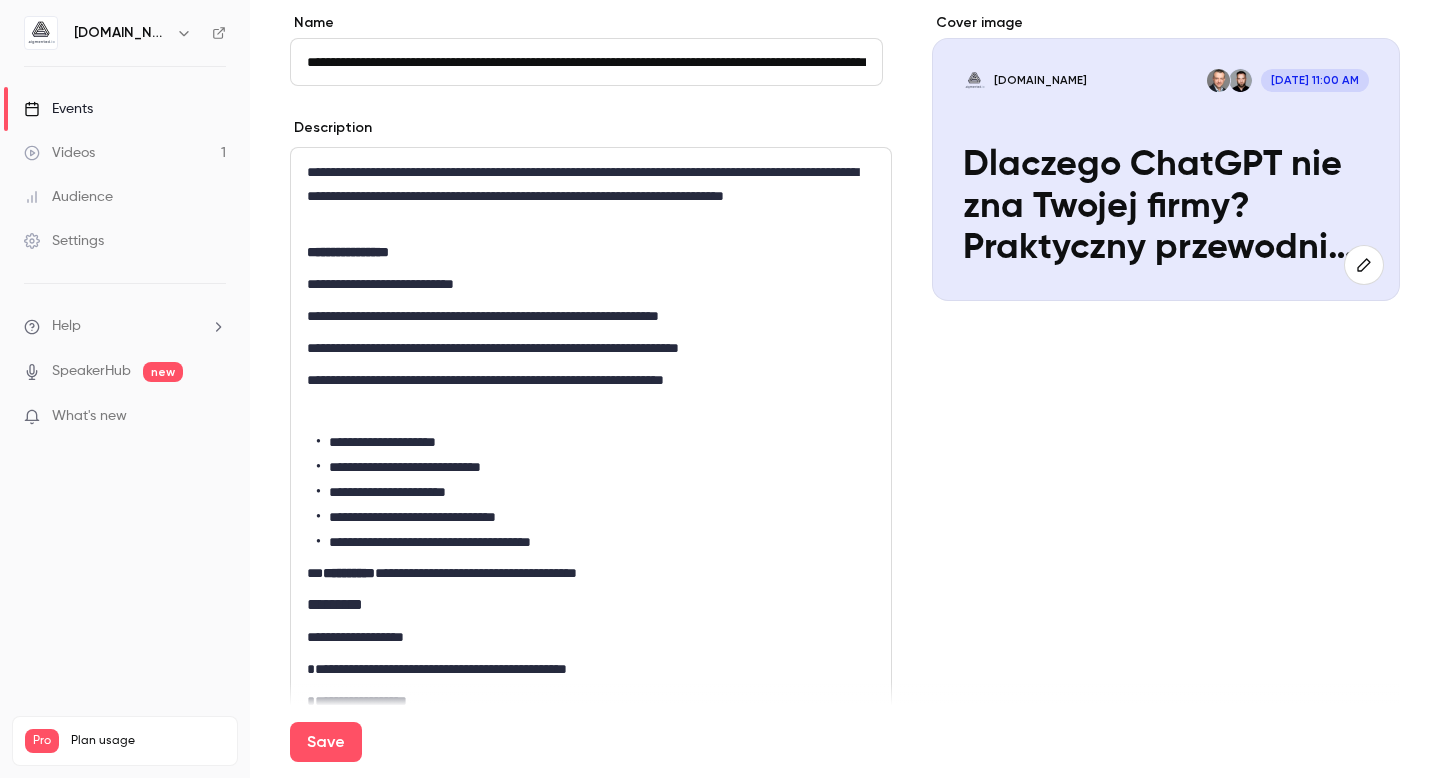 click on "**********" at bounding box center [591, 492] 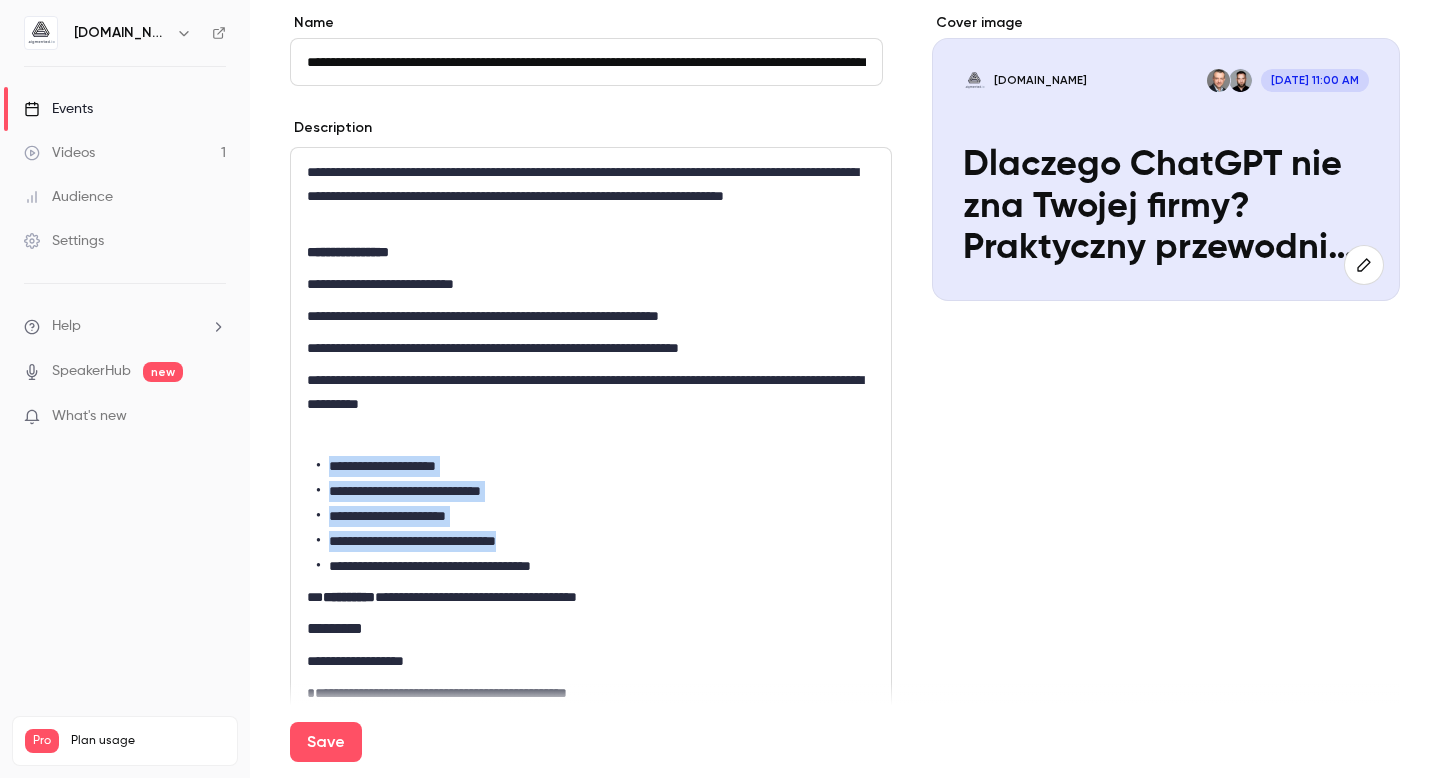 drag, startPoint x: 537, startPoint y: 536, endPoint x: 323, endPoint y: 454, distance: 229.17242 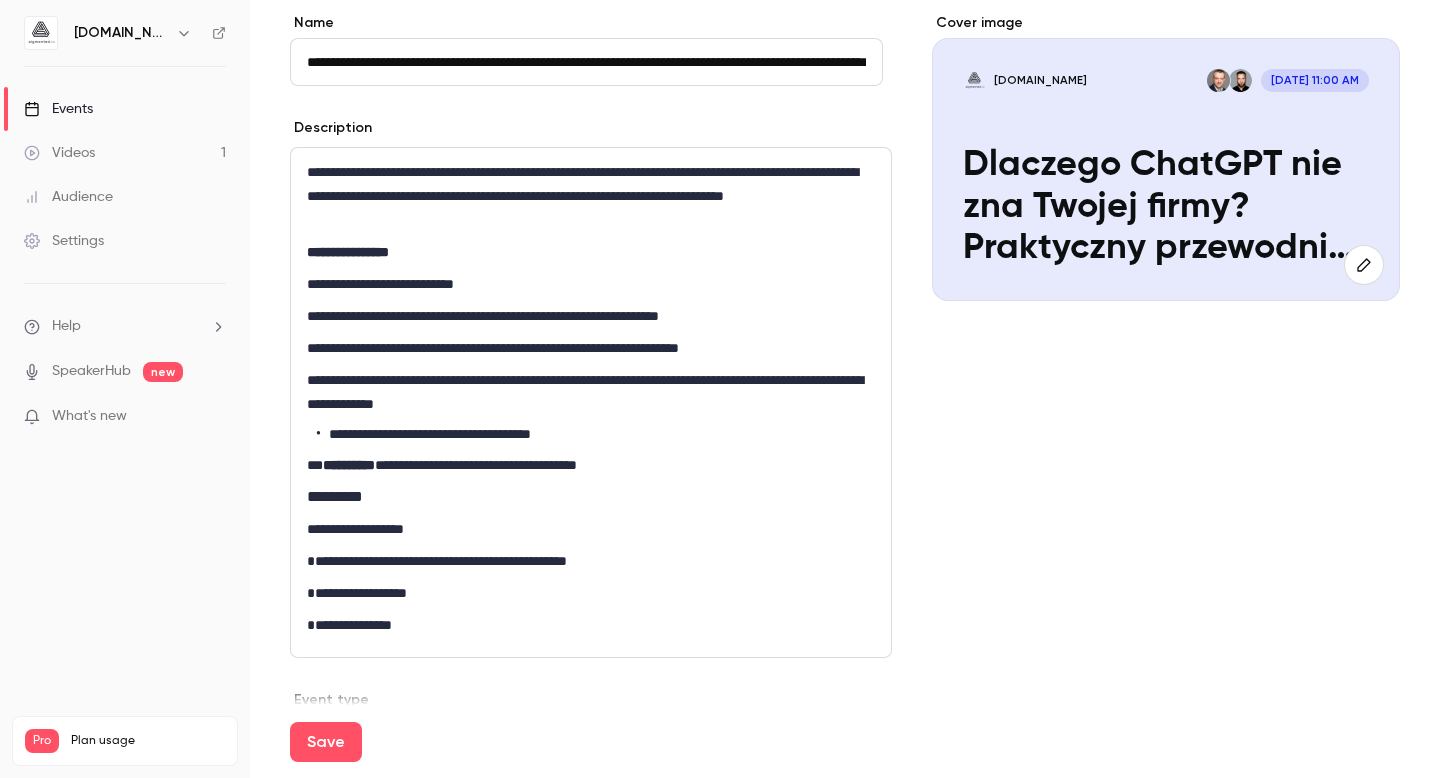 drag, startPoint x: 332, startPoint y: 437, endPoint x: 305, endPoint y: 436, distance: 27.018513 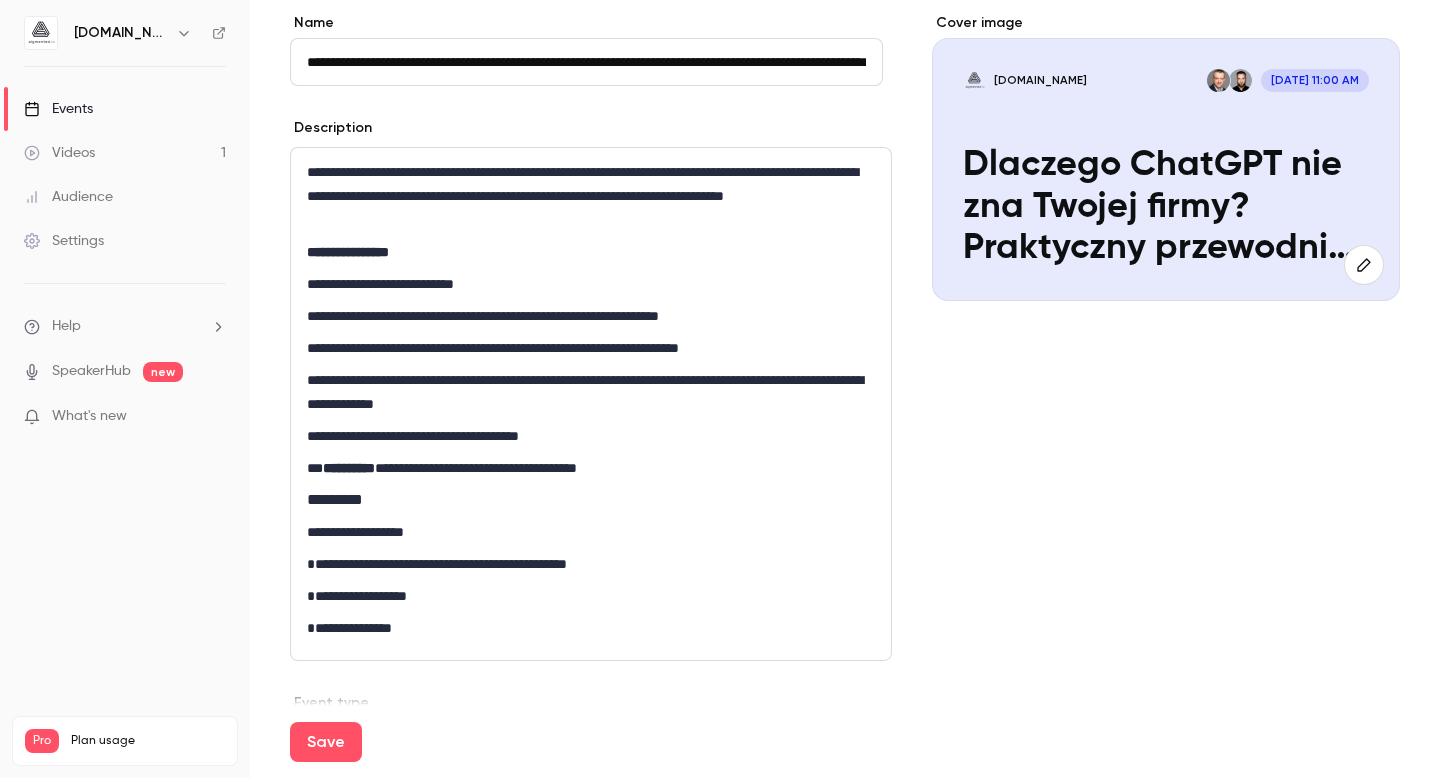 scroll, scrollTop: 0, scrollLeft: 0, axis: both 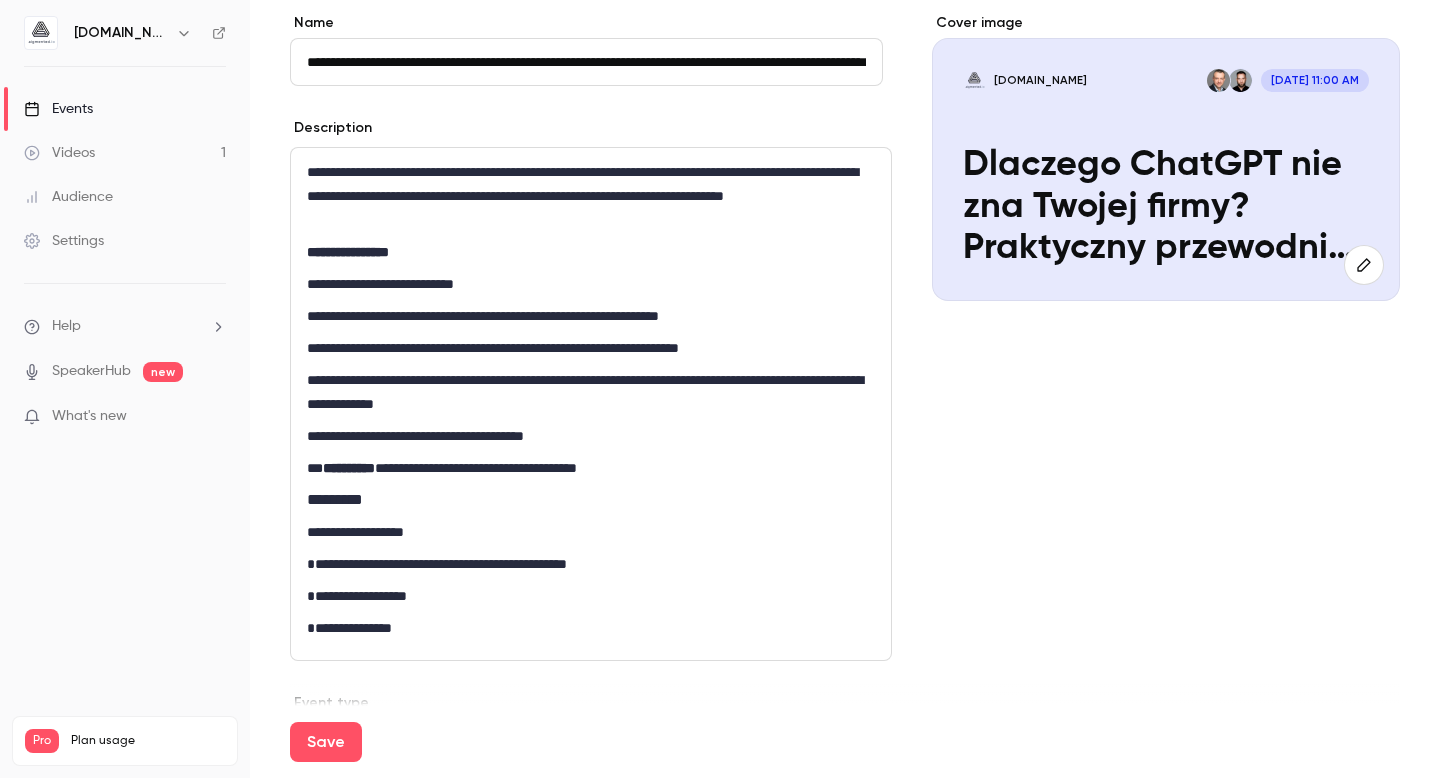 click on "**********" at bounding box center (586, 436) 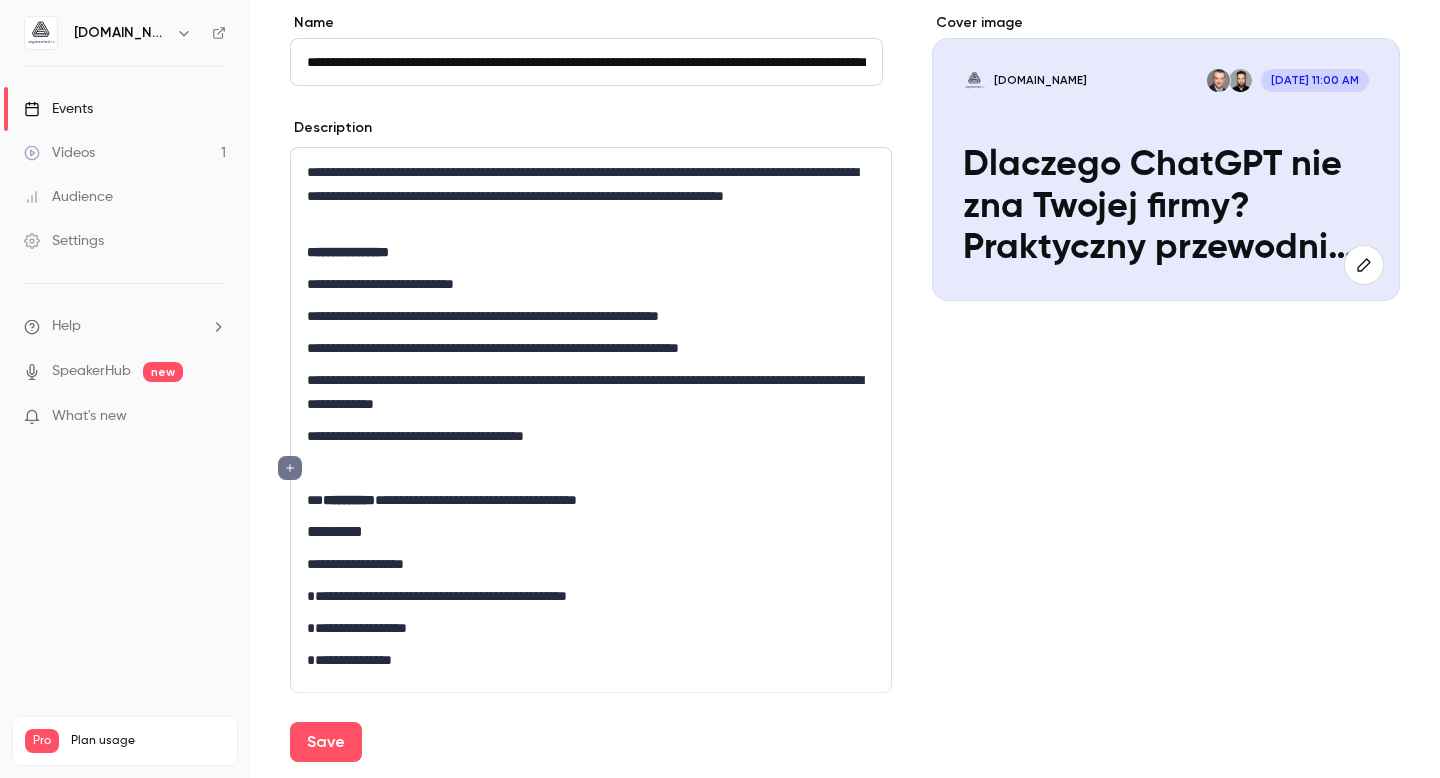 scroll, scrollTop: 192, scrollLeft: 0, axis: vertical 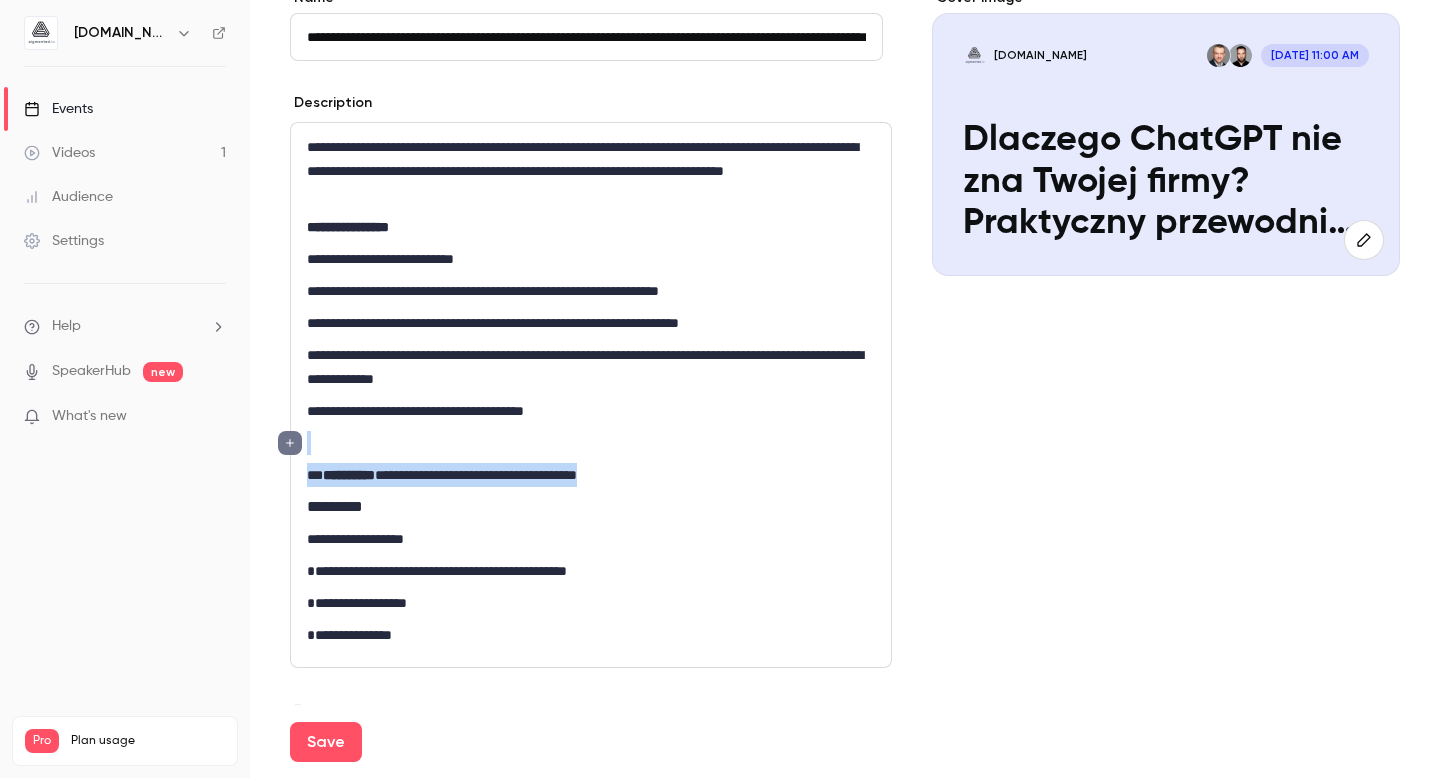 drag, startPoint x: 663, startPoint y: 475, endPoint x: 315, endPoint y: 448, distance: 349.04584 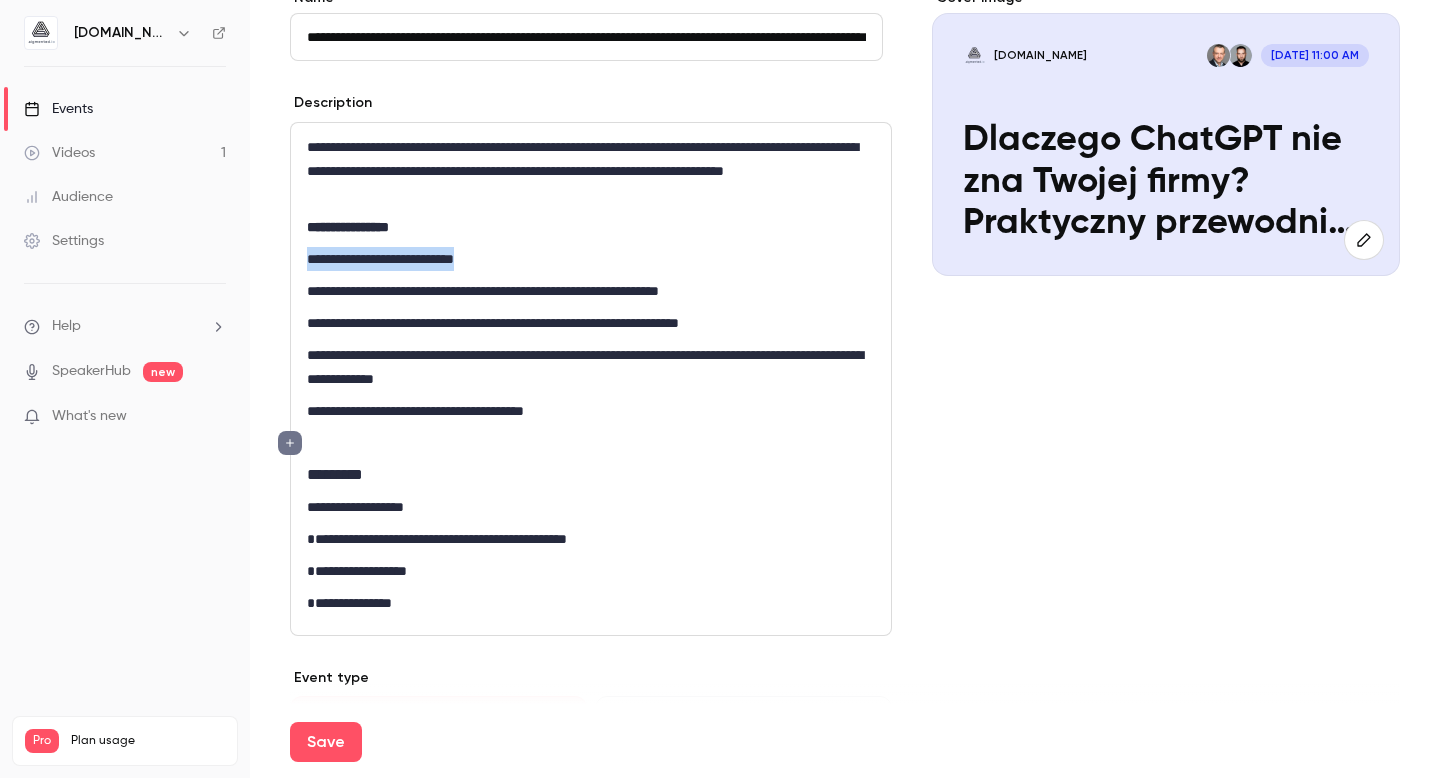 drag, startPoint x: 515, startPoint y: 255, endPoint x: 302, endPoint y: 256, distance: 213.00235 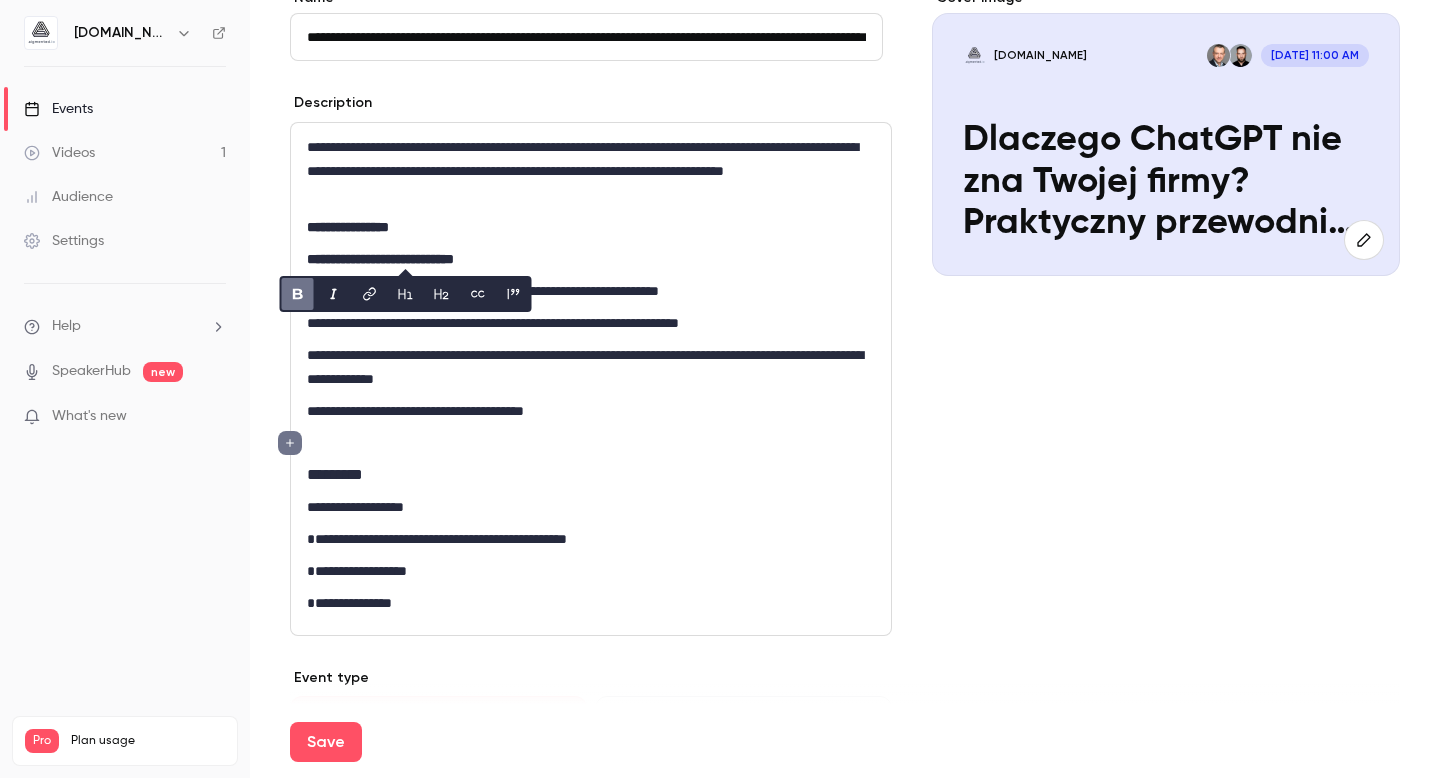 click at bounding box center [442, 294] 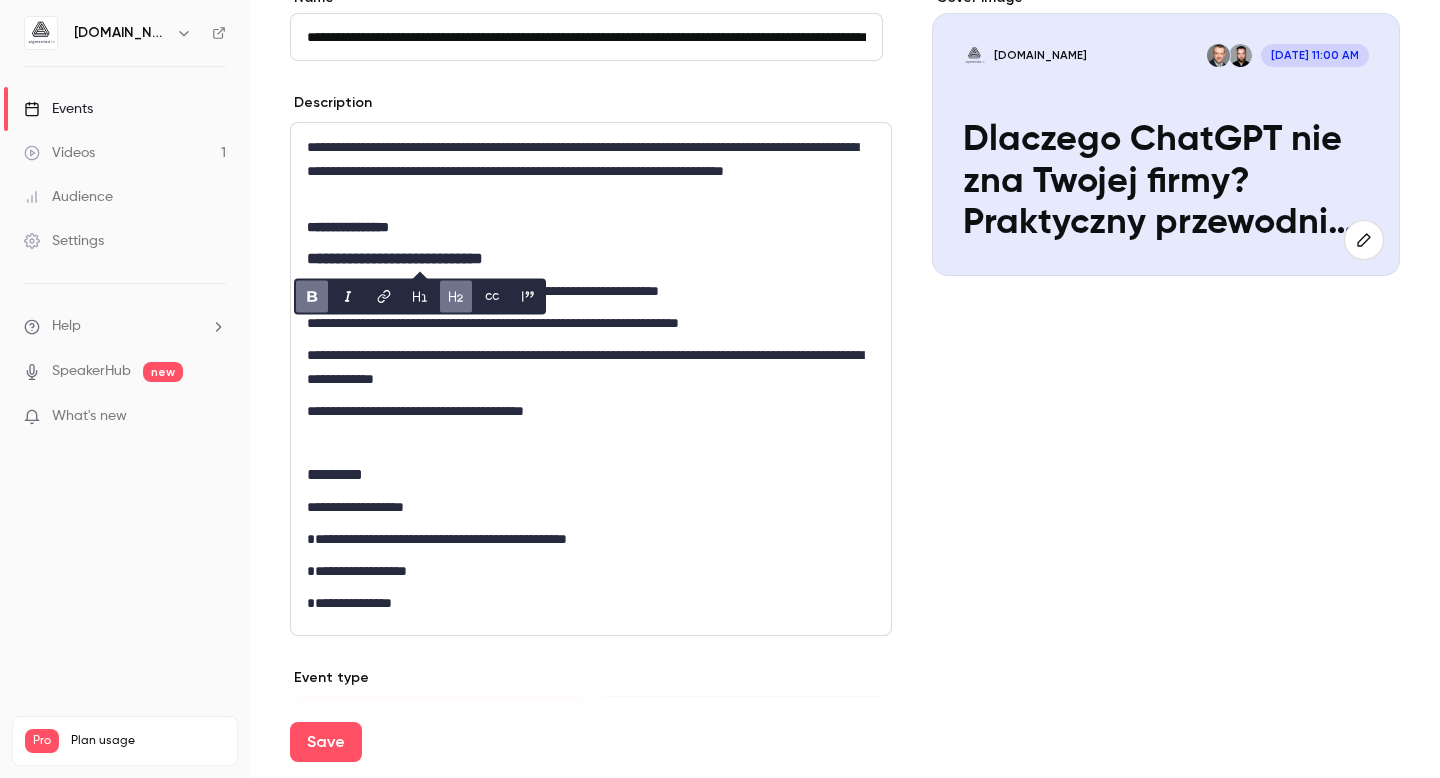 click on "**********" at bounding box center [591, 227] 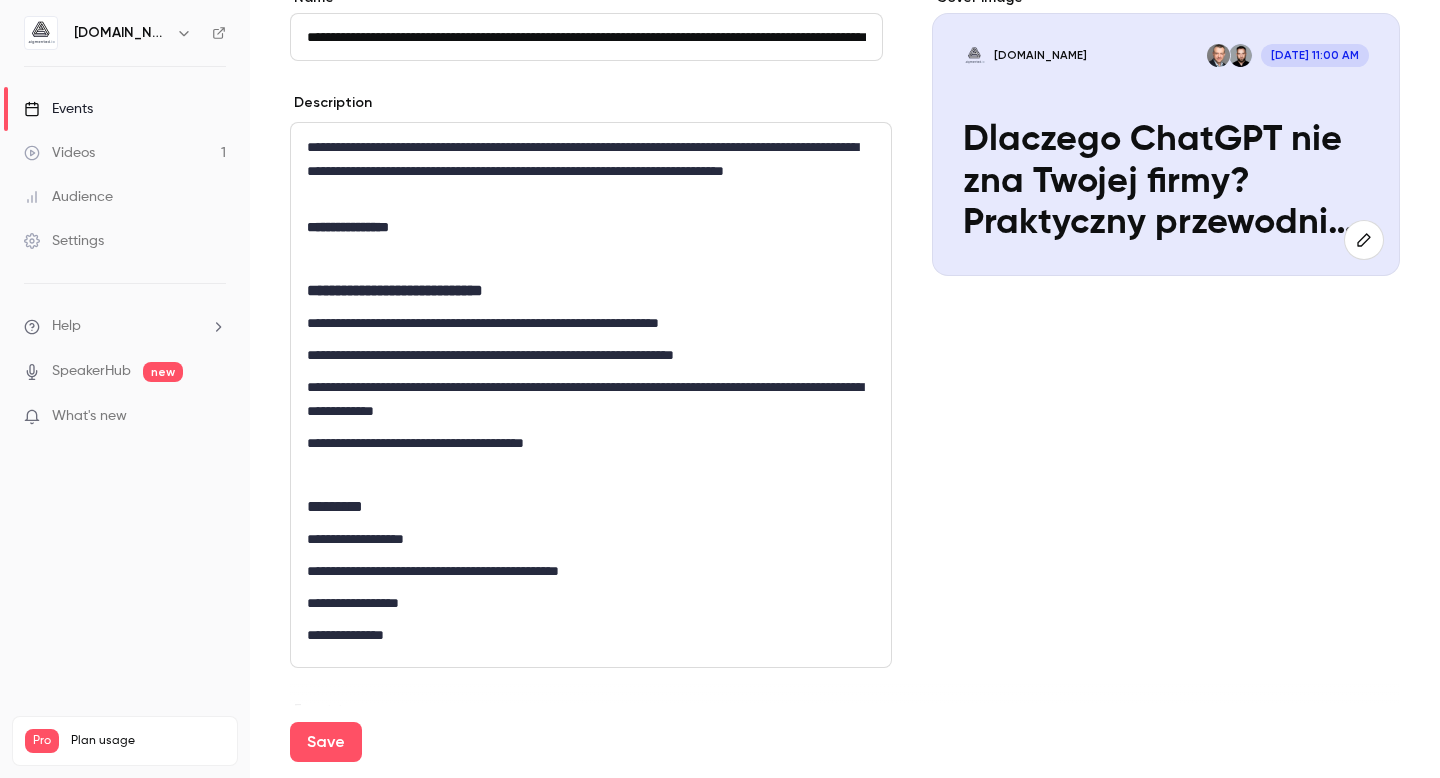 click at bounding box center (591, 259) 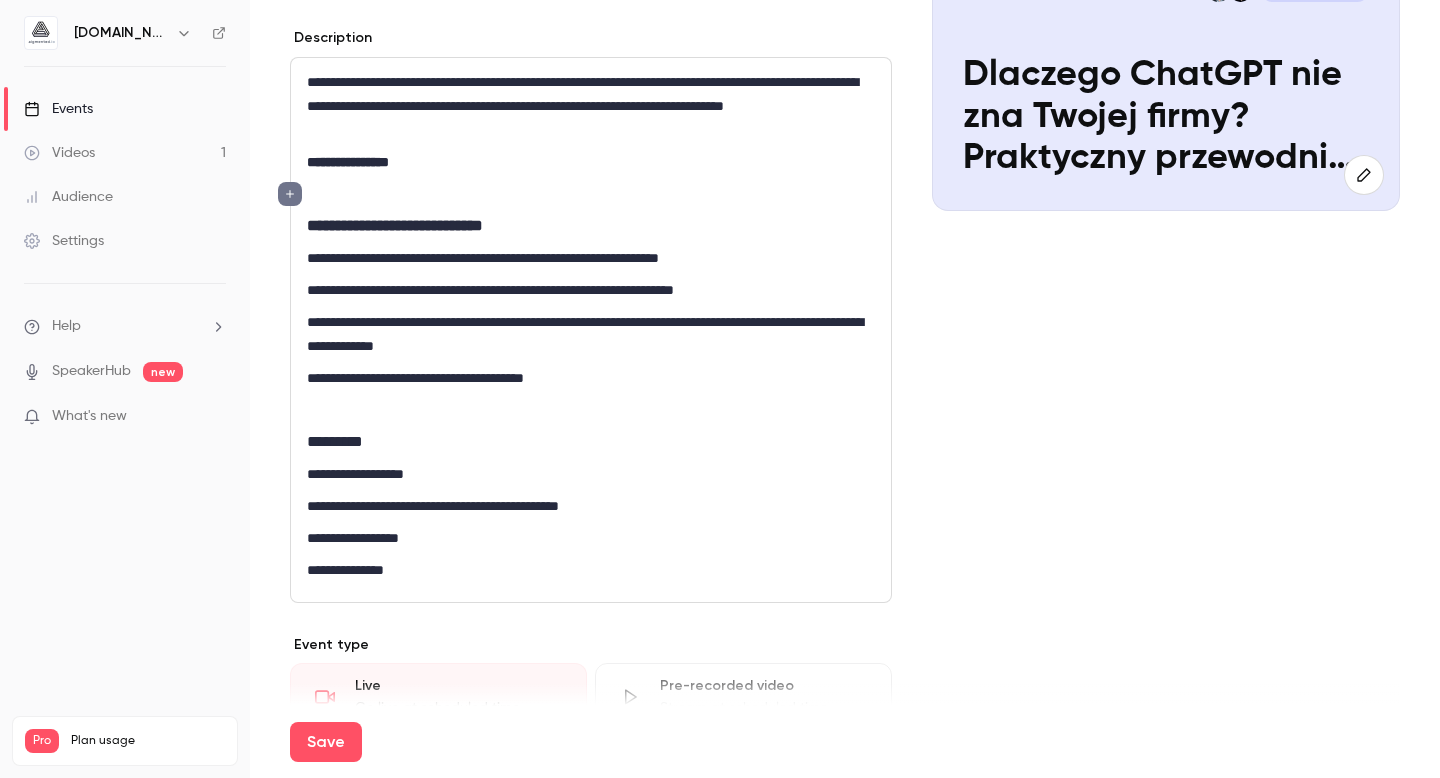 scroll, scrollTop: 283, scrollLeft: 0, axis: vertical 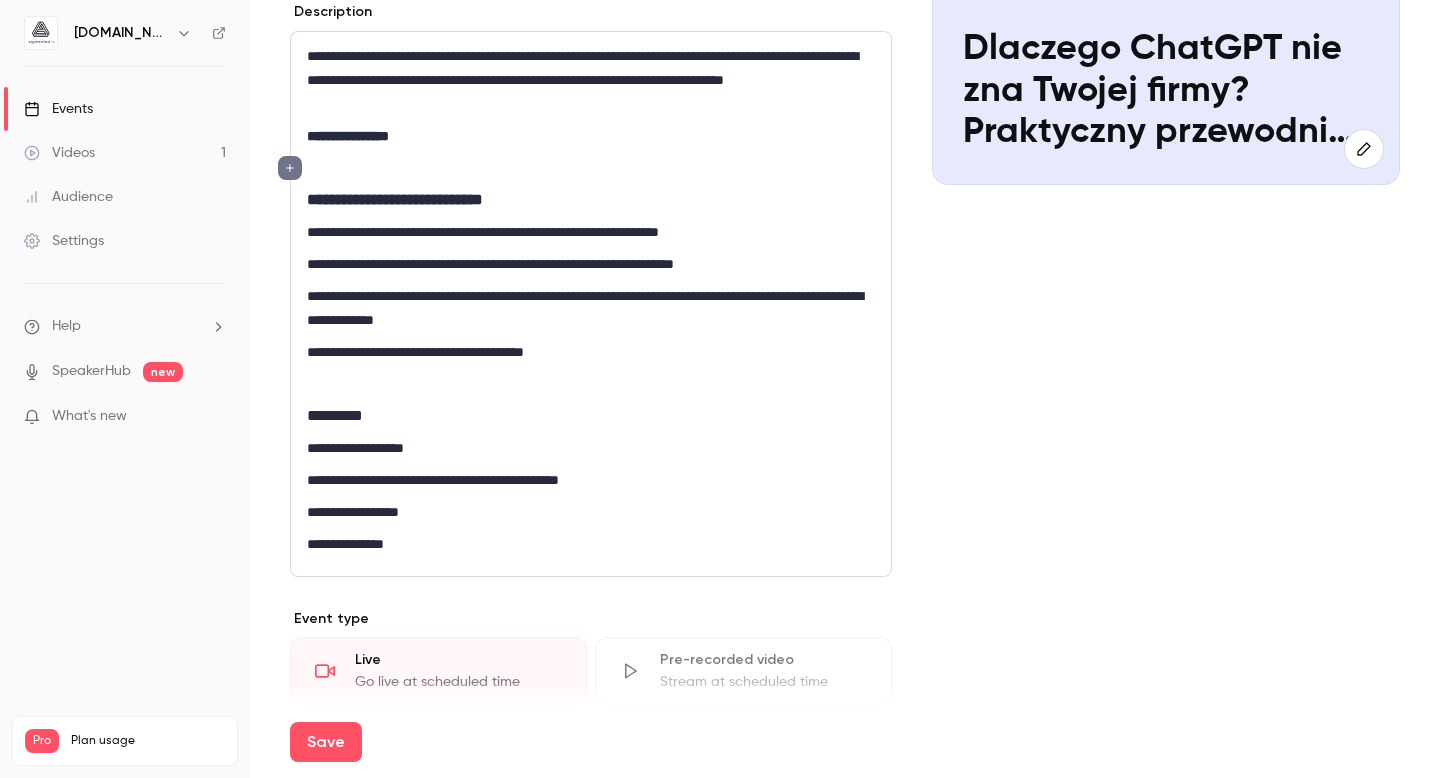 click on "**********" at bounding box center (586, 544) 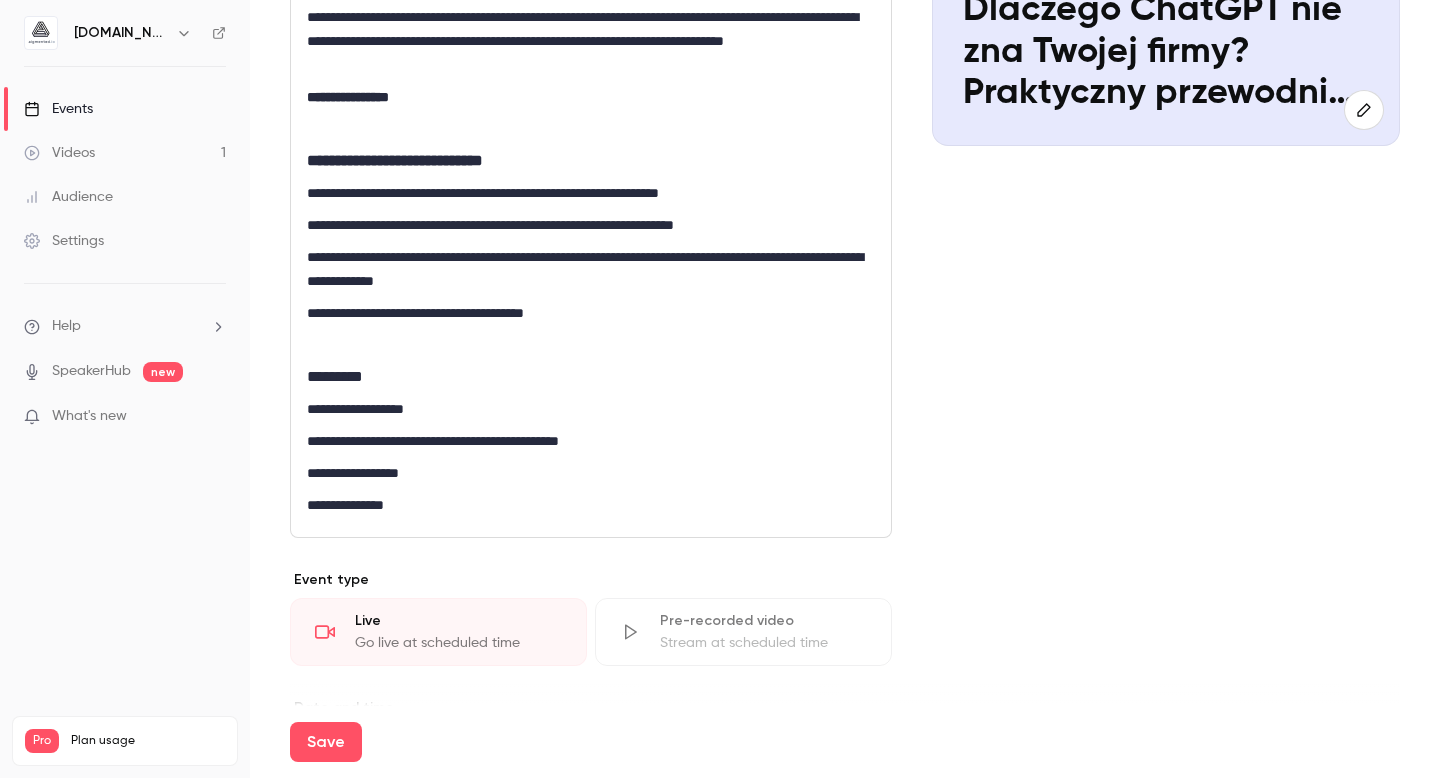 scroll, scrollTop: 335, scrollLeft: 0, axis: vertical 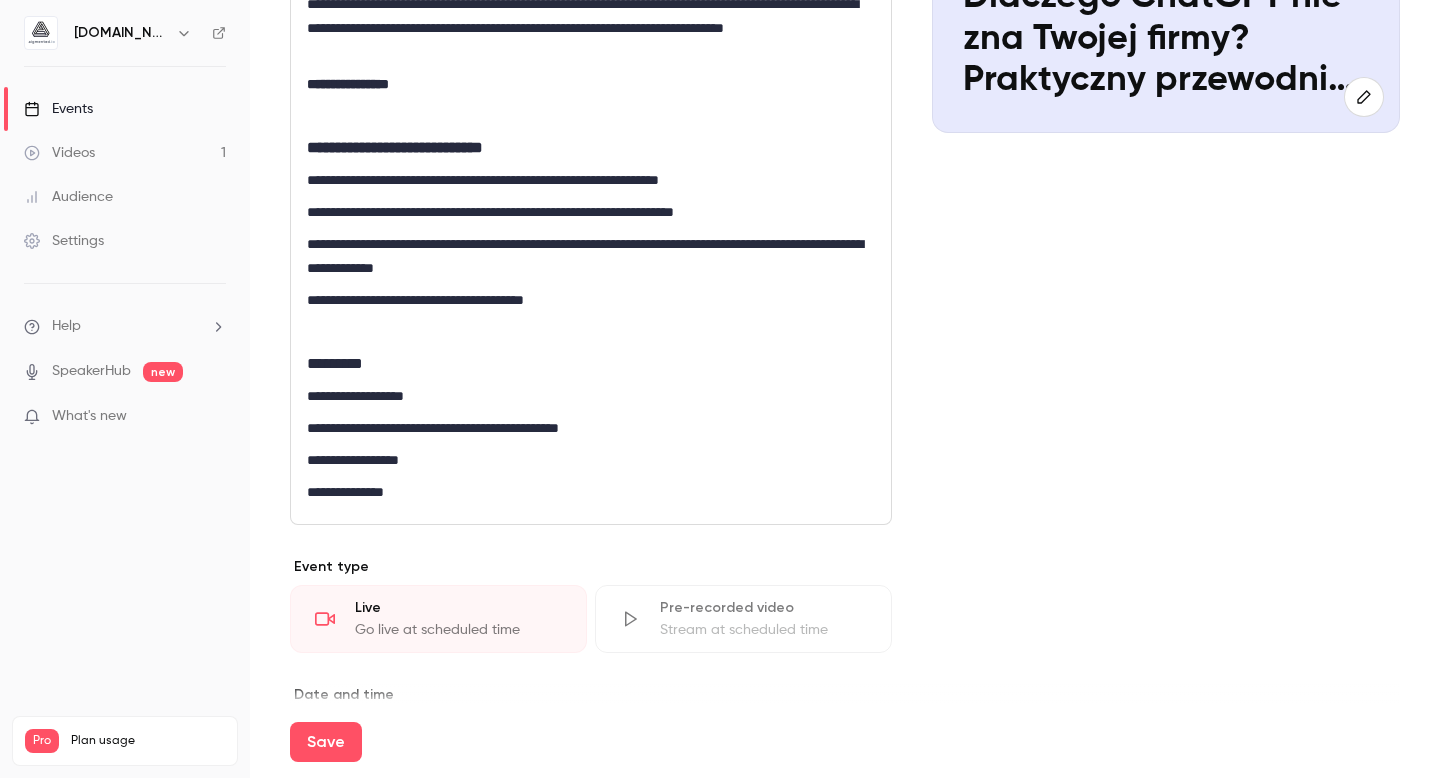 click on "**********" at bounding box center [586, 492] 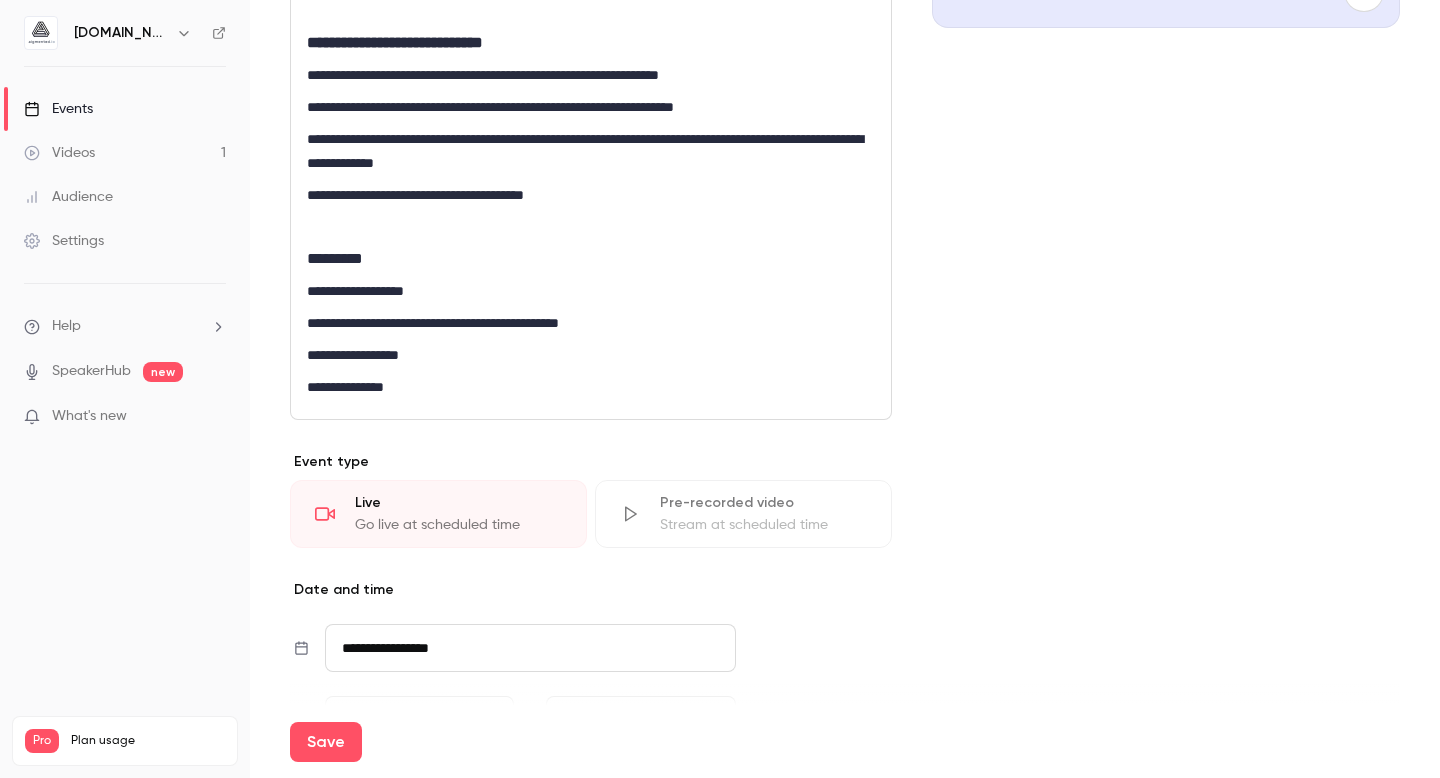 scroll, scrollTop: 298, scrollLeft: 0, axis: vertical 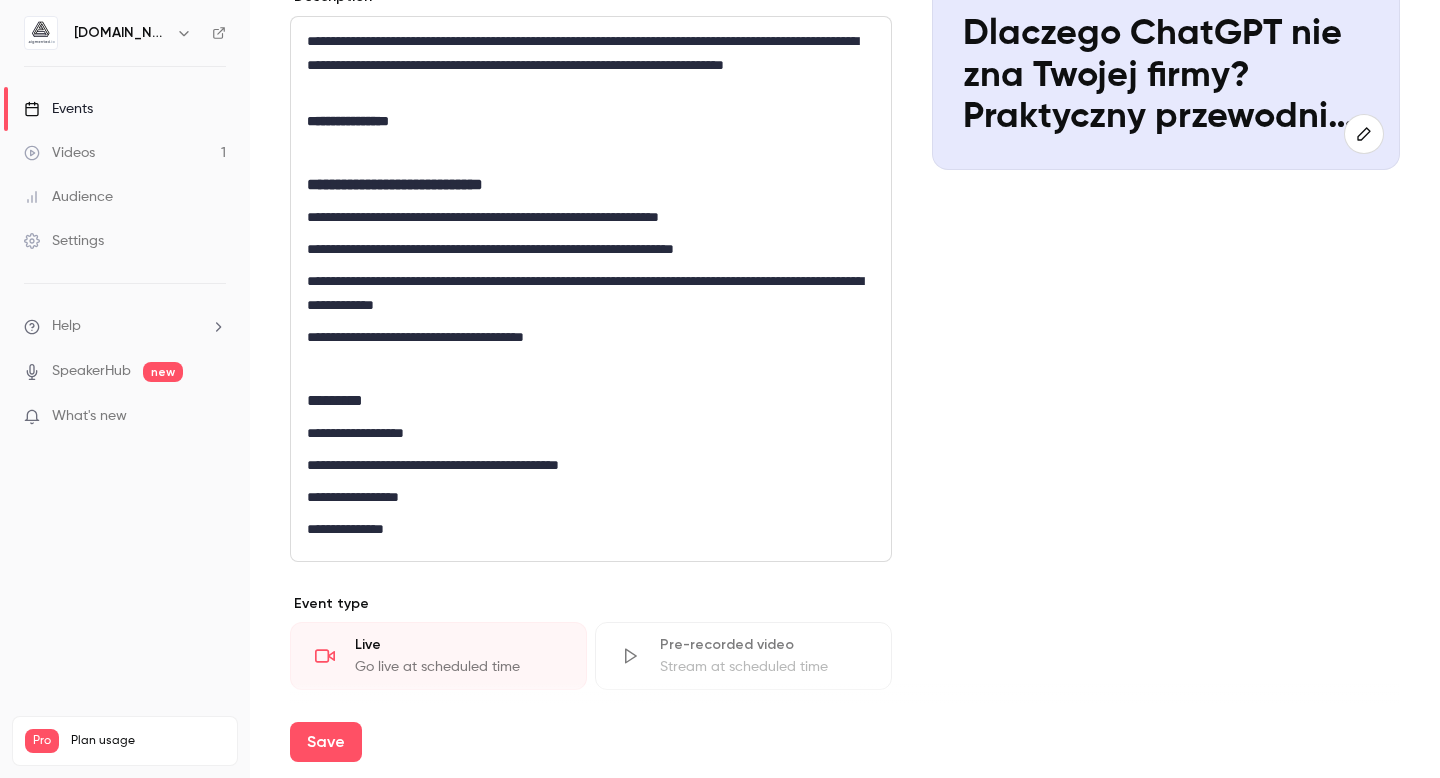 click on "**********" at bounding box center [591, 289] 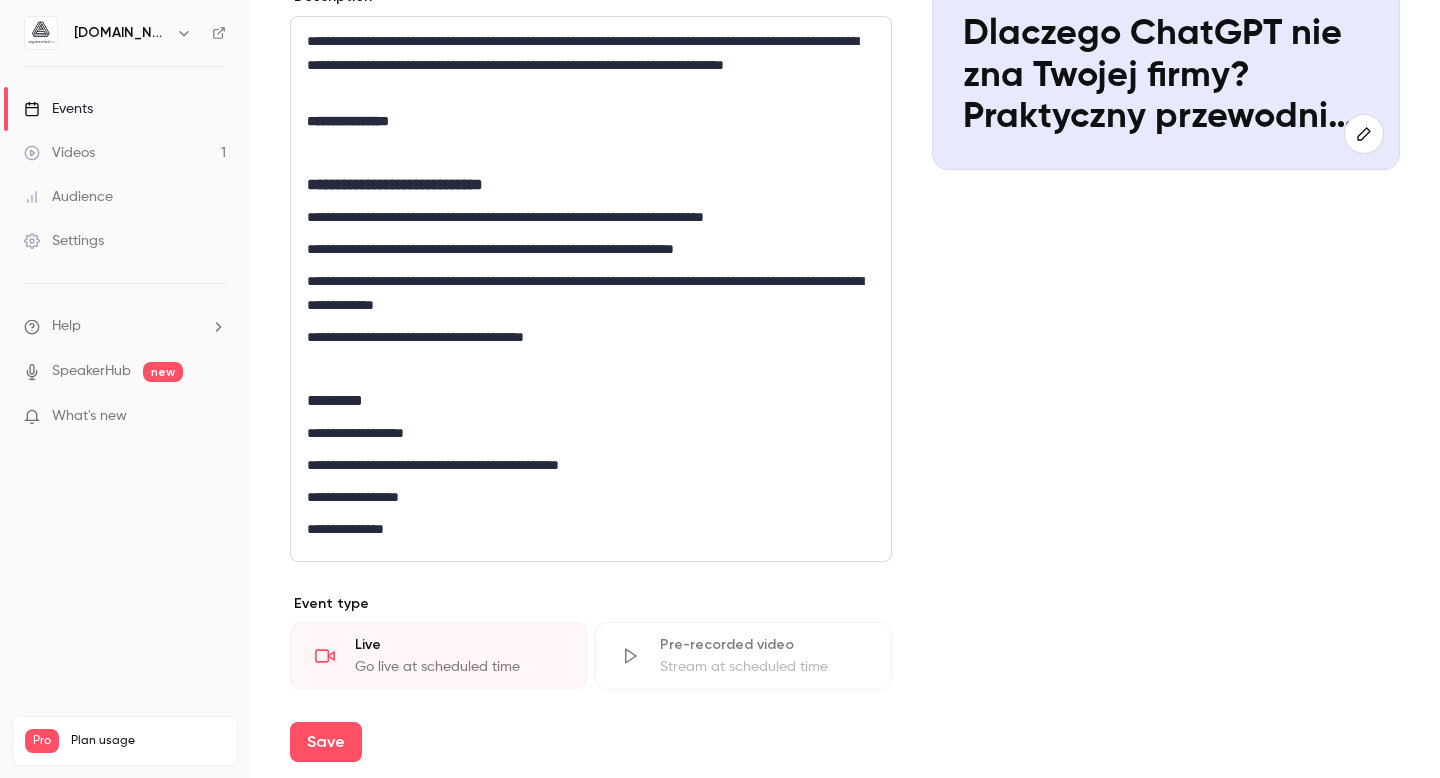 click on "**********" at bounding box center (586, 217) 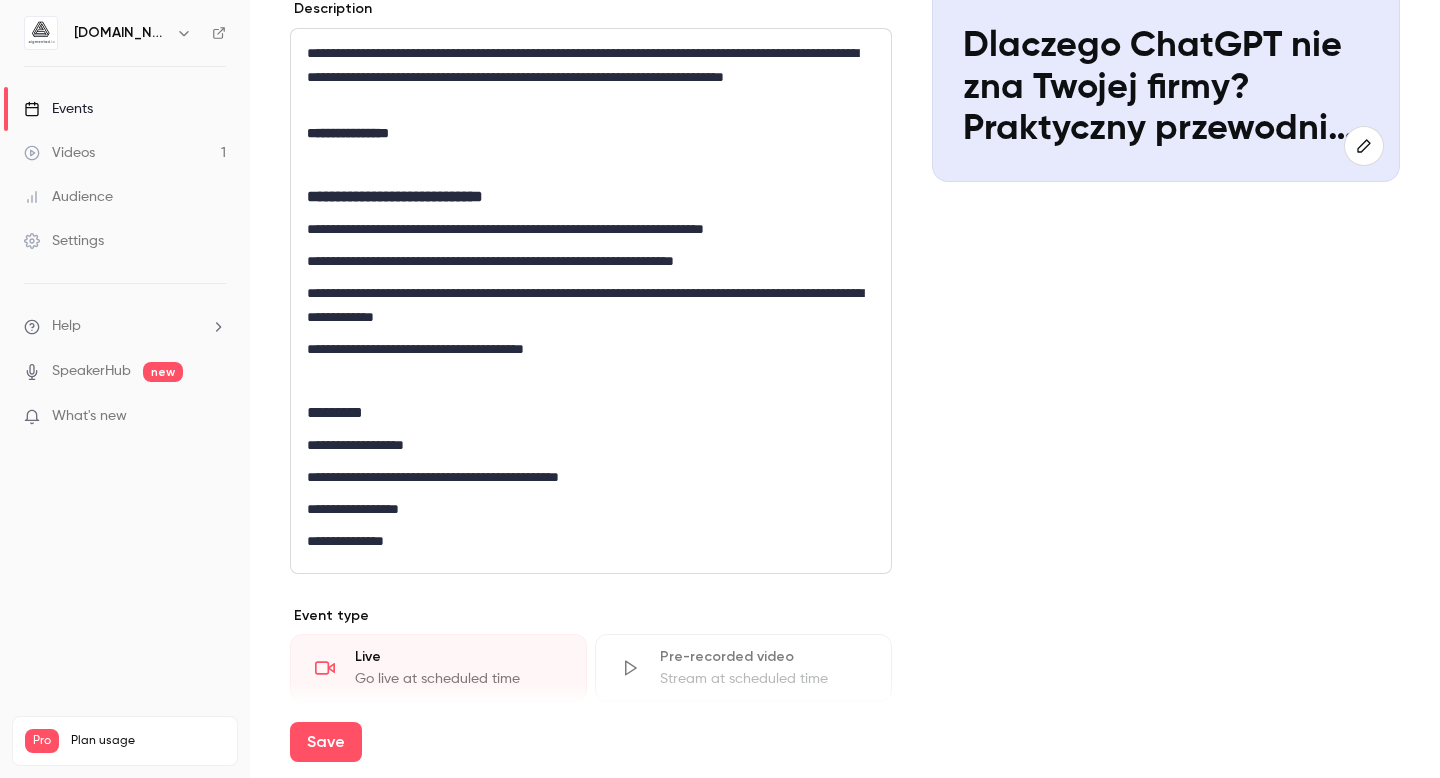 click on "**********" at bounding box center (586, 305) 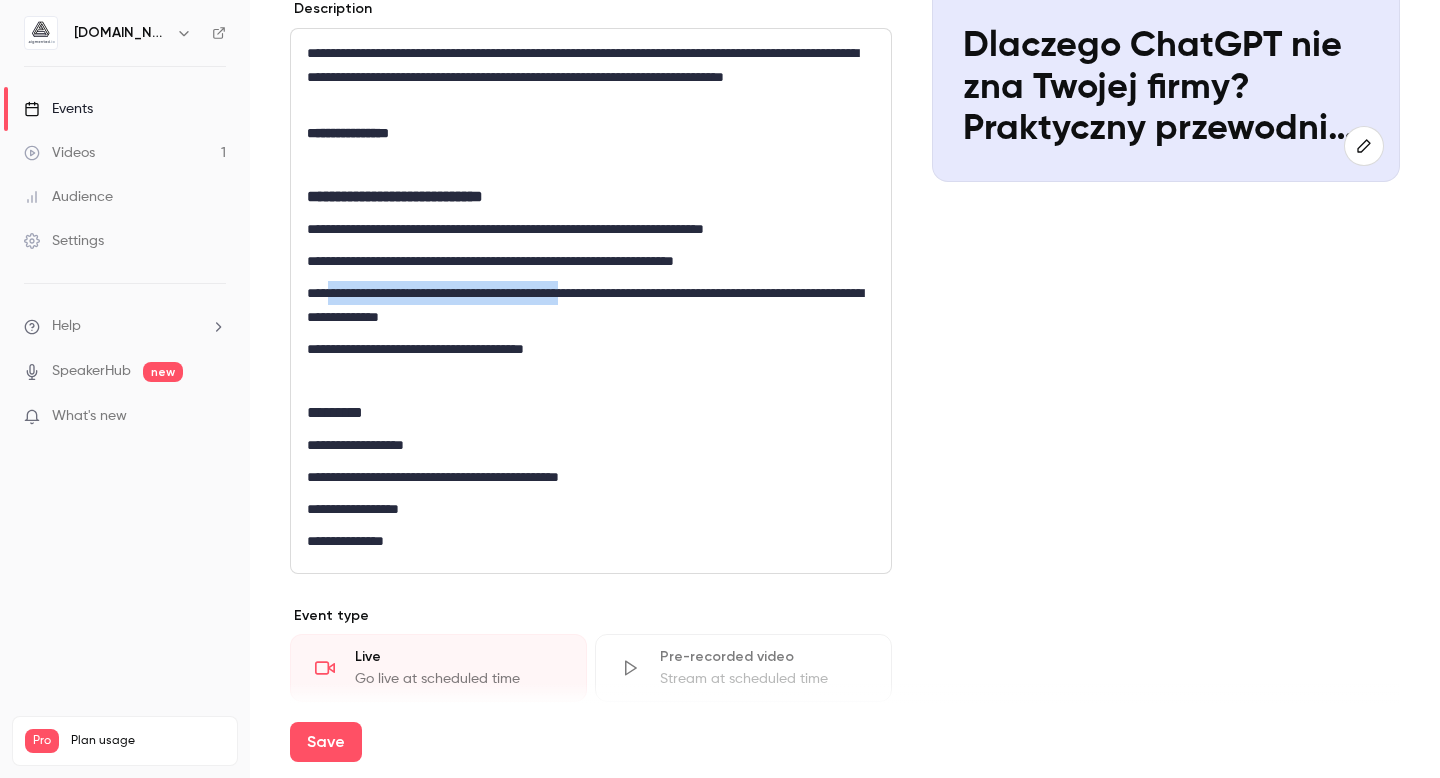 drag, startPoint x: 643, startPoint y: 293, endPoint x: 331, endPoint y: 293, distance: 312 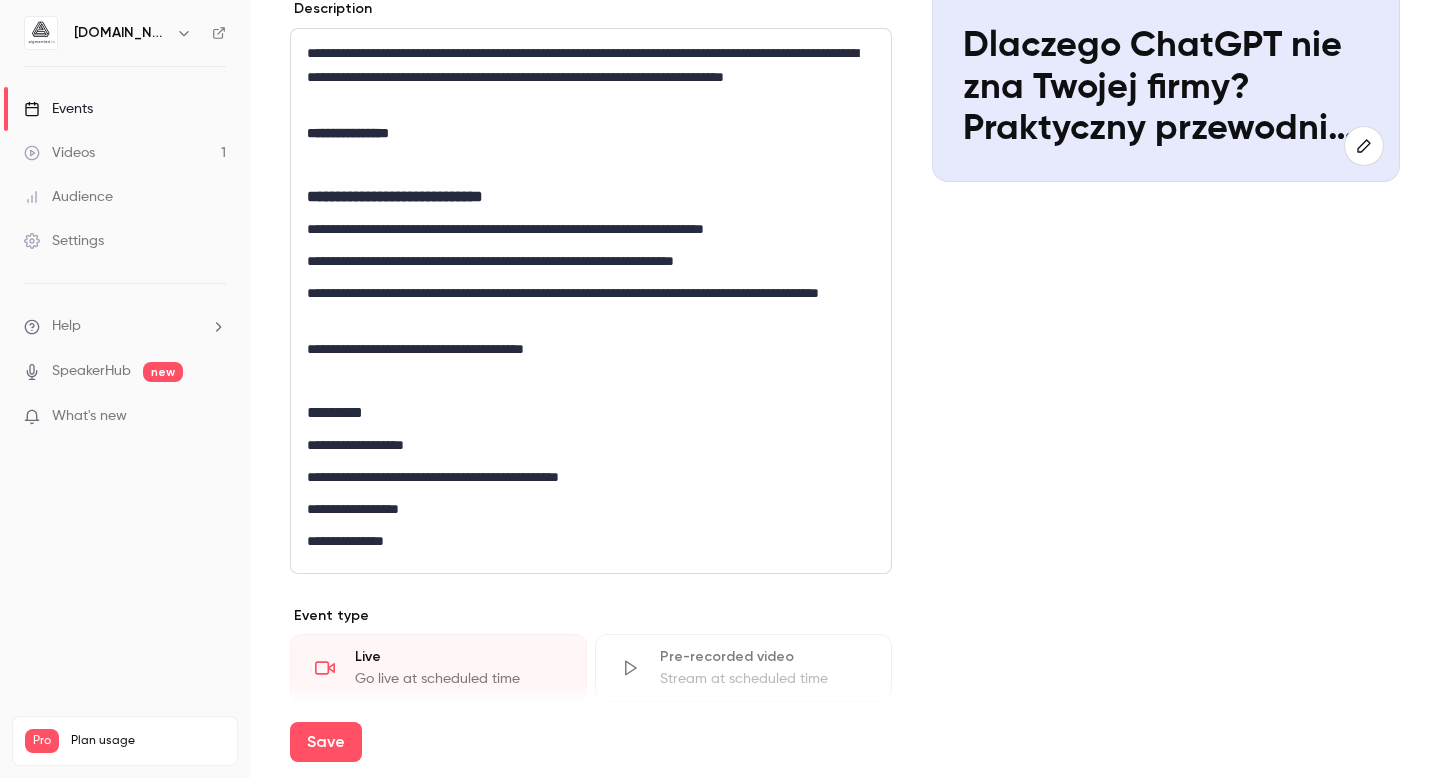 drag, startPoint x: 559, startPoint y: 290, endPoint x: 578, endPoint y: 291, distance: 19.026299 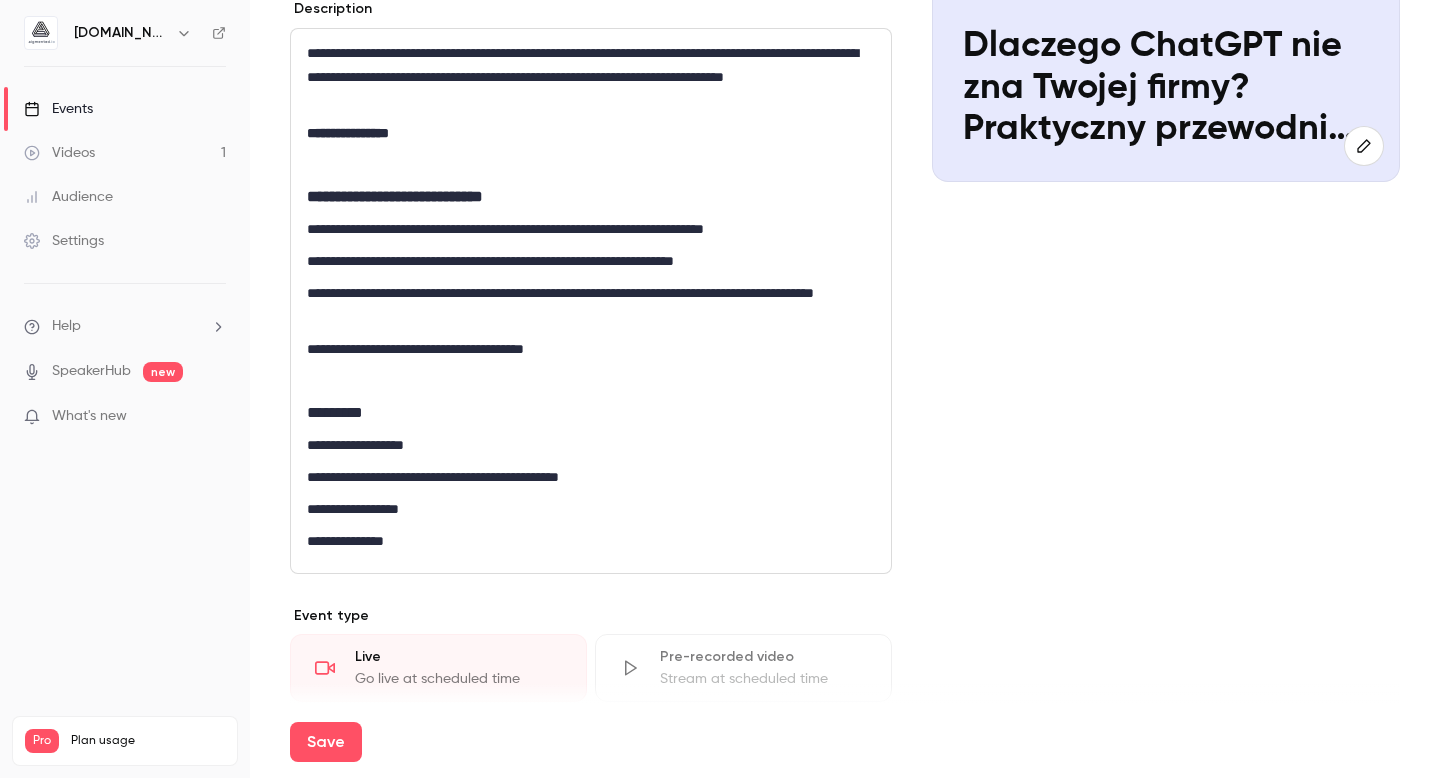 click on "**********" at bounding box center (586, 305) 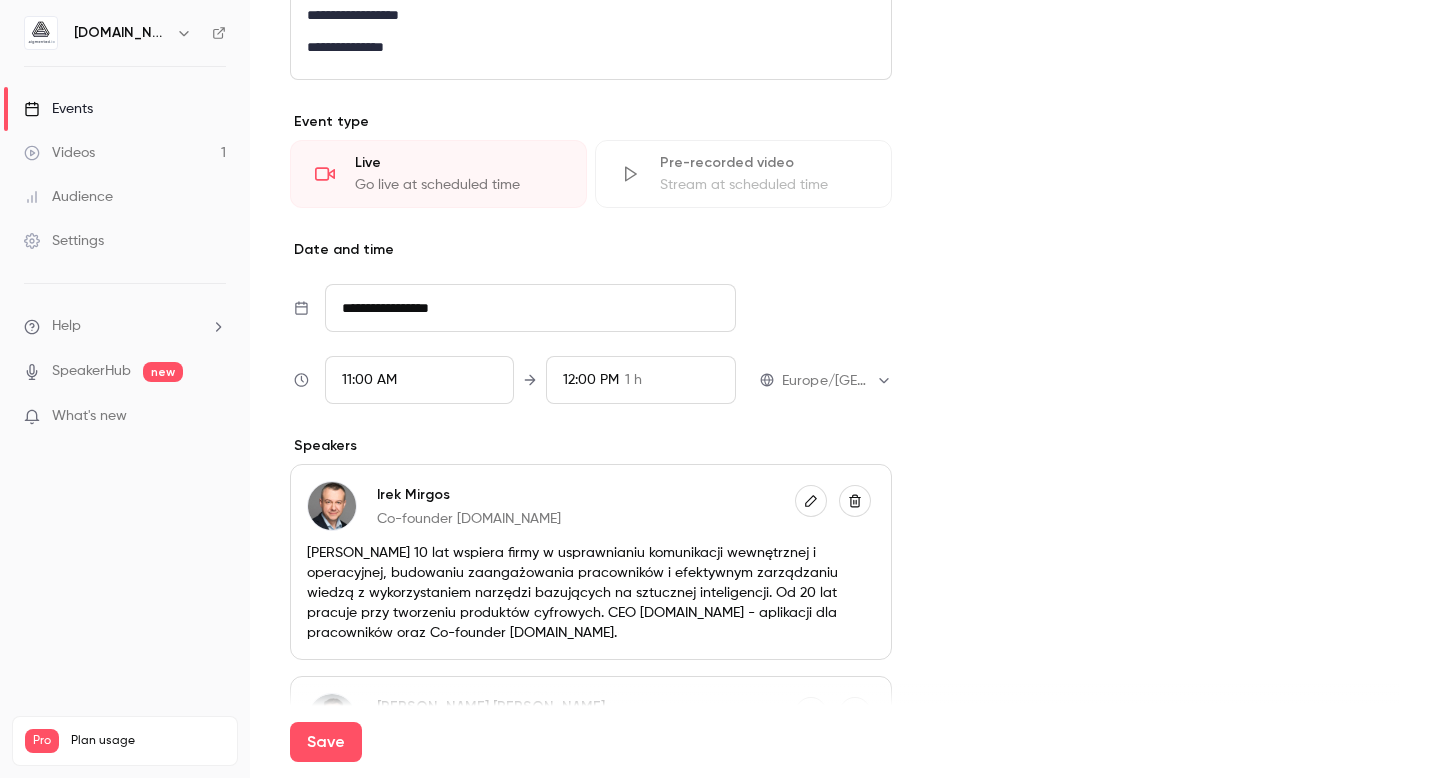 scroll, scrollTop: 793, scrollLeft: 0, axis: vertical 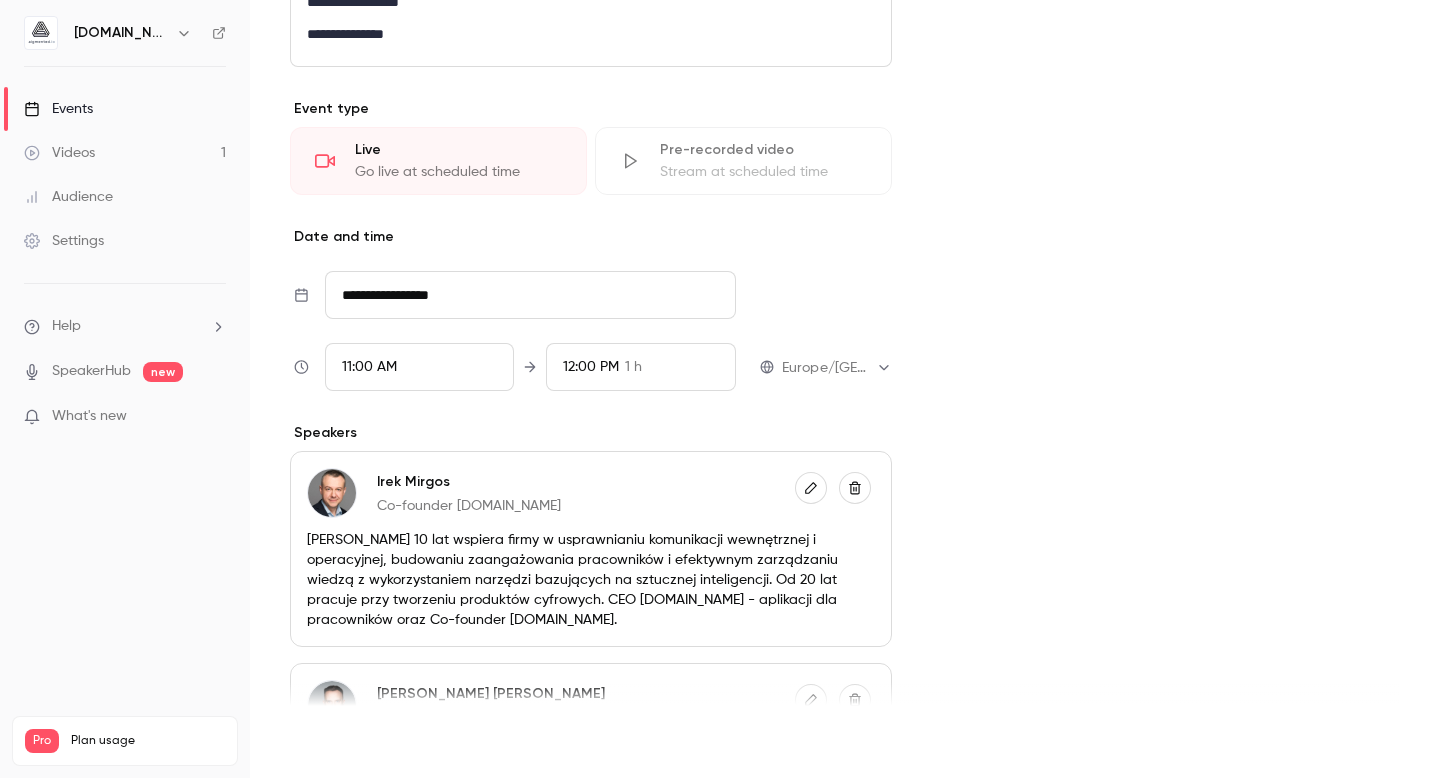 click on "Save" at bounding box center (326, 742) 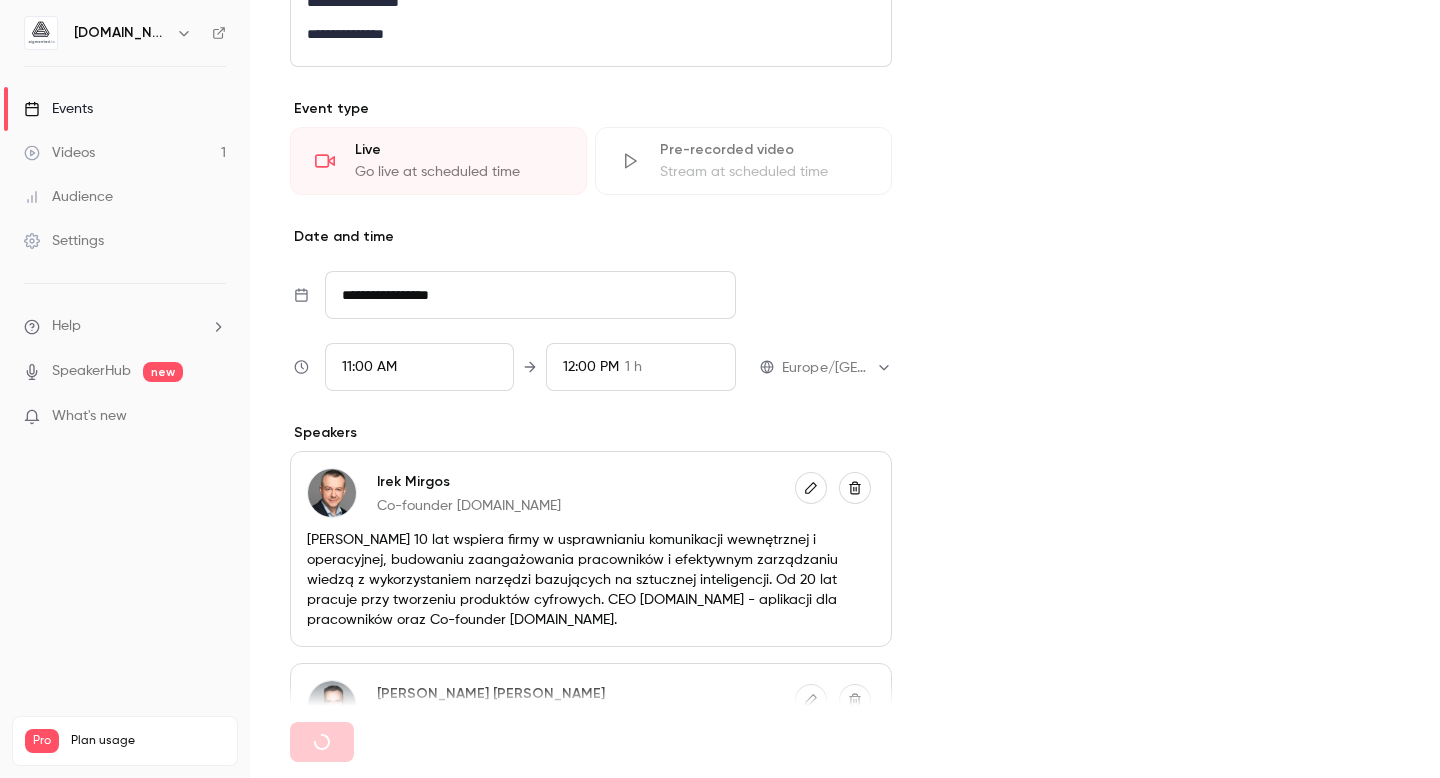 type 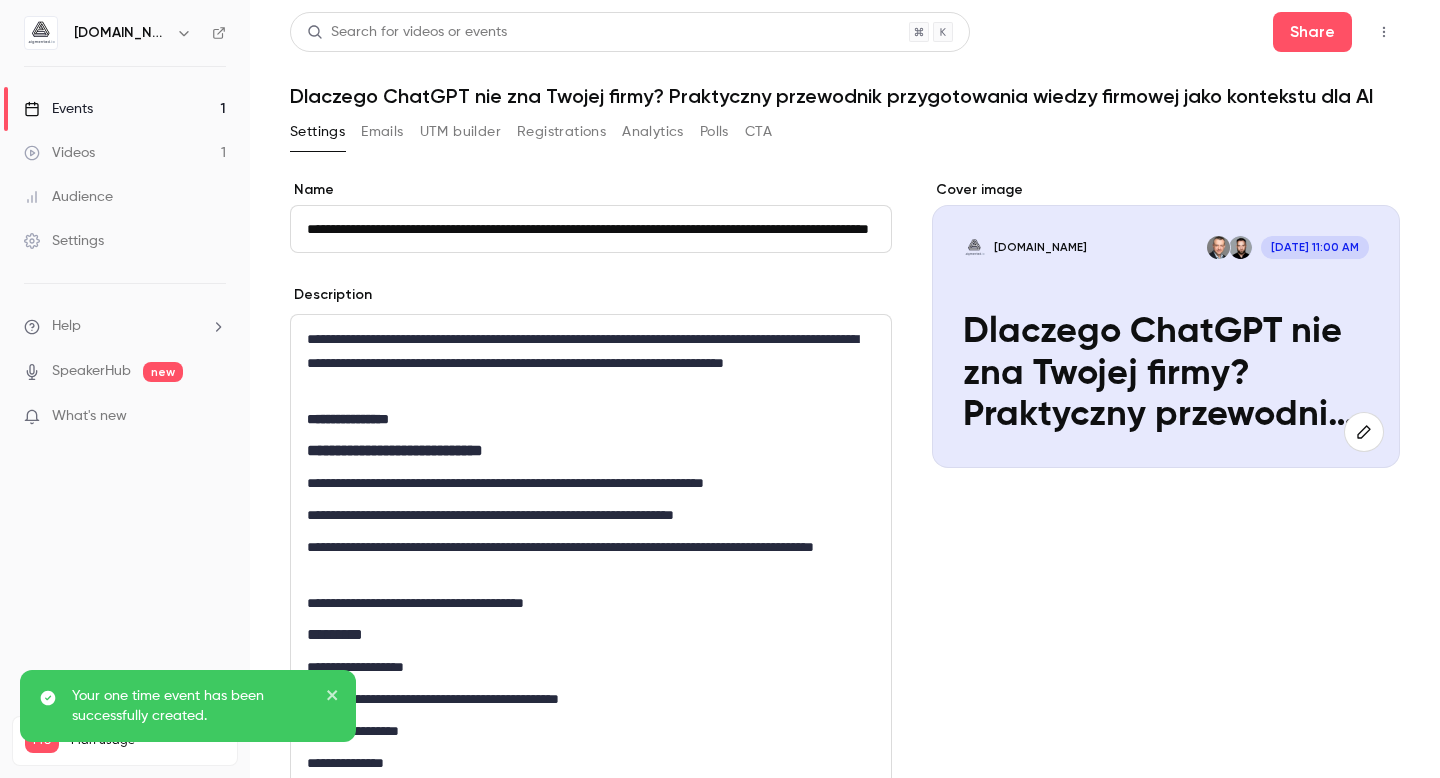 scroll, scrollTop: 0, scrollLeft: 190, axis: horizontal 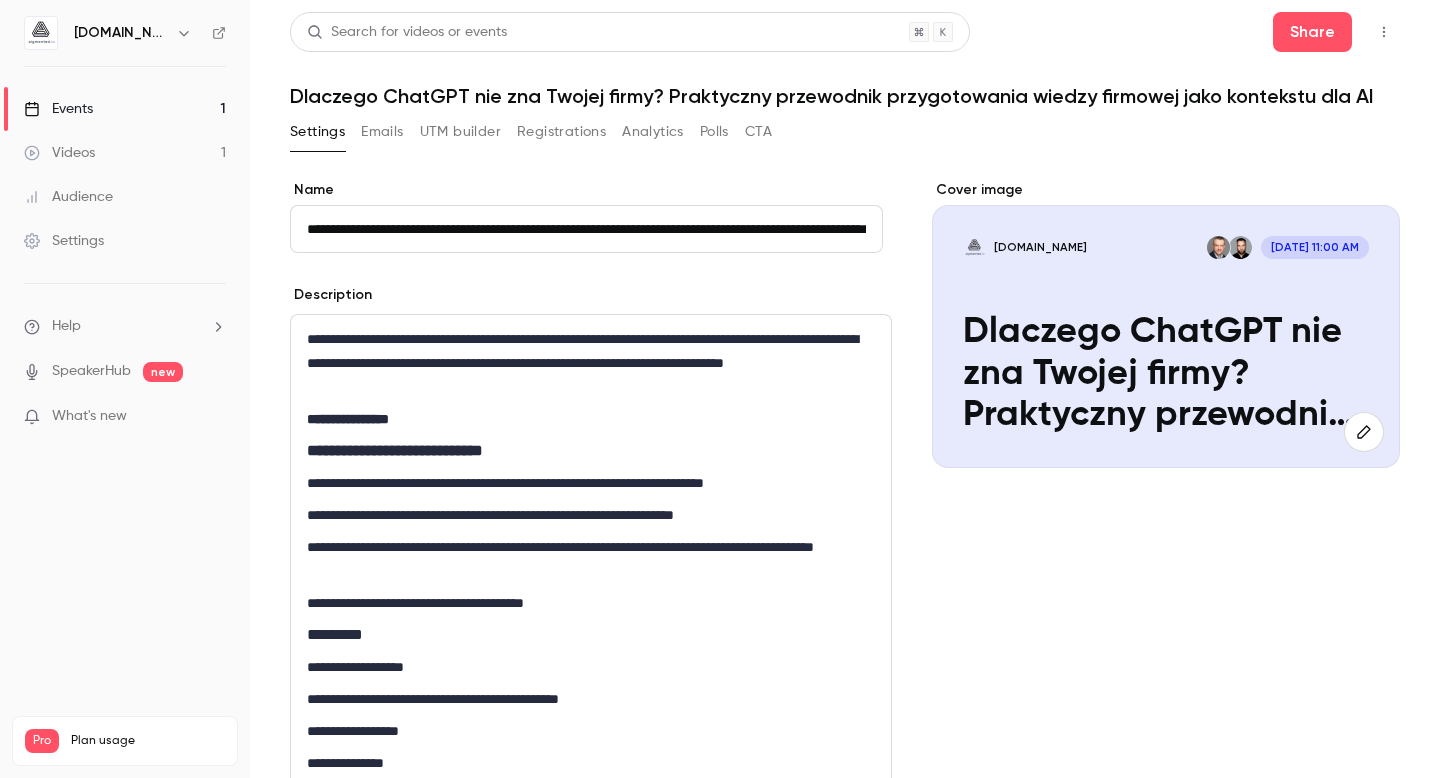click on "Videos" at bounding box center (59, 153) 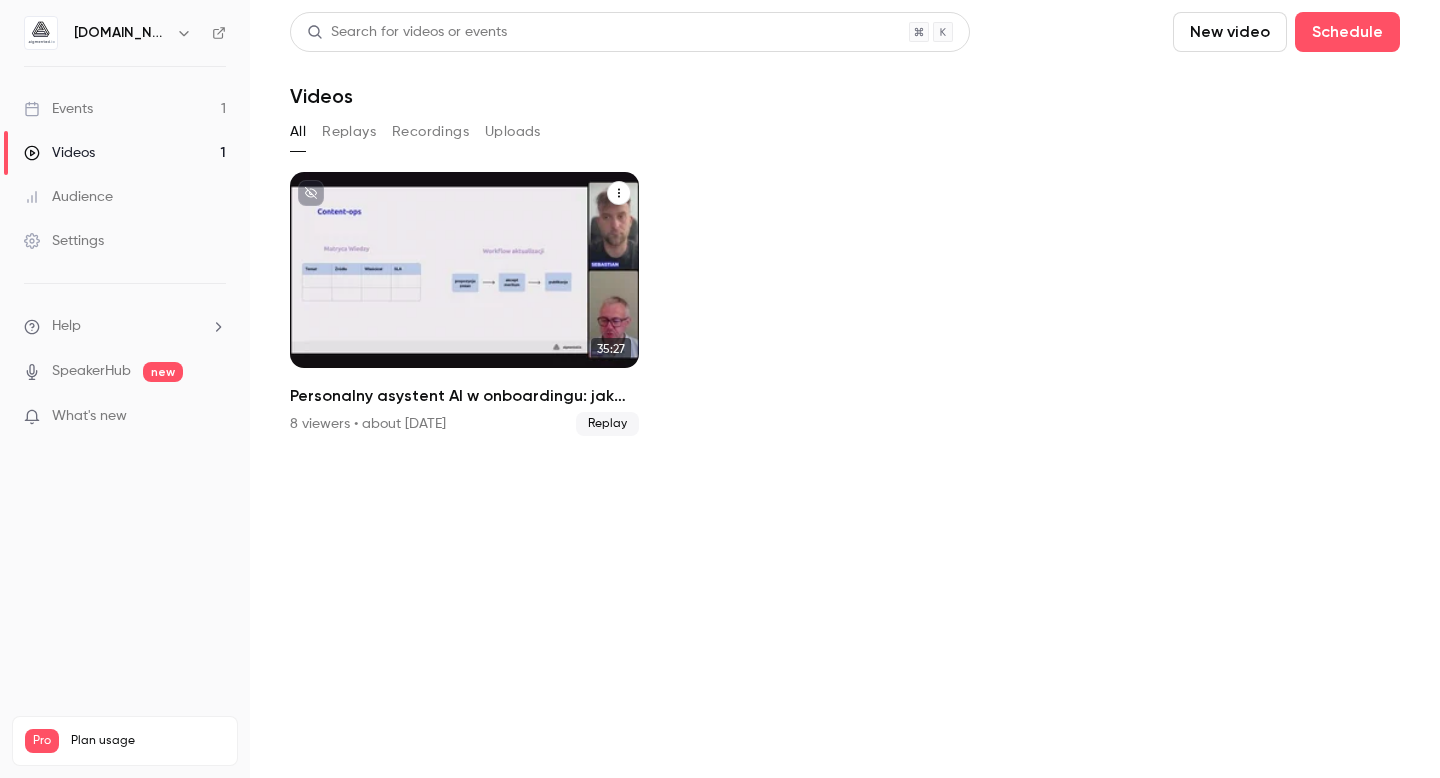 click on "Personalny asystent AI w onboardingu: jak zautomatyzować 80% powtarzalnych pytań bez pomocy IT?" at bounding box center [464, 396] 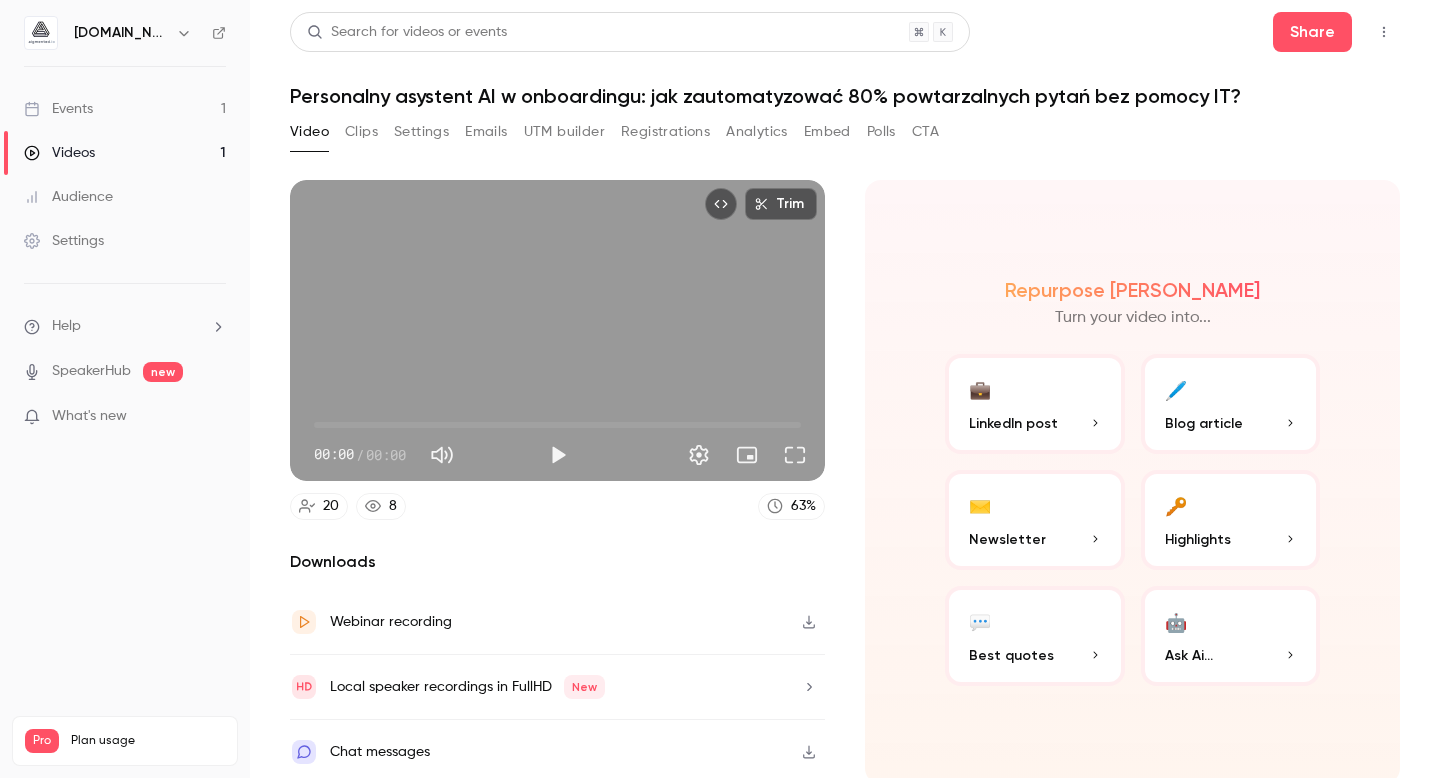 click on "Personalny asystent AI w onboardingu: jak zautomatyzować 80% powtarzalnych pytań bez pomocy IT?" at bounding box center (845, 96) 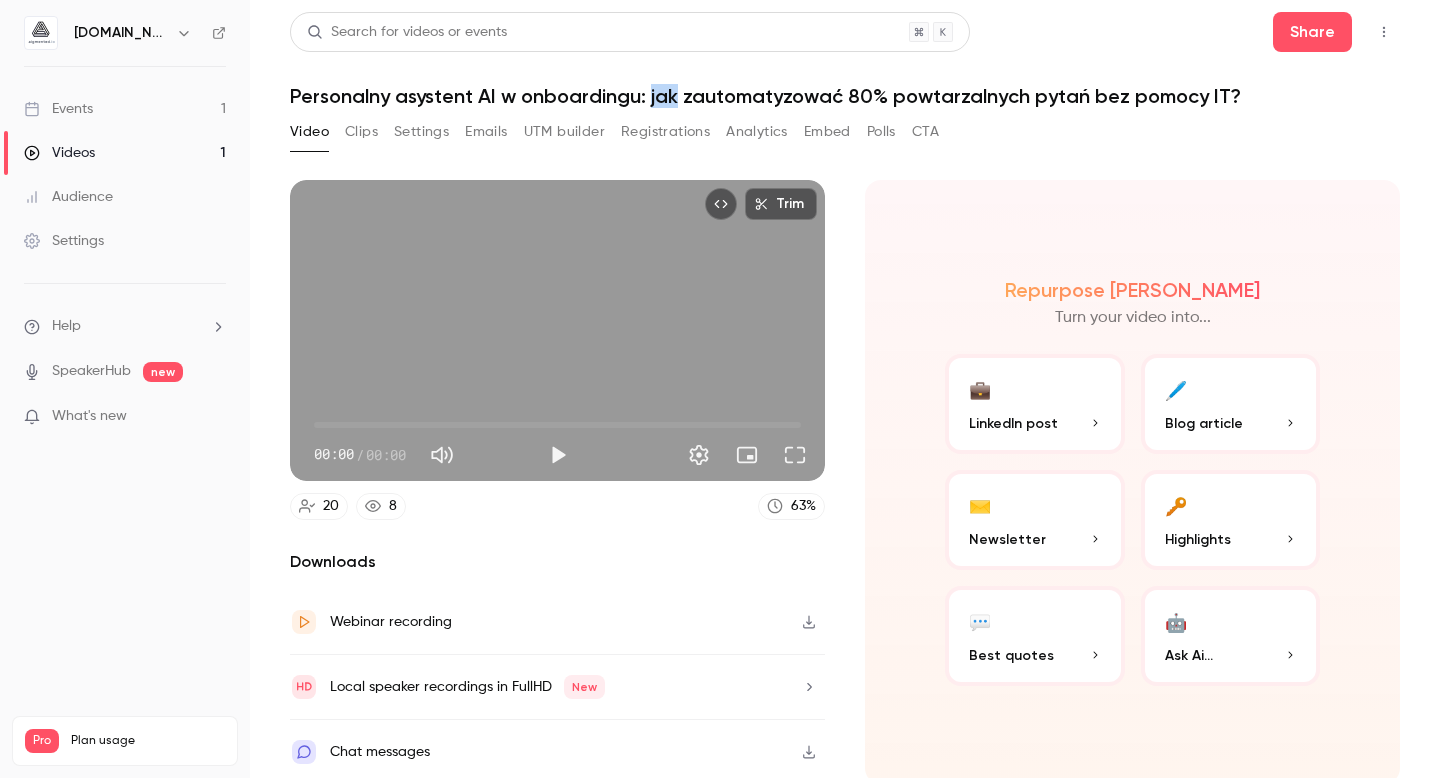 click on "Personalny asystent AI w onboardingu: jak zautomatyzować 80% powtarzalnych pytań bez pomocy IT?" at bounding box center [845, 96] 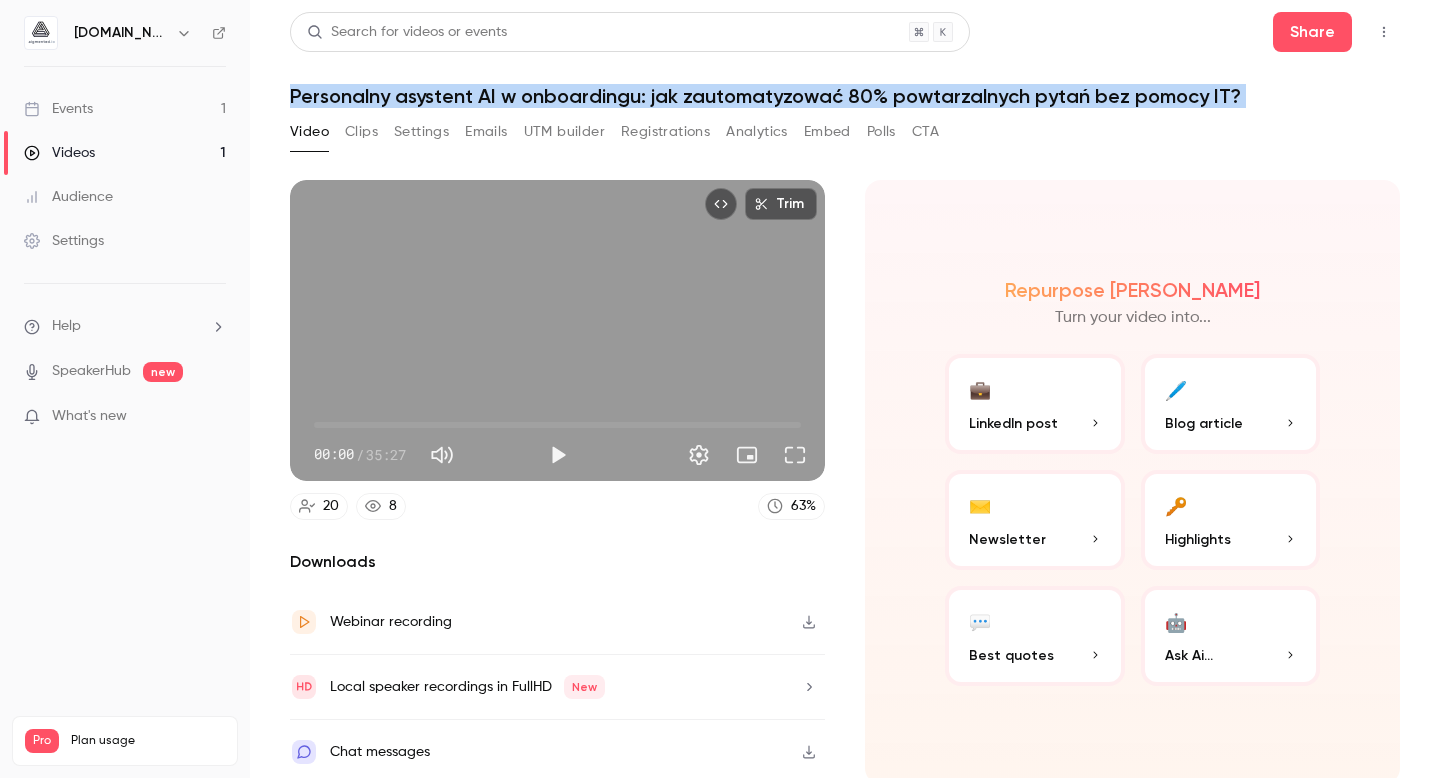 click on "Personalny asystent AI w onboardingu: jak zautomatyzować 80% powtarzalnych pytań bez pomocy IT?" at bounding box center (845, 96) 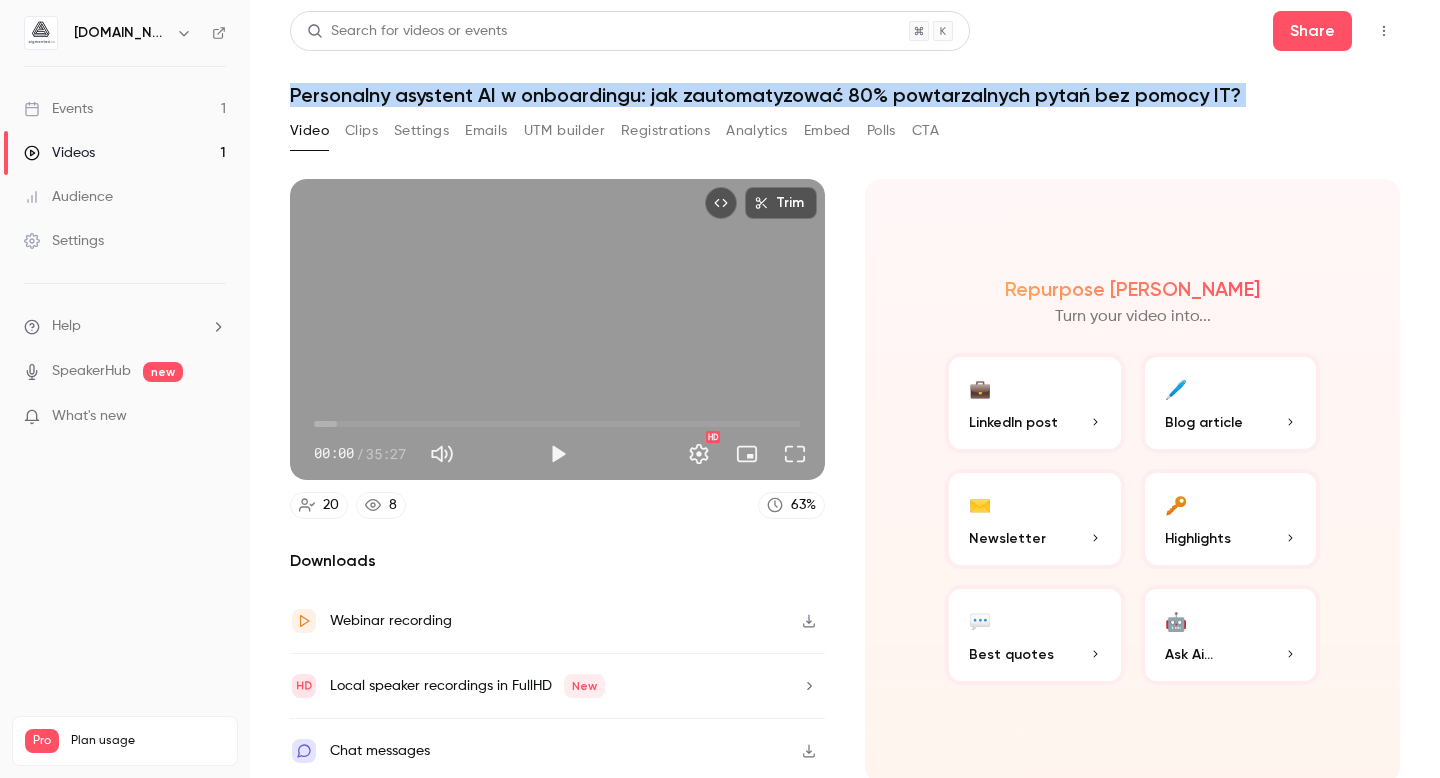 scroll, scrollTop: 0, scrollLeft: 0, axis: both 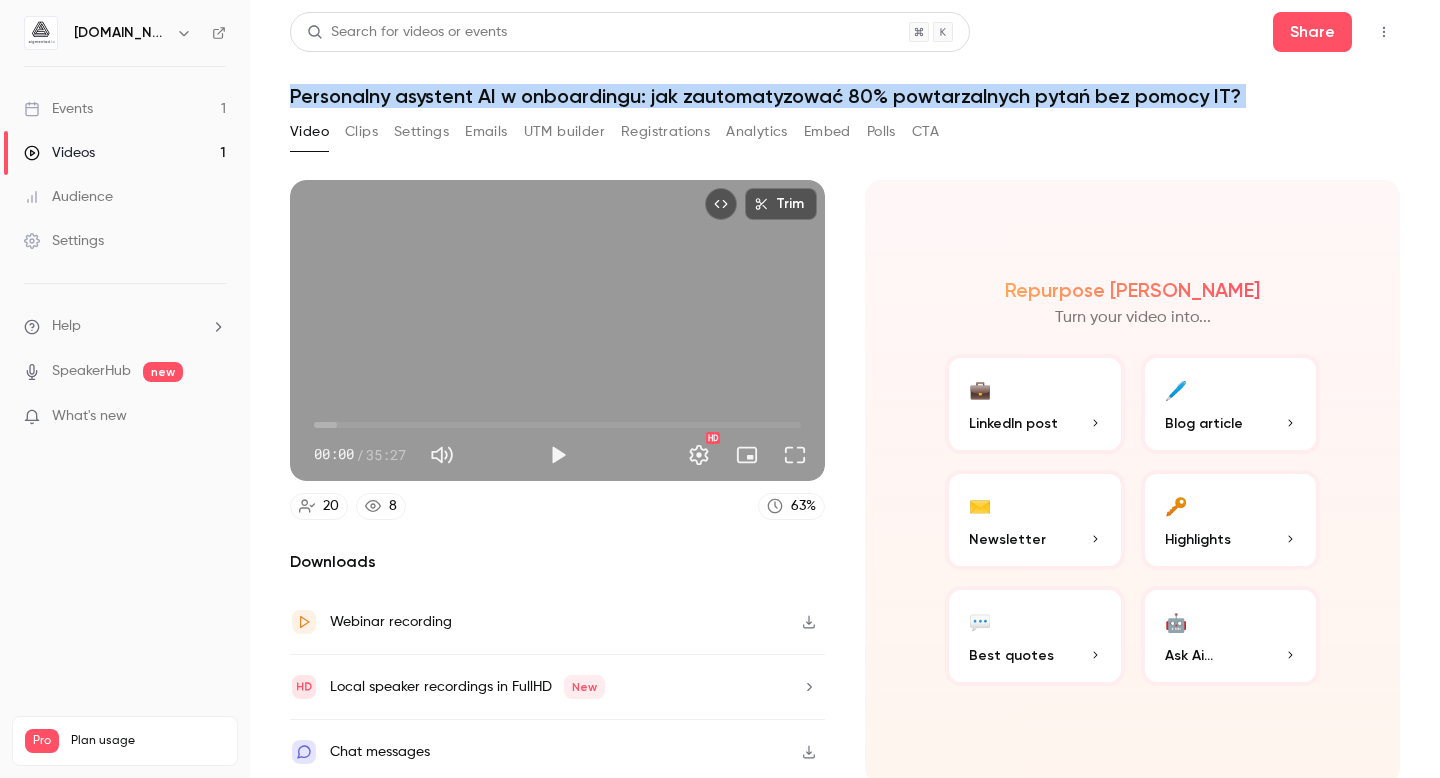 click on "Clips" at bounding box center [361, 132] 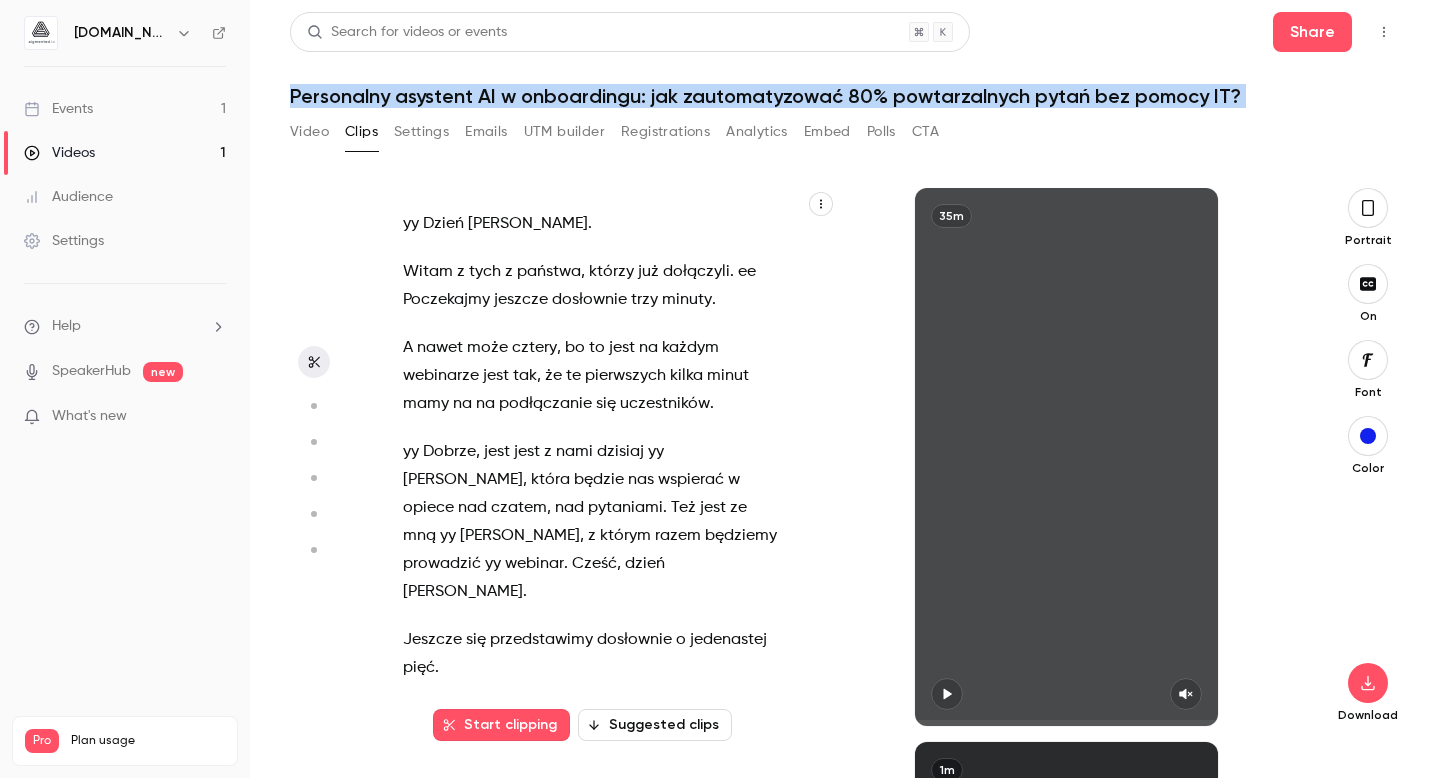 click on "Settings" at bounding box center (421, 132) 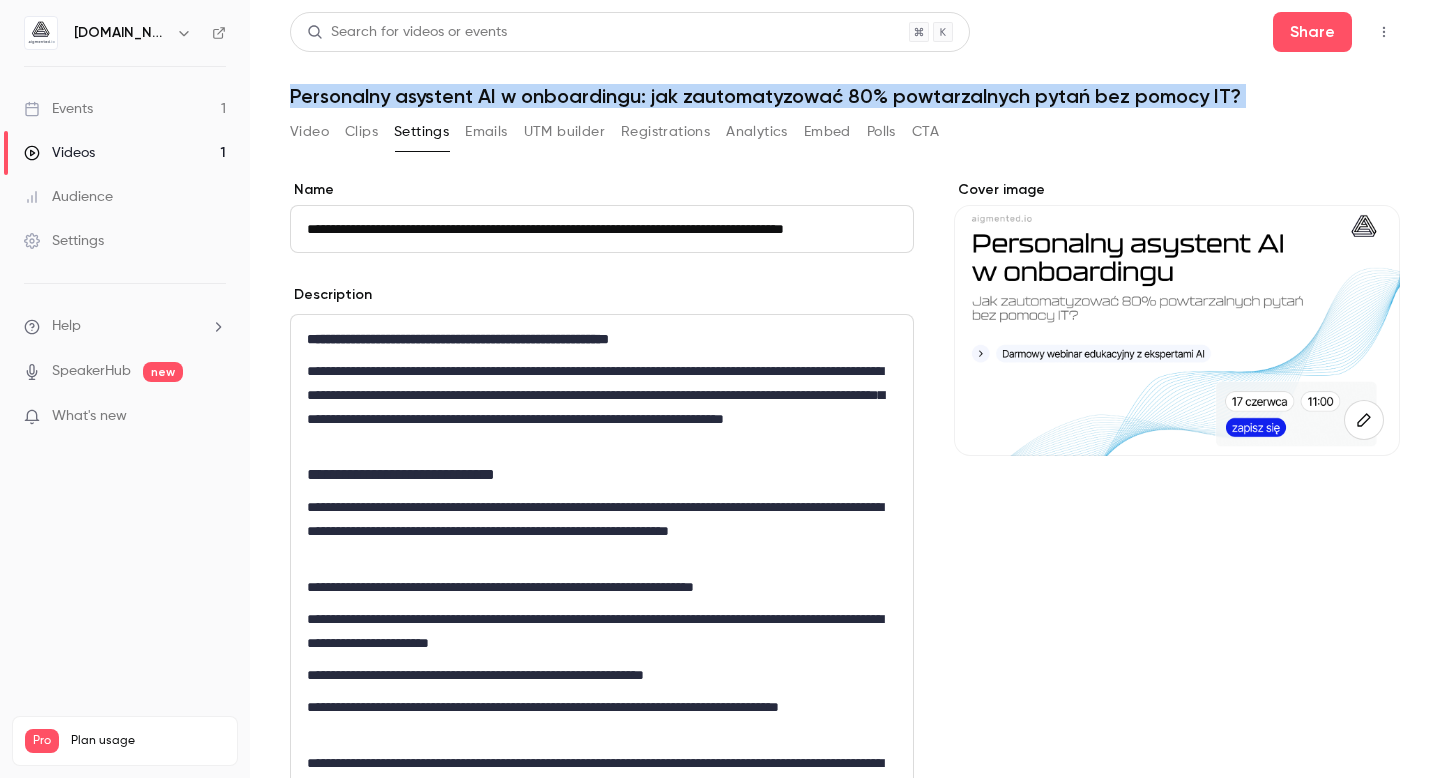 scroll, scrollTop: 12, scrollLeft: 0, axis: vertical 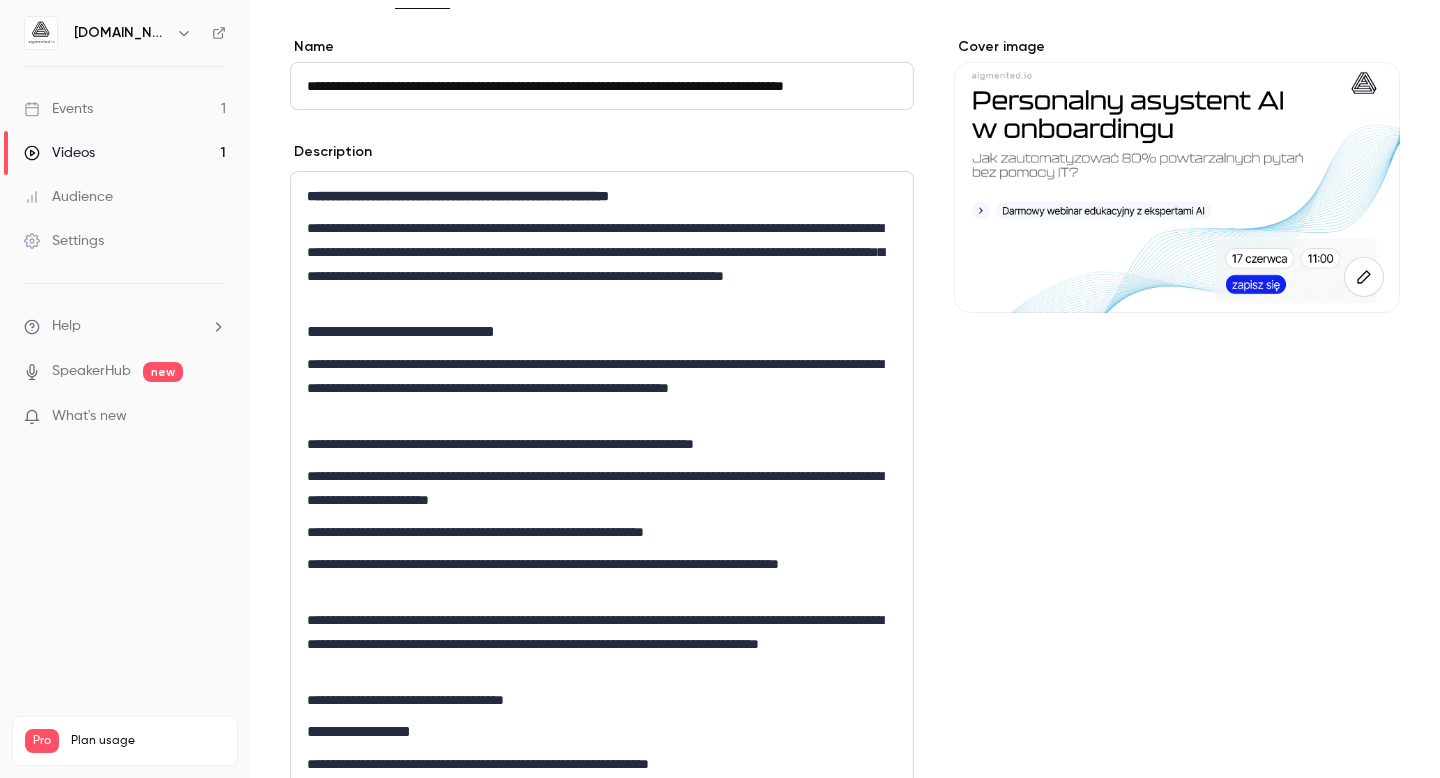 click on "Events" at bounding box center (58, 109) 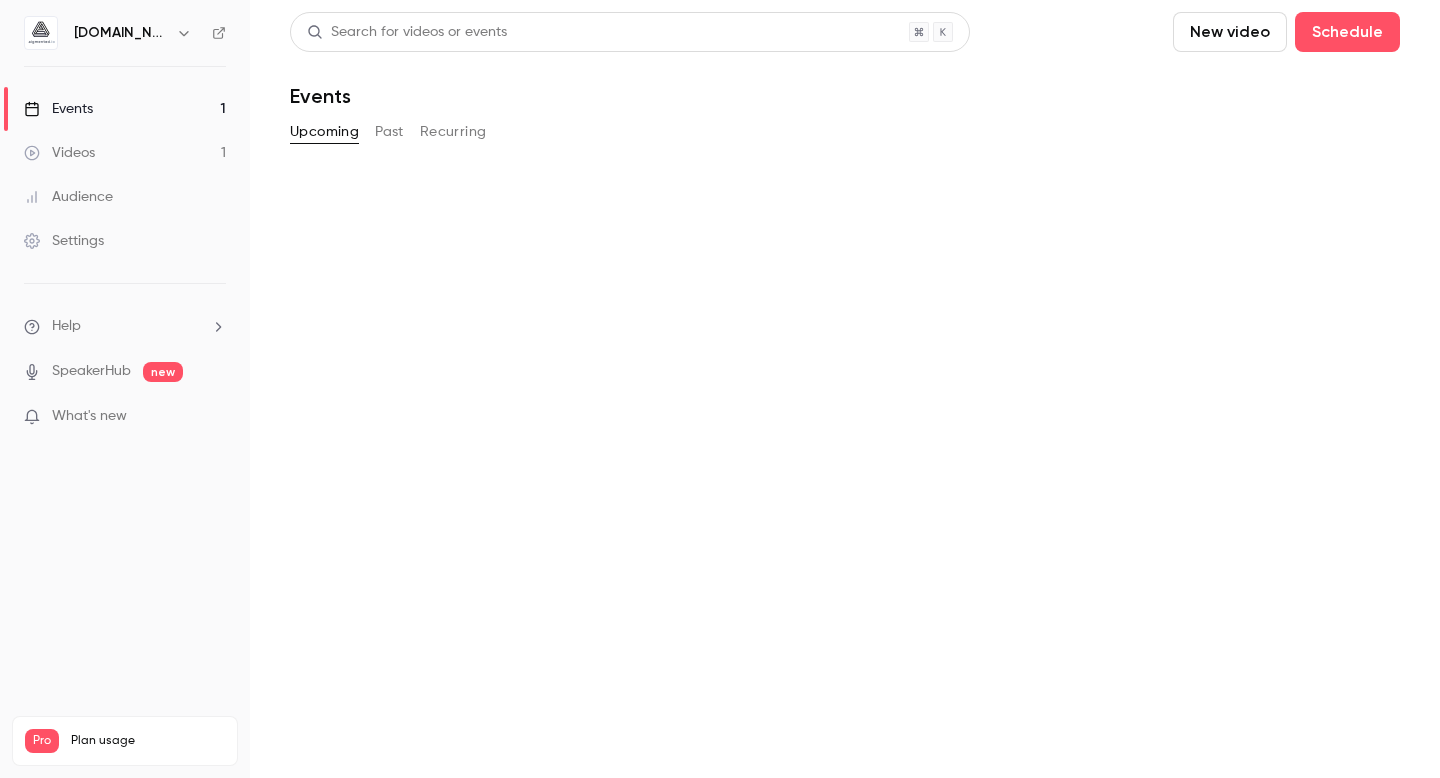 scroll, scrollTop: 0, scrollLeft: 0, axis: both 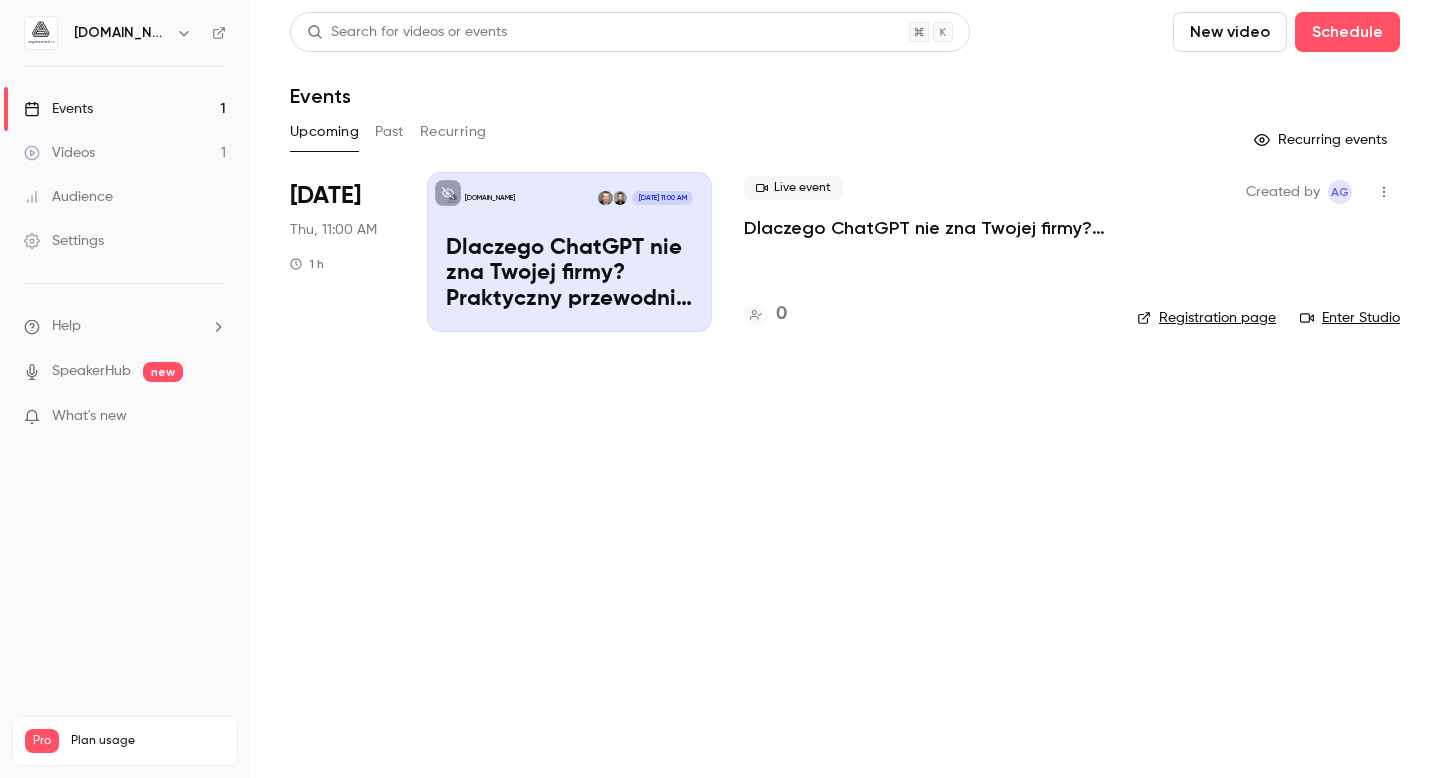 click on "Dlaczego ChatGPT nie zna Twojej firmy? Praktyczny przewodnik przygotowania wiedzy firmowej jako kontekstu dla AI" at bounding box center (569, 274) 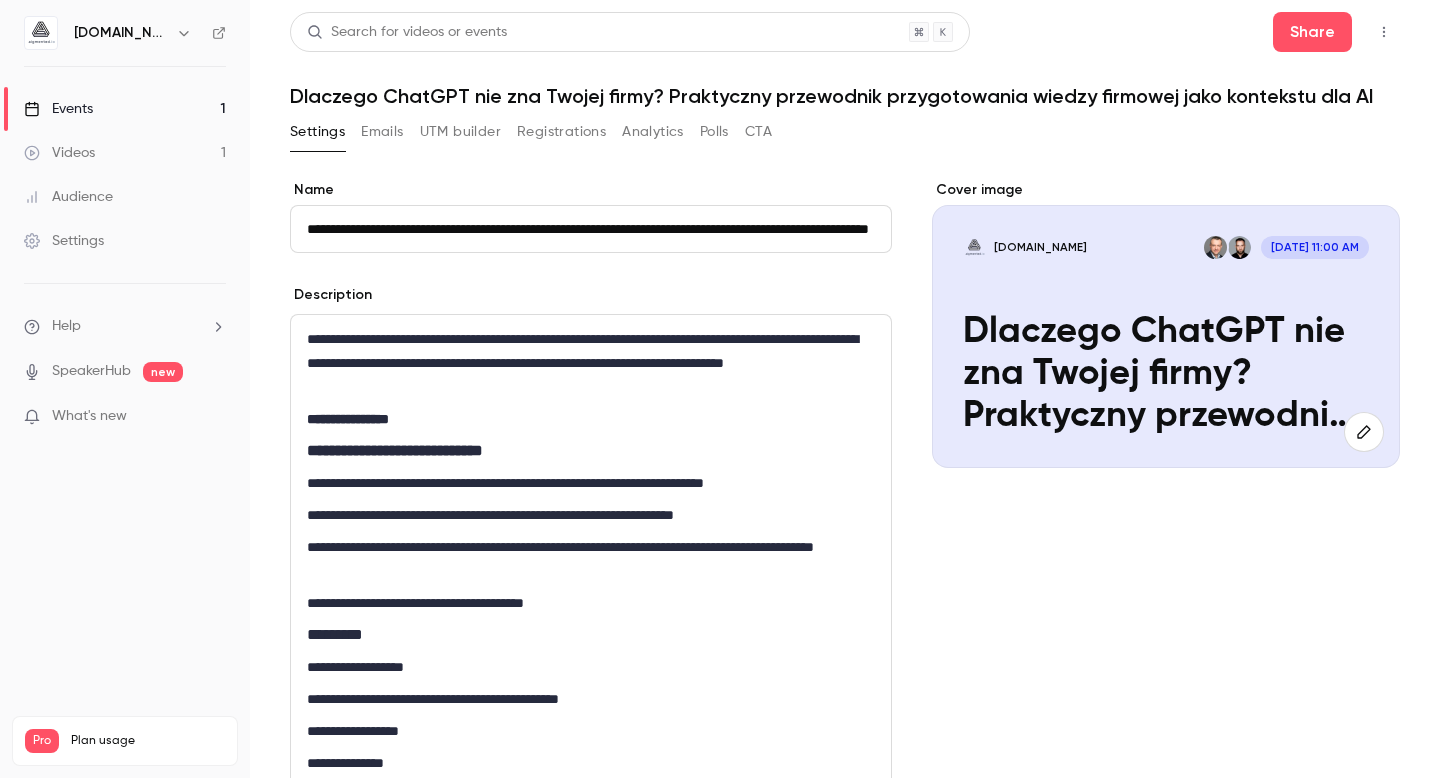 scroll, scrollTop: 0, scrollLeft: 190, axis: horizontal 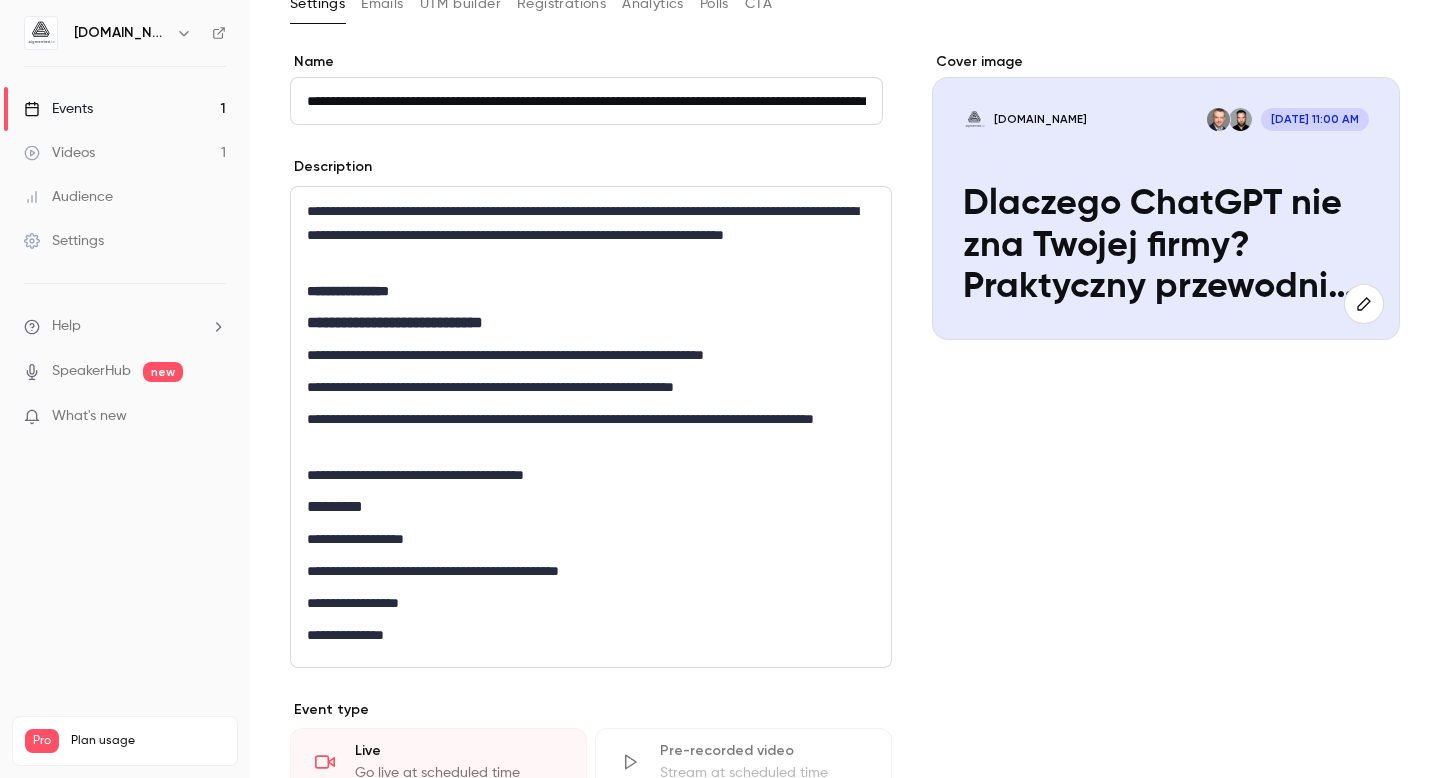 click on "**********" at bounding box center (586, 355) 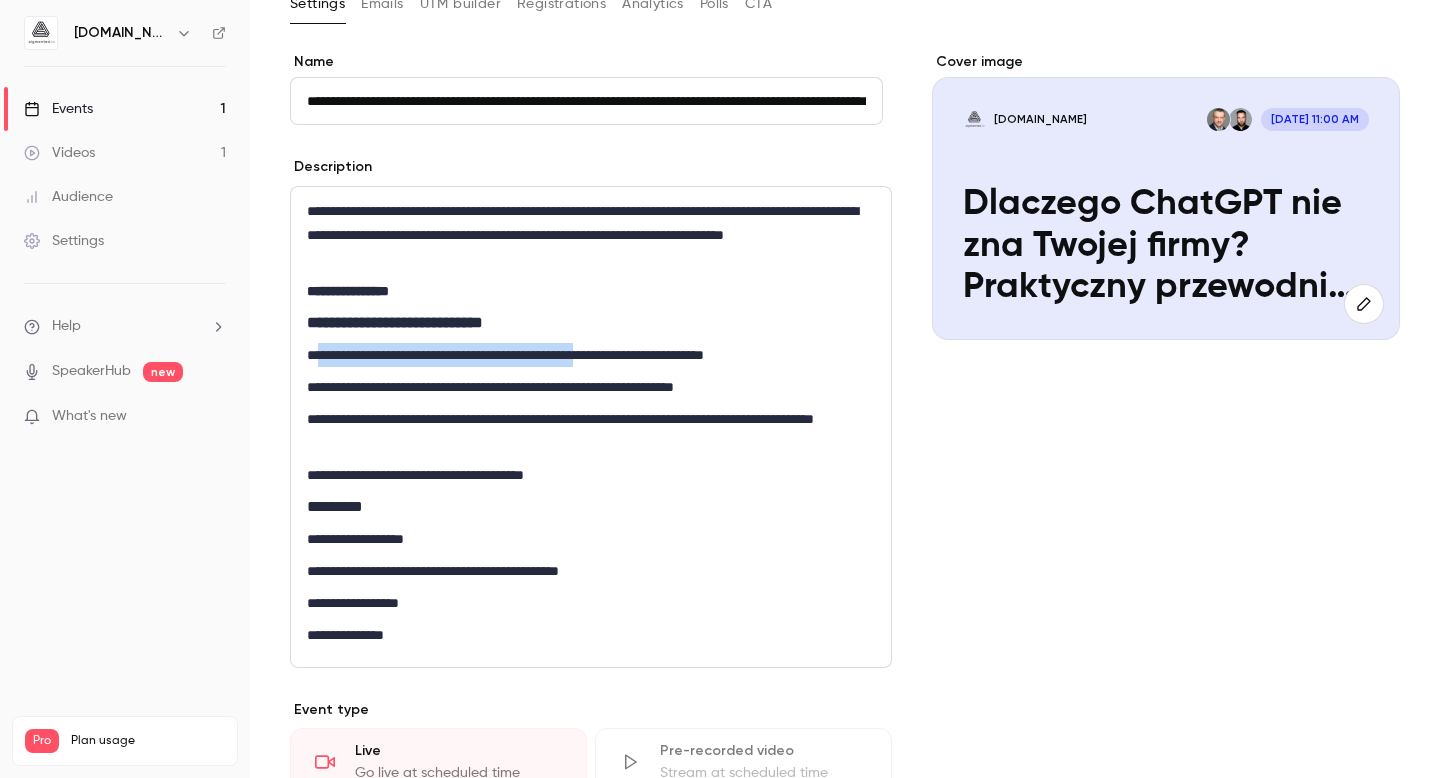 drag, startPoint x: 656, startPoint y: 357, endPoint x: 322, endPoint y: 355, distance: 334.00598 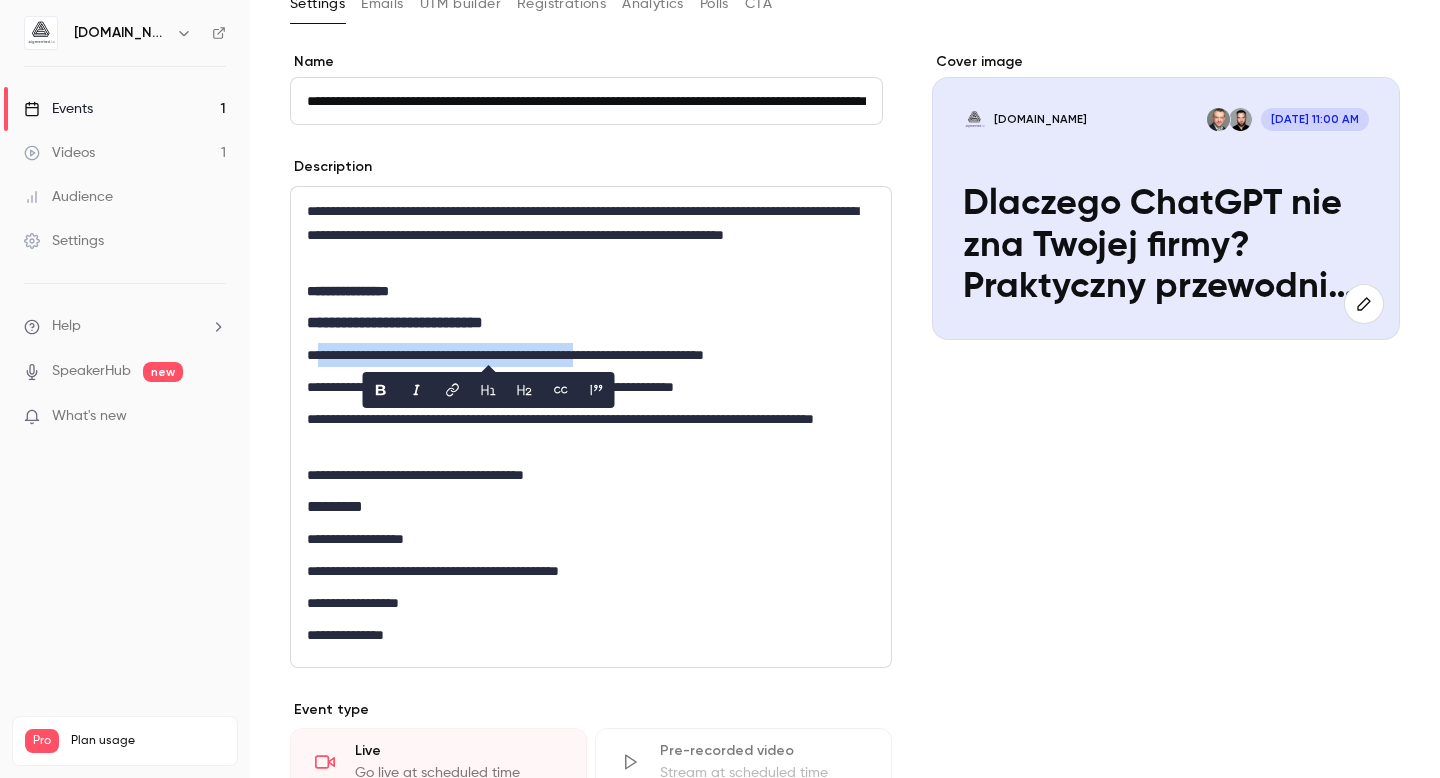 copy on "**********" 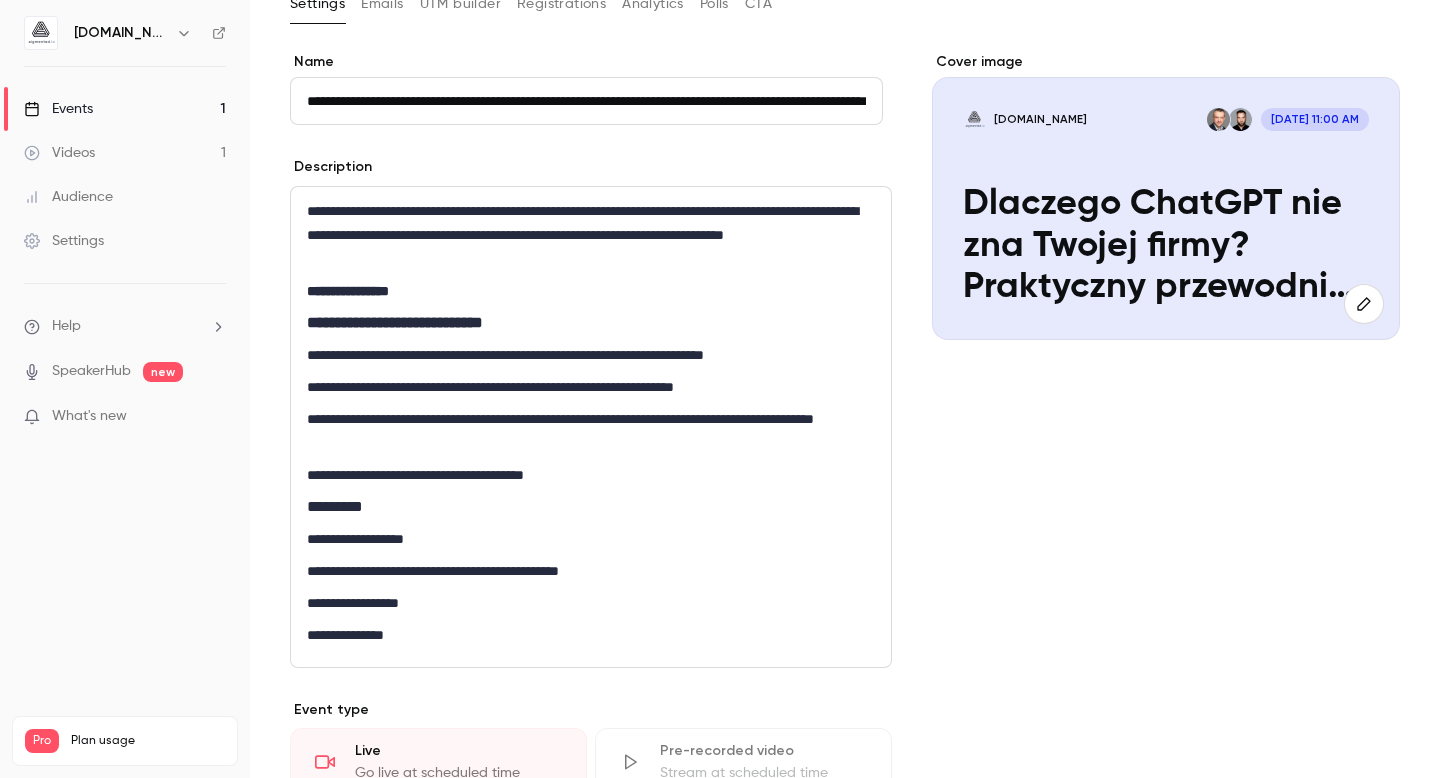 click on "**********" at bounding box center (586, 431) 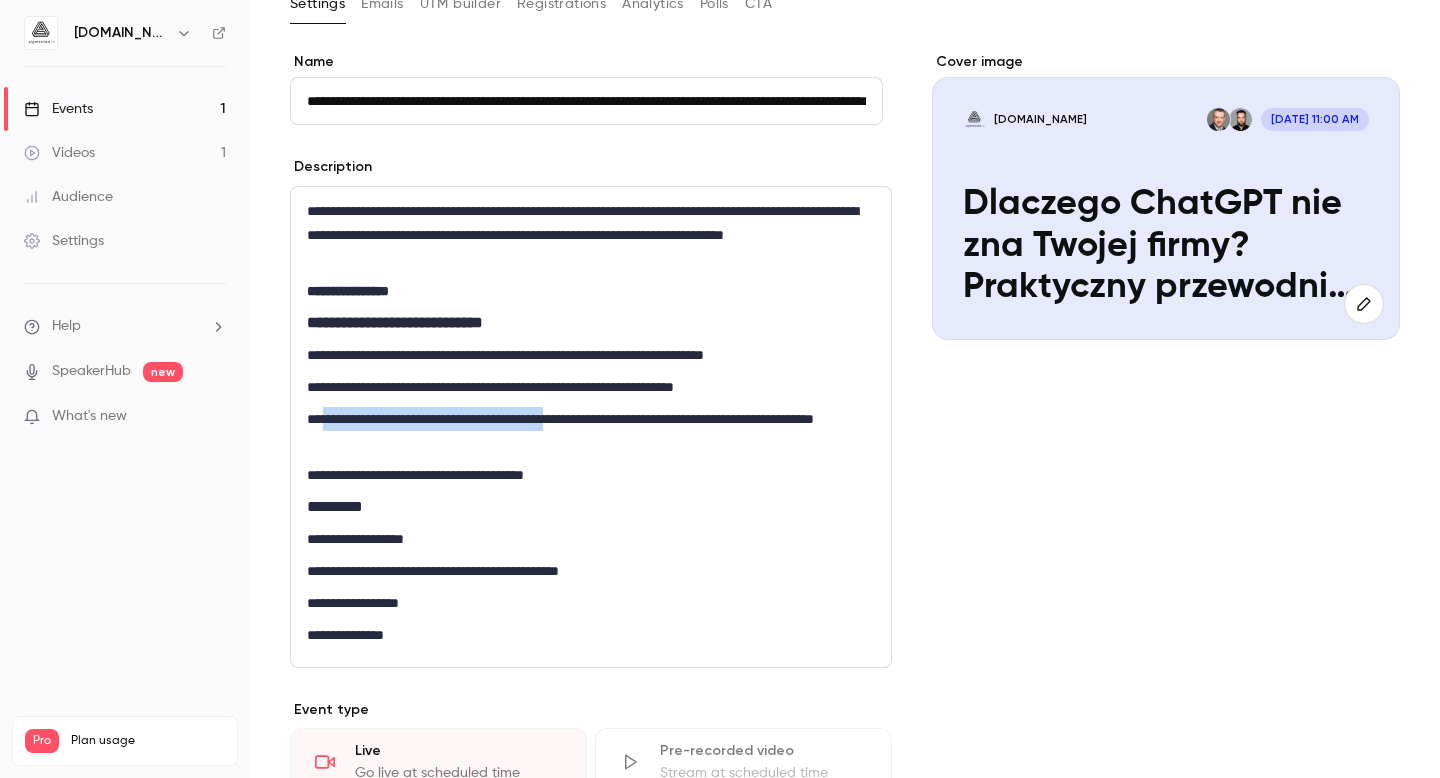 drag, startPoint x: 638, startPoint y: 420, endPoint x: 326, endPoint y: 426, distance: 312.05768 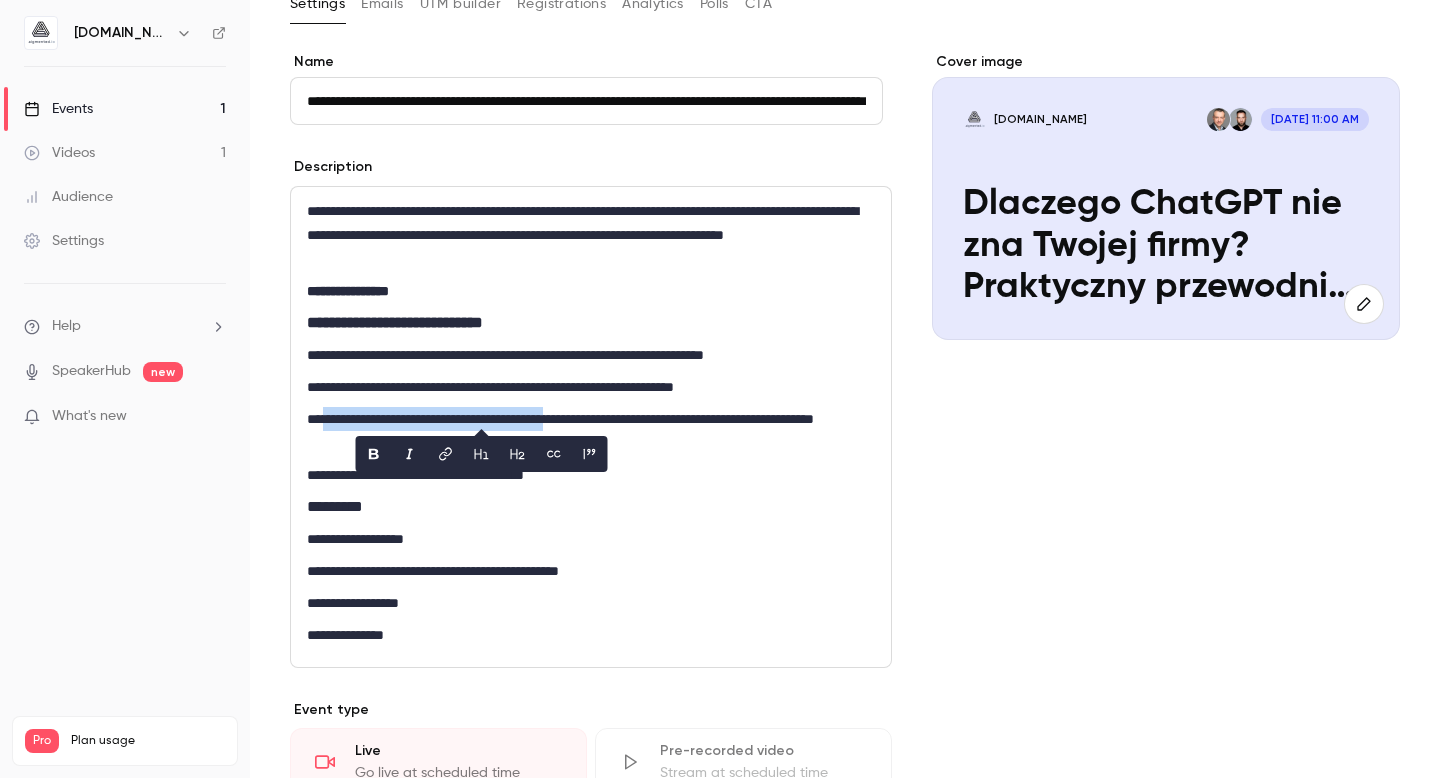 copy on "**********" 